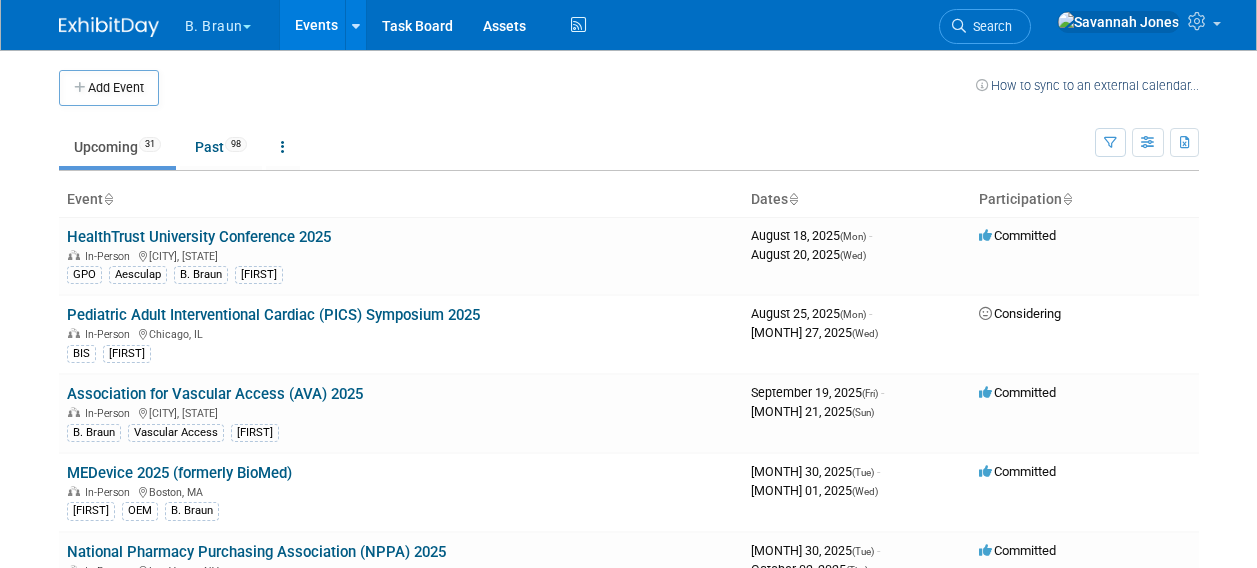 scroll, scrollTop: 0, scrollLeft: 0, axis: both 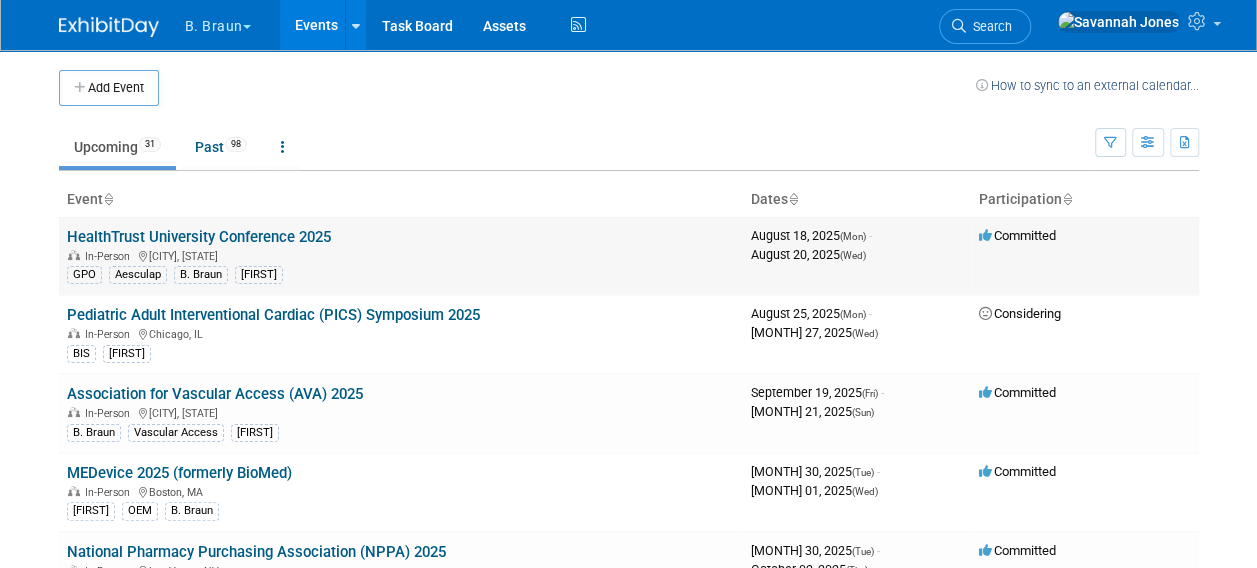 click on "HealthTrust University Conference 2025" at bounding box center [199, 237] 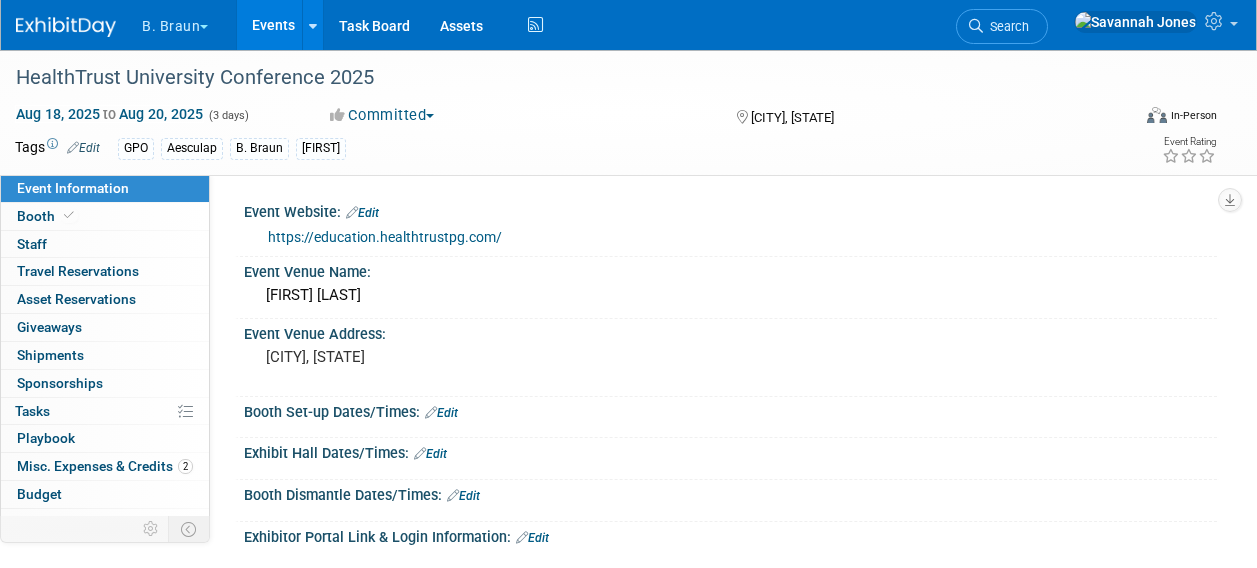 scroll, scrollTop: 0, scrollLeft: 0, axis: both 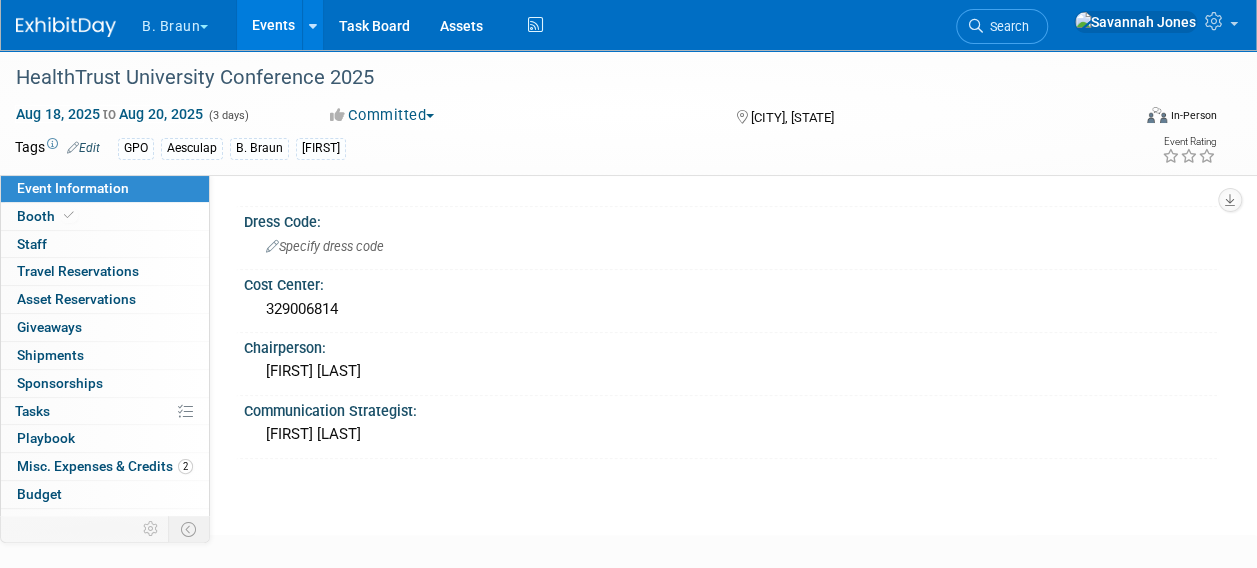 click on "Events" at bounding box center (273, 25) 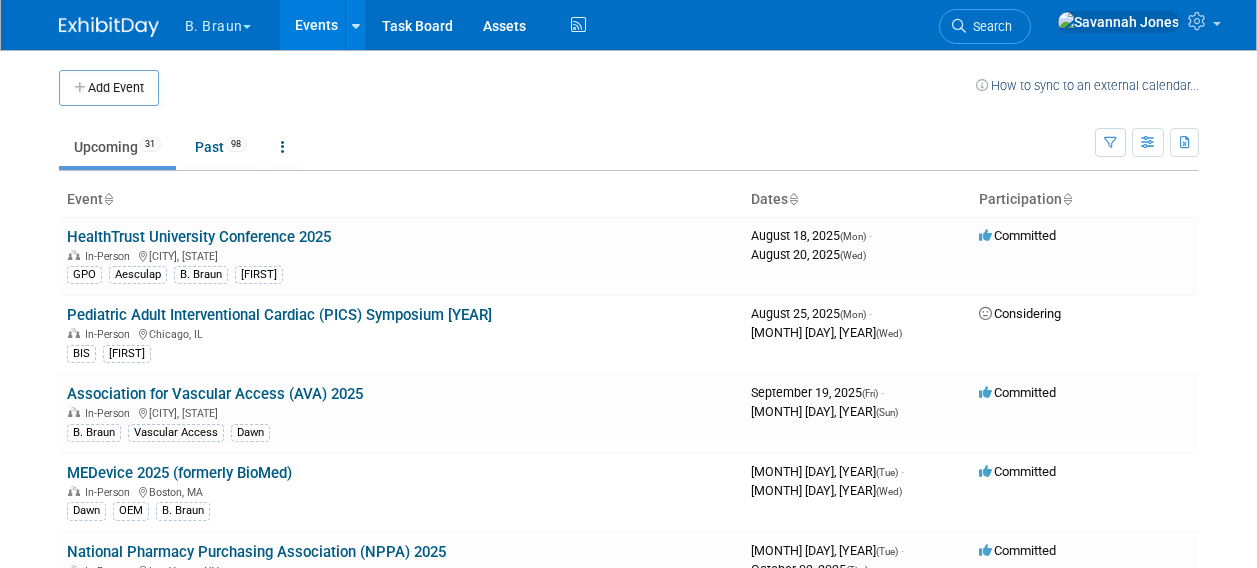 scroll, scrollTop: 0, scrollLeft: 0, axis: both 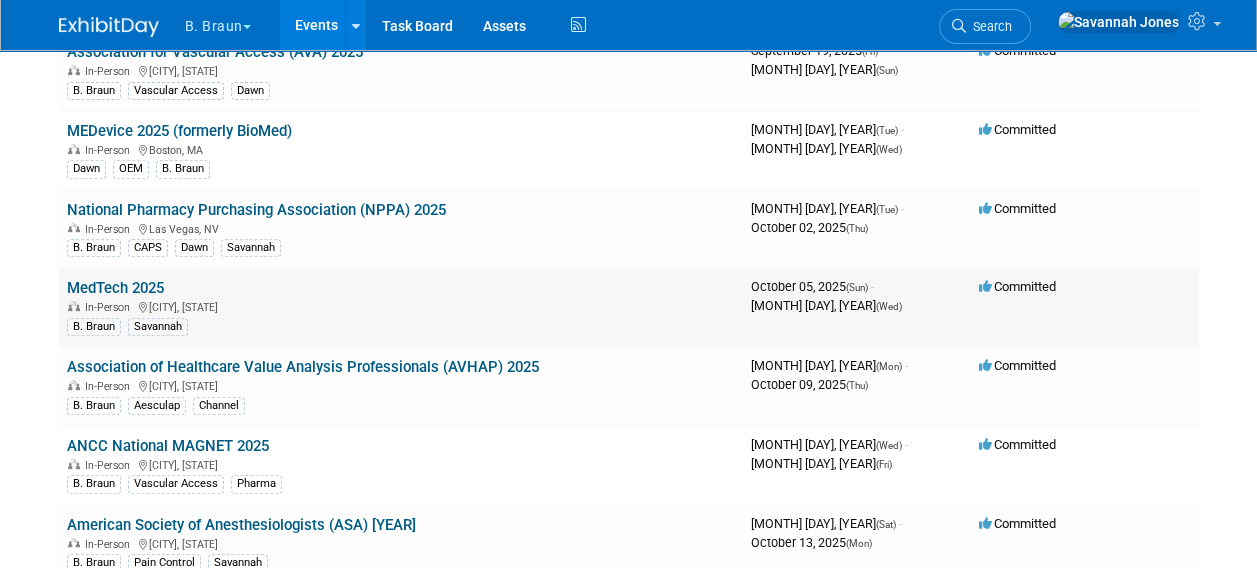 click on "MedTech [YEAR]" at bounding box center [115, 288] 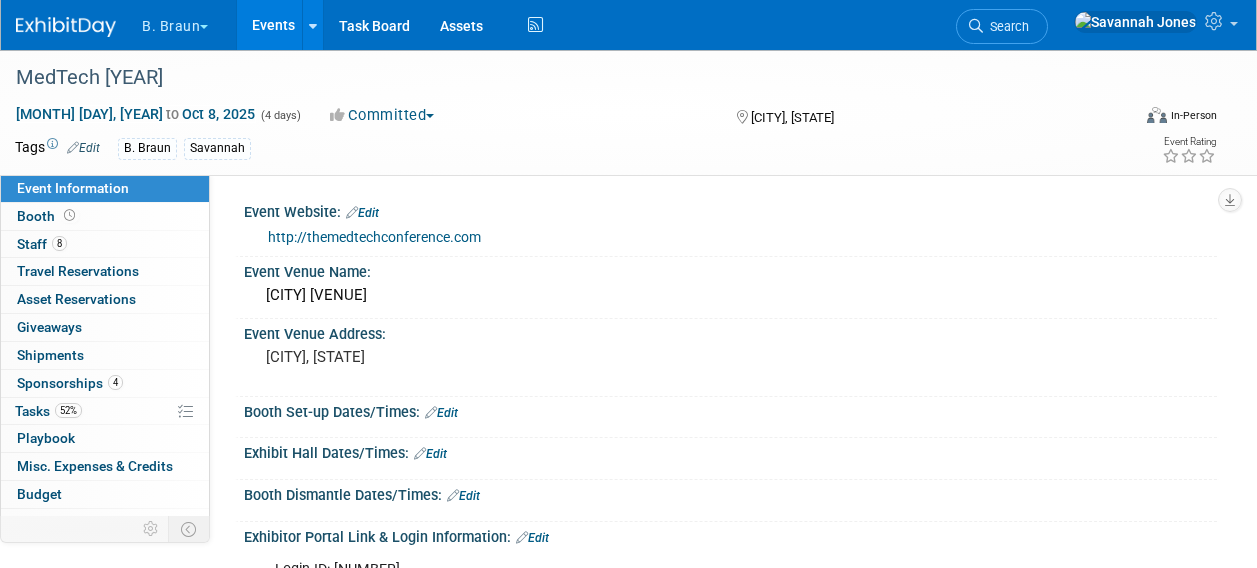 scroll, scrollTop: 0, scrollLeft: 0, axis: both 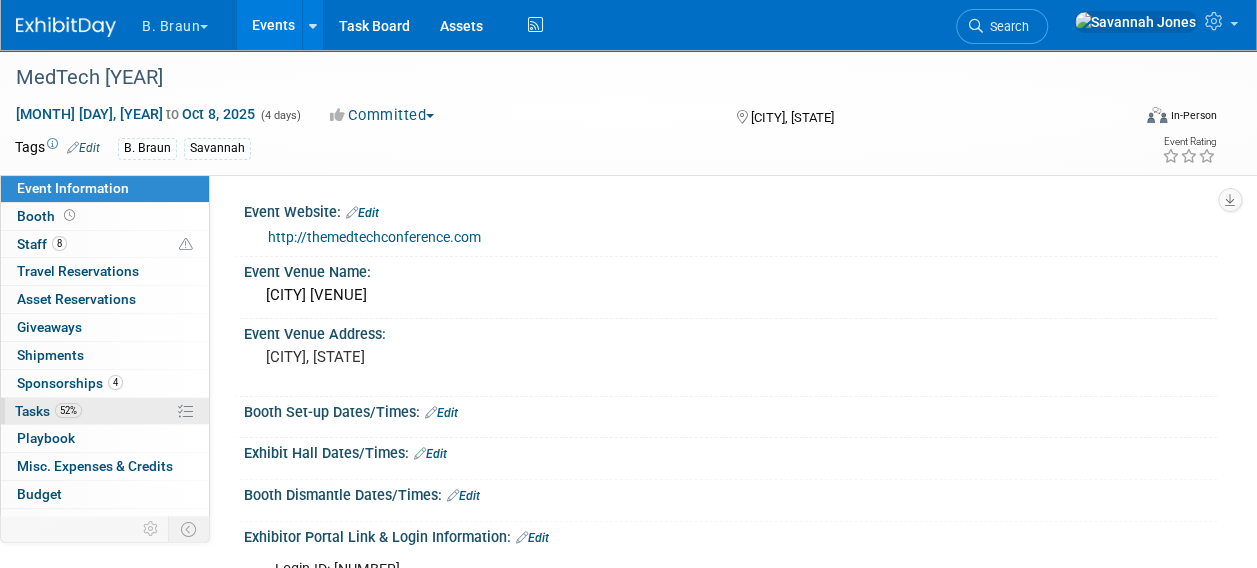click on "52%
Tasks 52%" at bounding box center [105, 411] 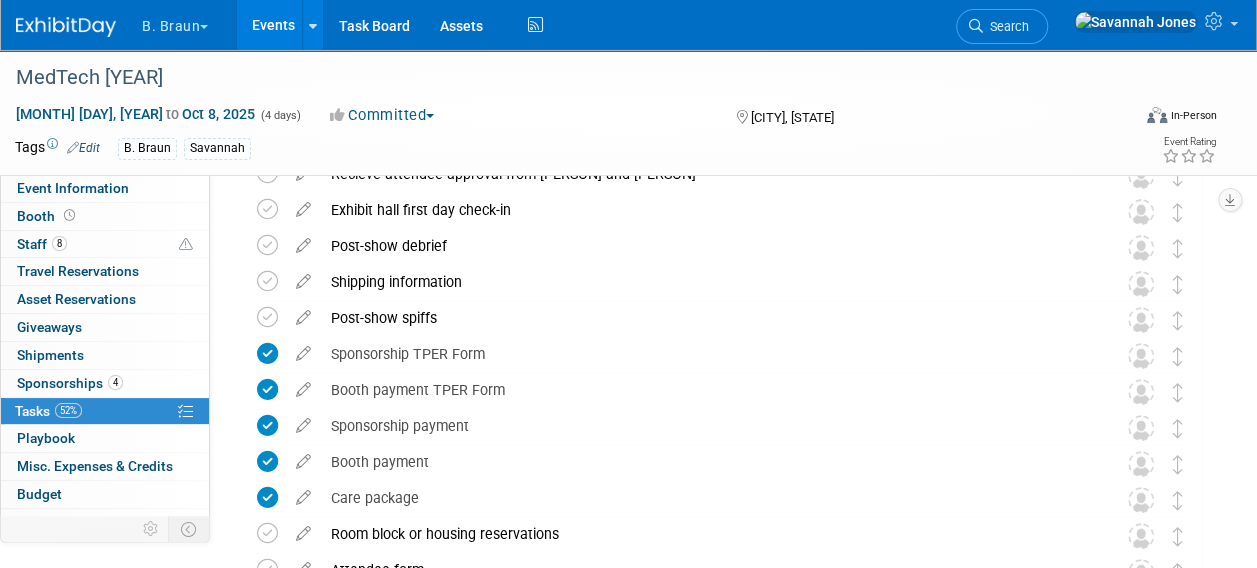 scroll, scrollTop: 200, scrollLeft: 0, axis: vertical 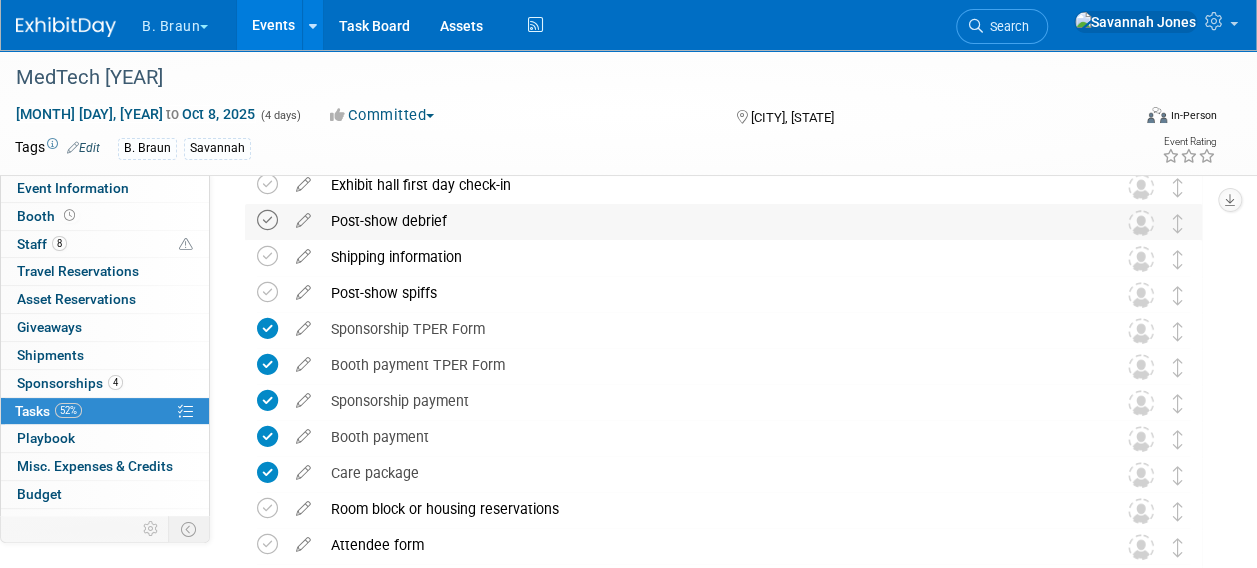 click at bounding box center (267, 220) 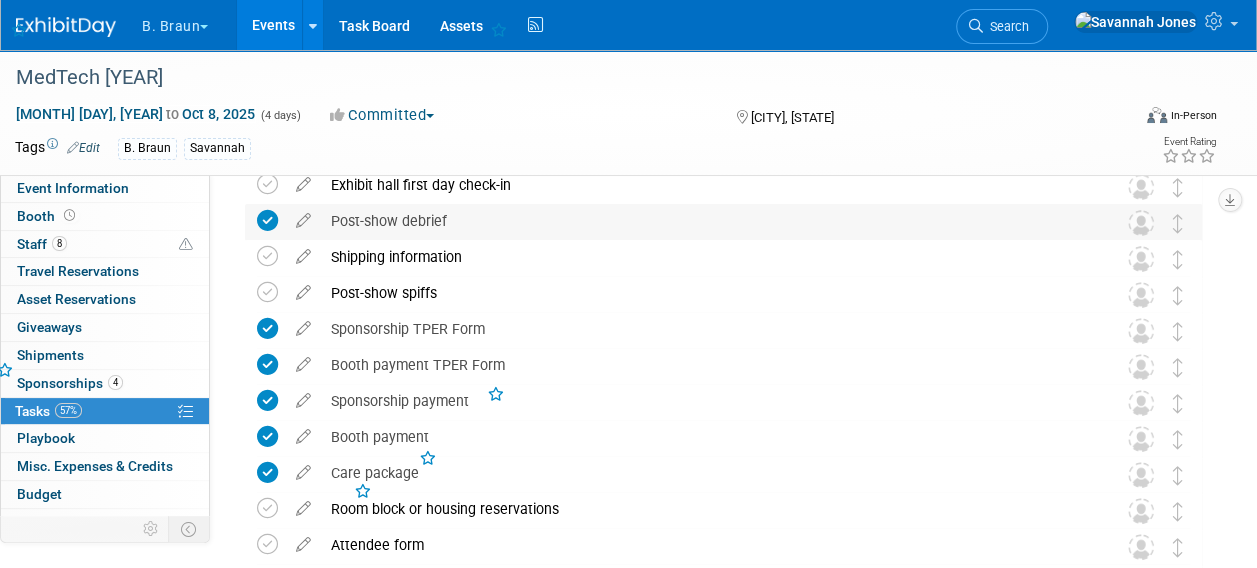 click on "Post-show debrief" at bounding box center (704, 221) 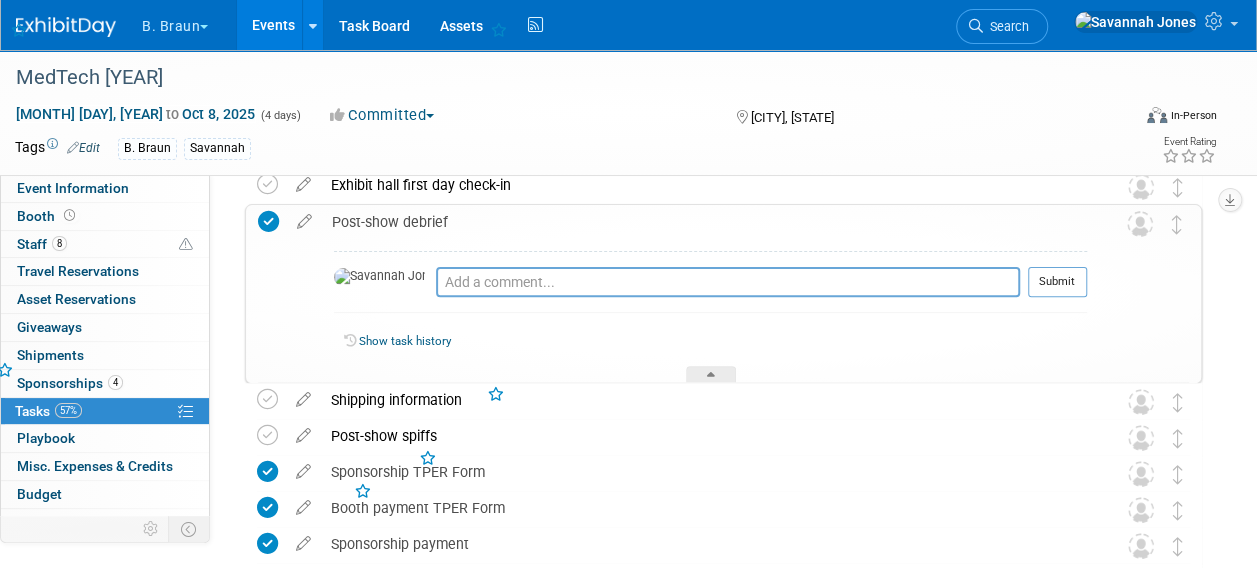 drag, startPoint x: 408, startPoint y: 262, endPoint x: 414, endPoint y: 276, distance: 15.231546 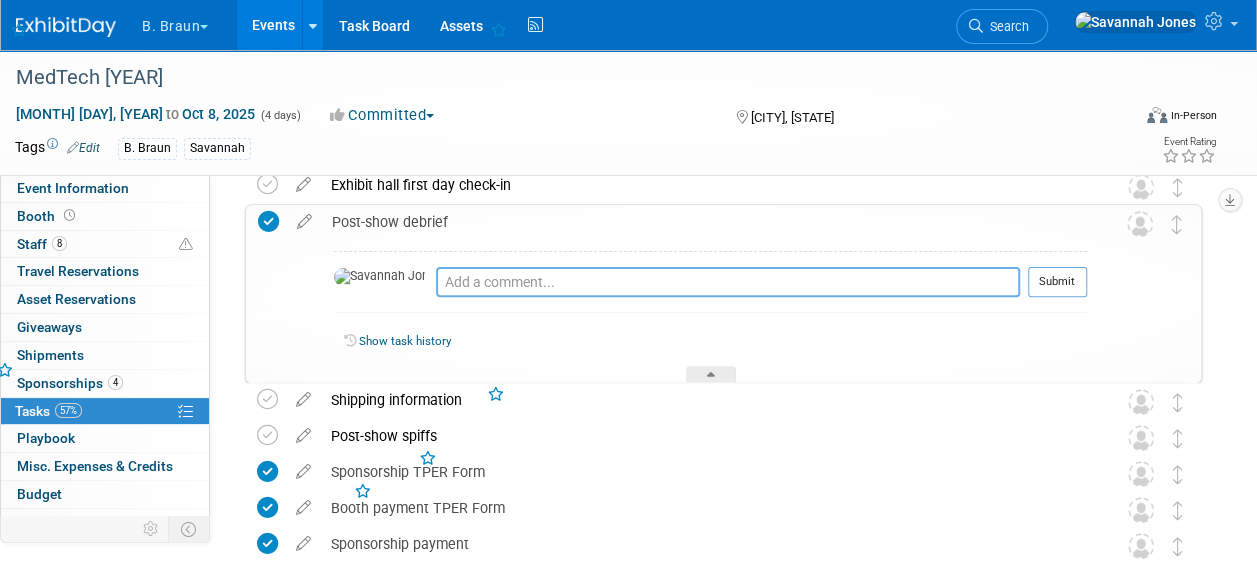 click at bounding box center [728, 282] 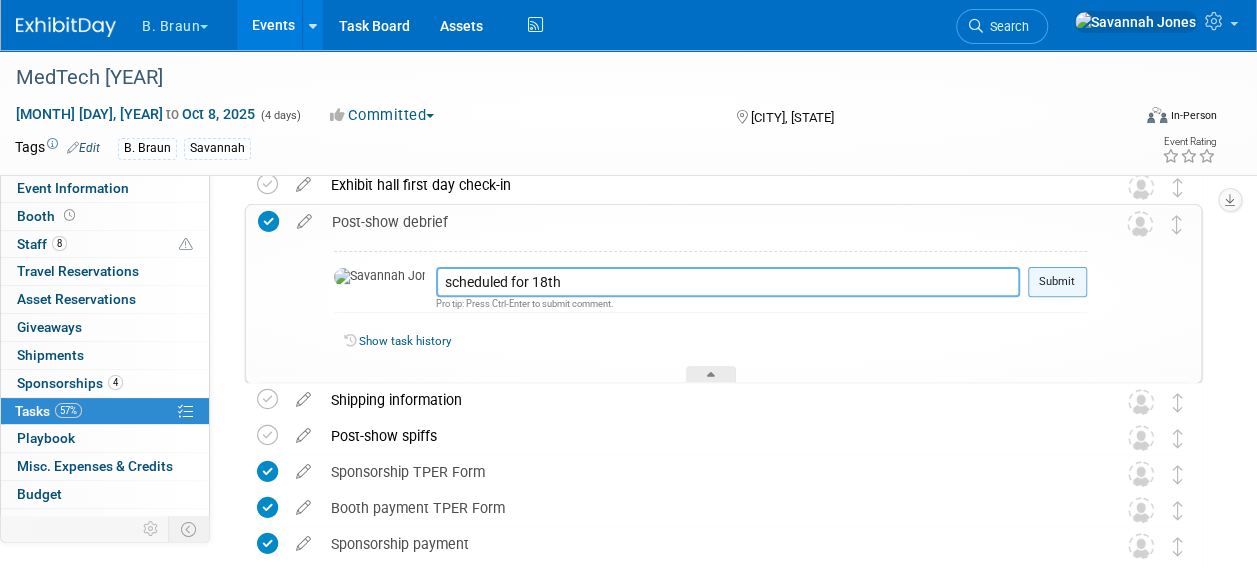 type on "scheduled for 18th" 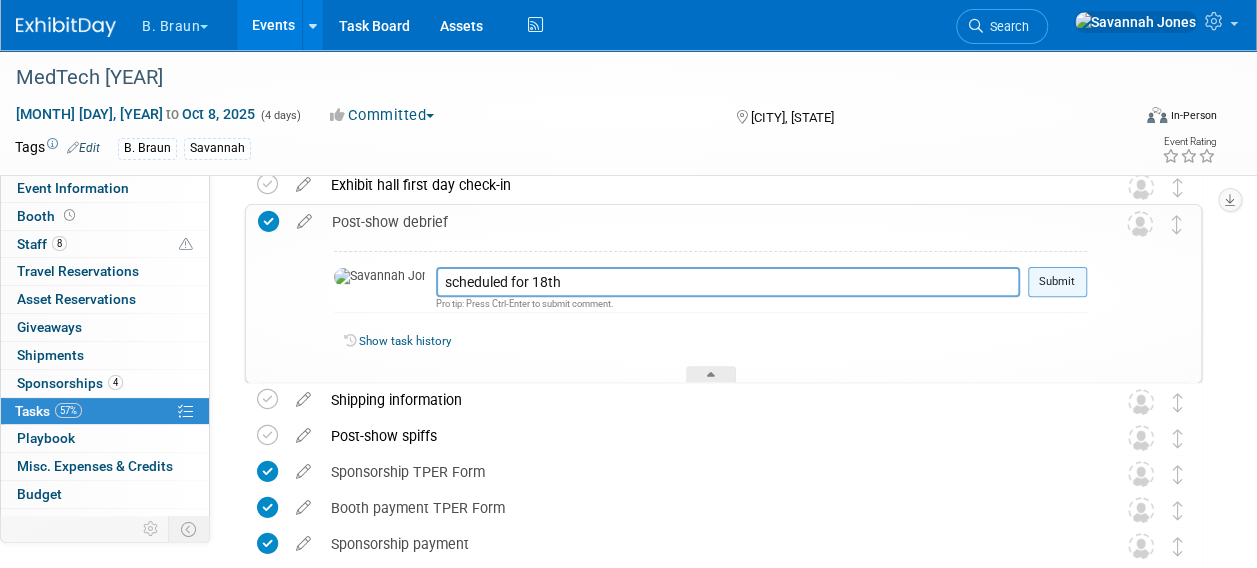 click on "Submit" at bounding box center (1057, 282) 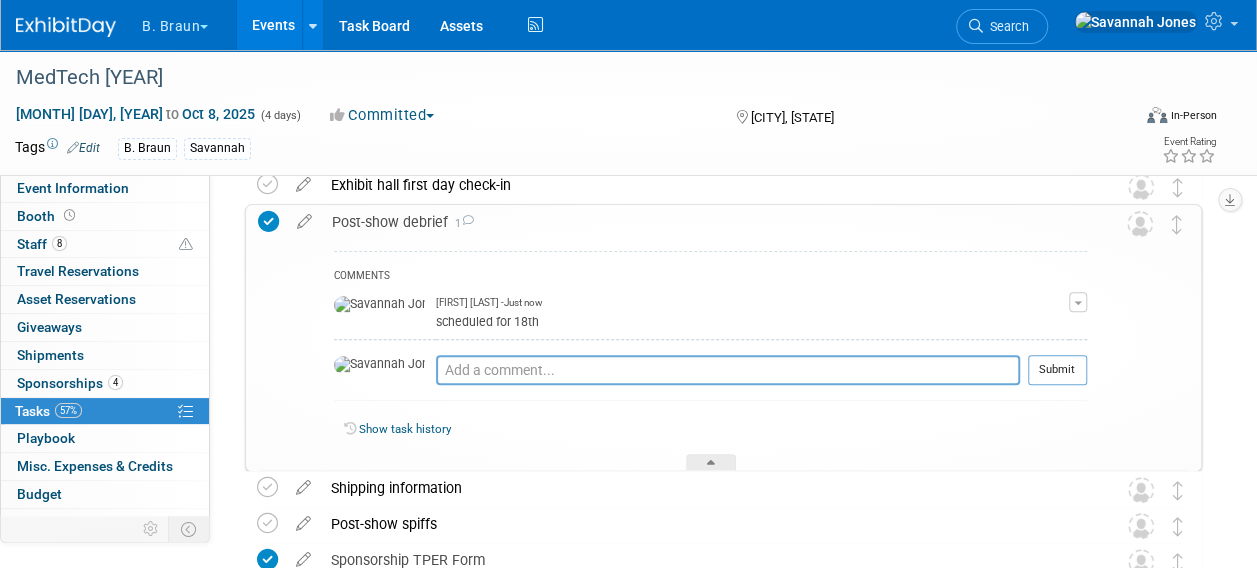 click on "Events" at bounding box center [273, 25] 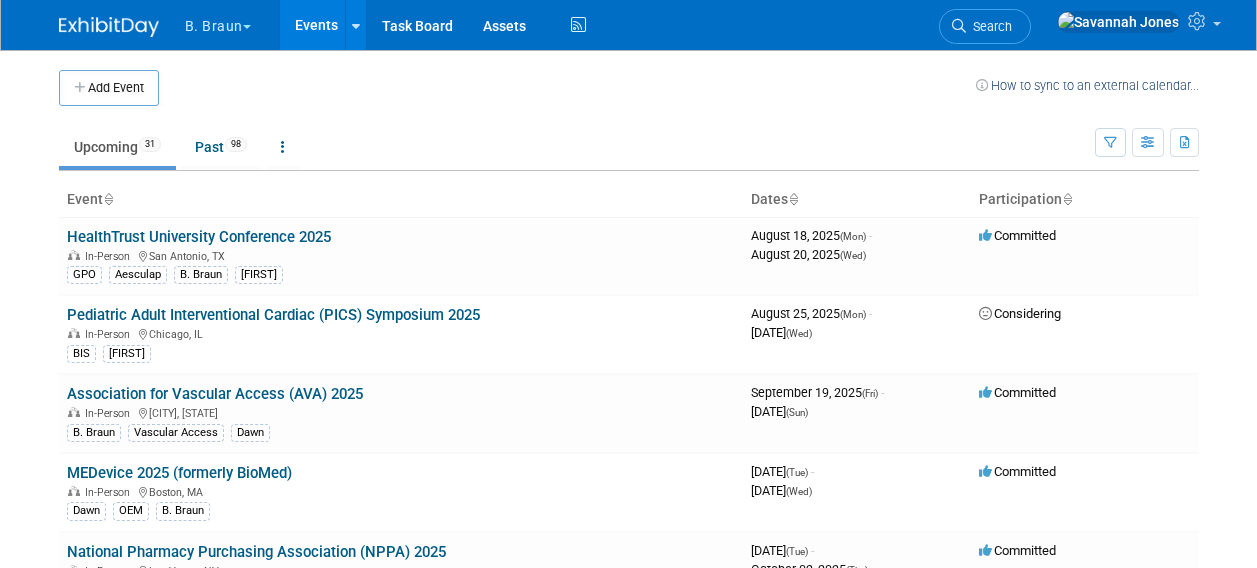 scroll, scrollTop: 0, scrollLeft: 0, axis: both 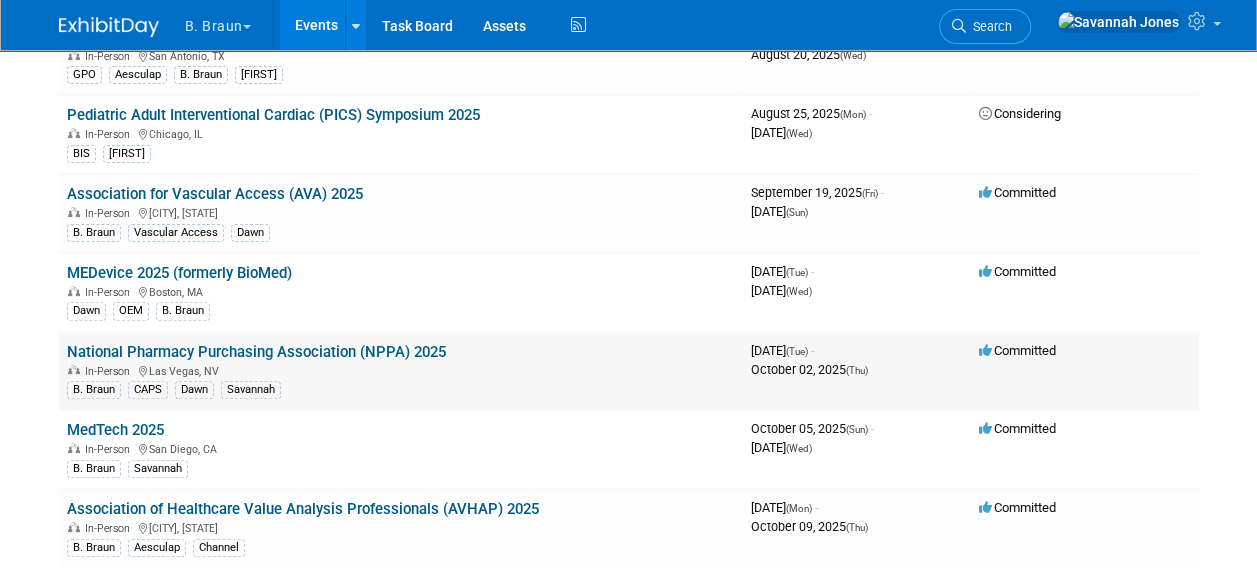click on "National Pharmacy Purchasing Association (NPPA) 2025" at bounding box center [256, 352] 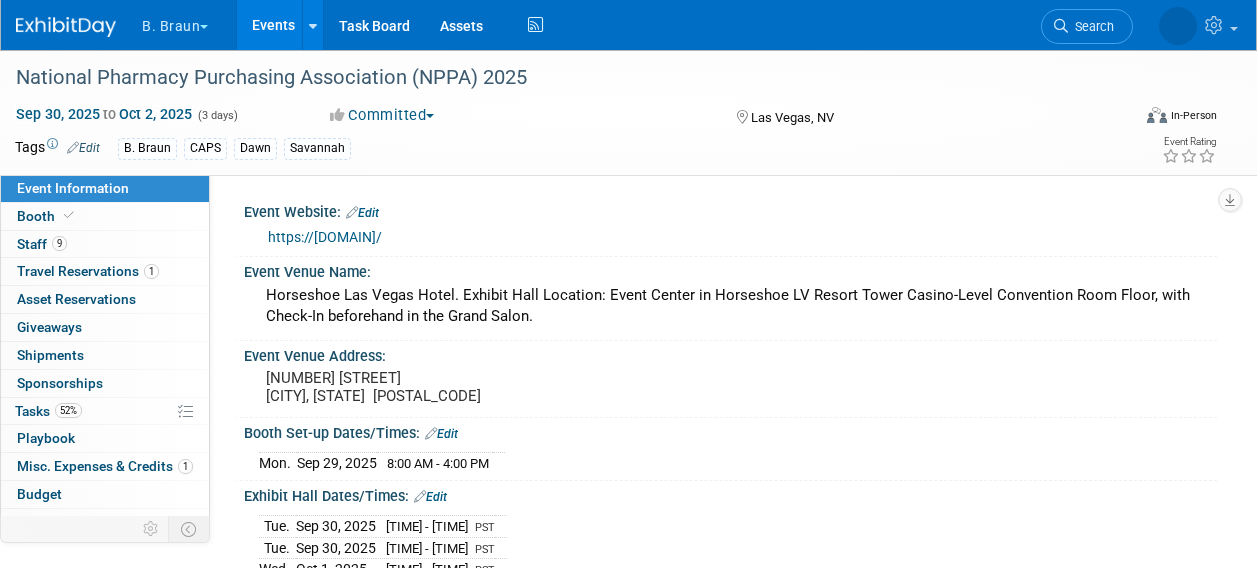 scroll, scrollTop: 0, scrollLeft: 0, axis: both 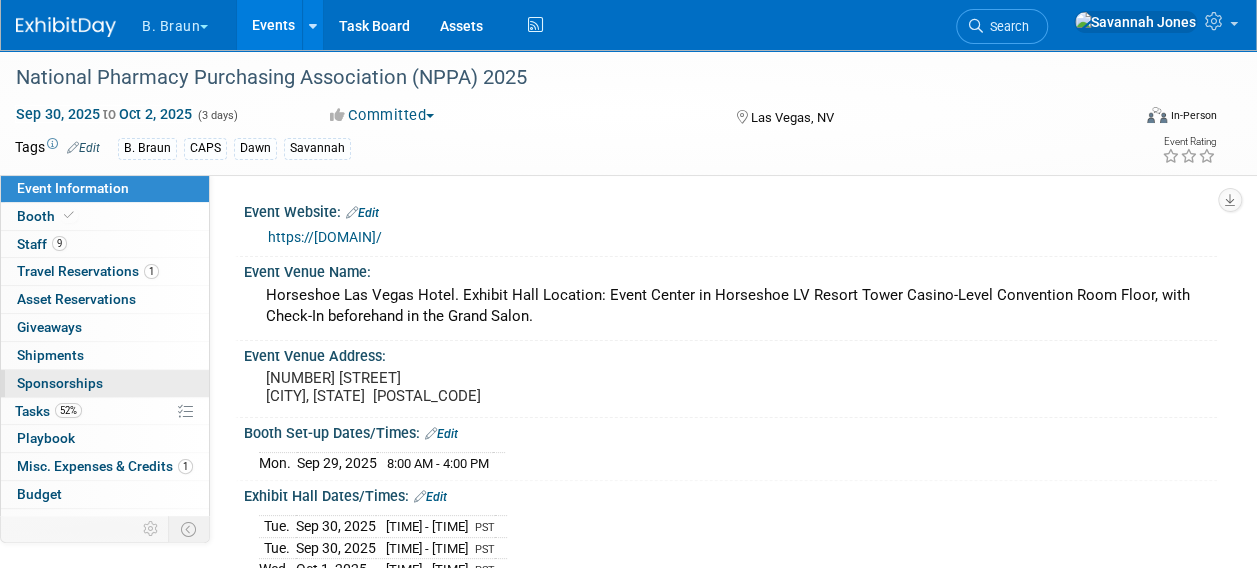 click on "0
Sponsorships 0" at bounding box center [105, 383] 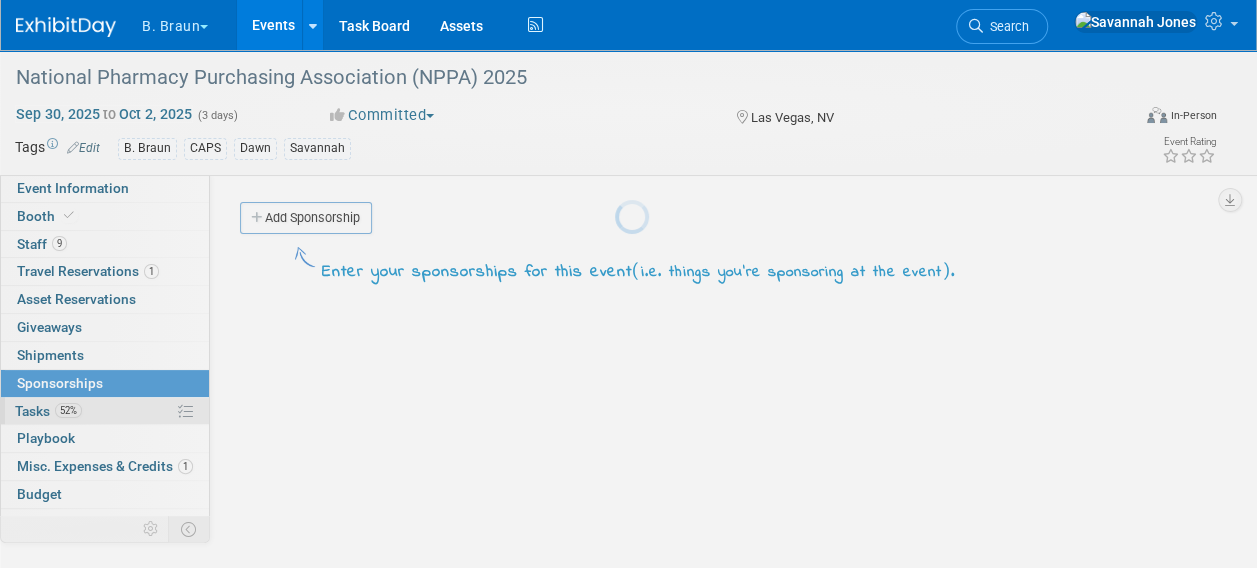click on "B. Braun
Explore:
My Workspaces  2
Go to Workspace:
Aesculap
B. Braun
Events
Add Event
Bulk Upload Events
Shareable Event Boards
Recently Viewed Events:
National Pharmacy Purchasing Association (NPPA) 2025
Las Vegas, NV
[MONTH] [DAY], [YEAR]  to  [MONTH] [DAY], [YEAR]
MedTech 2025
San Diego, CA
[MONTH] [DAY], [YEAR]  to  [MONTH] [DAY], [YEAR]
HealthTrust University Conference 2025
San Antonio, TX
[MONTH] [DAY], [YEAR]  to  [MONTH] [DAY], [YEAR]
Task Board
Assets
Activity Feed
My Account
My Profile & Preferences
Sync to External Calendar...
Team Workspace
Users and Permissions
Workspace Settings
Metrics & Analytics
Budgeting, ROI & ROO
Annual Budgets (all events)
Refer & Earn
Contact us" at bounding box center [628, 284] 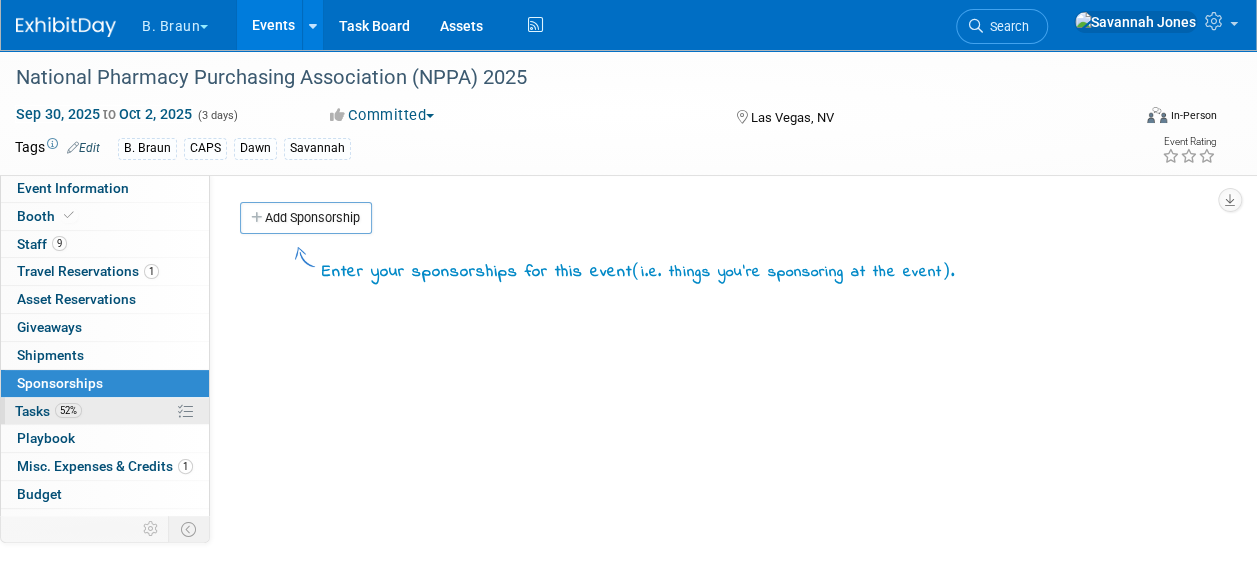 click on "52%" at bounding box center [68, 410] 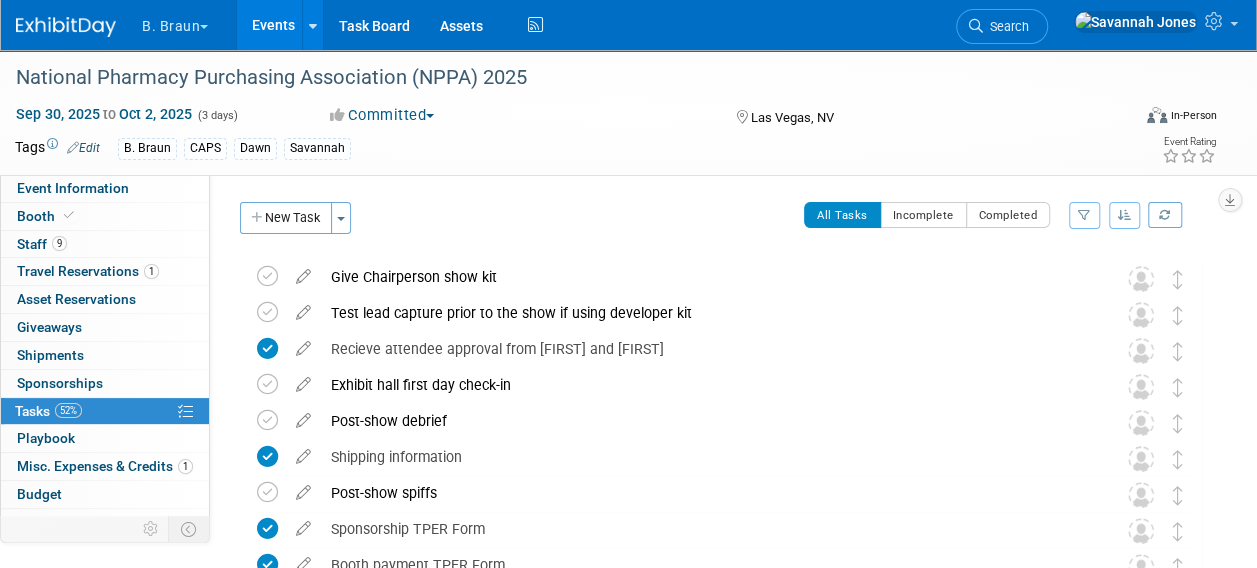 scroll, scrollTop: 100, scrollLeft: 0, axis: vertical 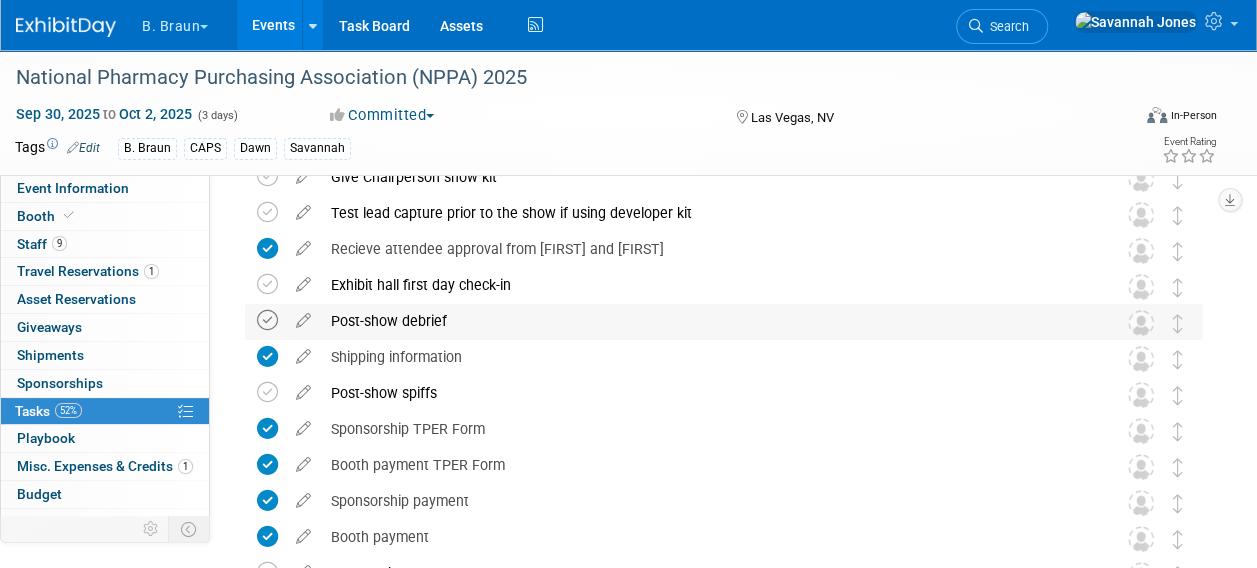 click at bounding box center (267, 320) 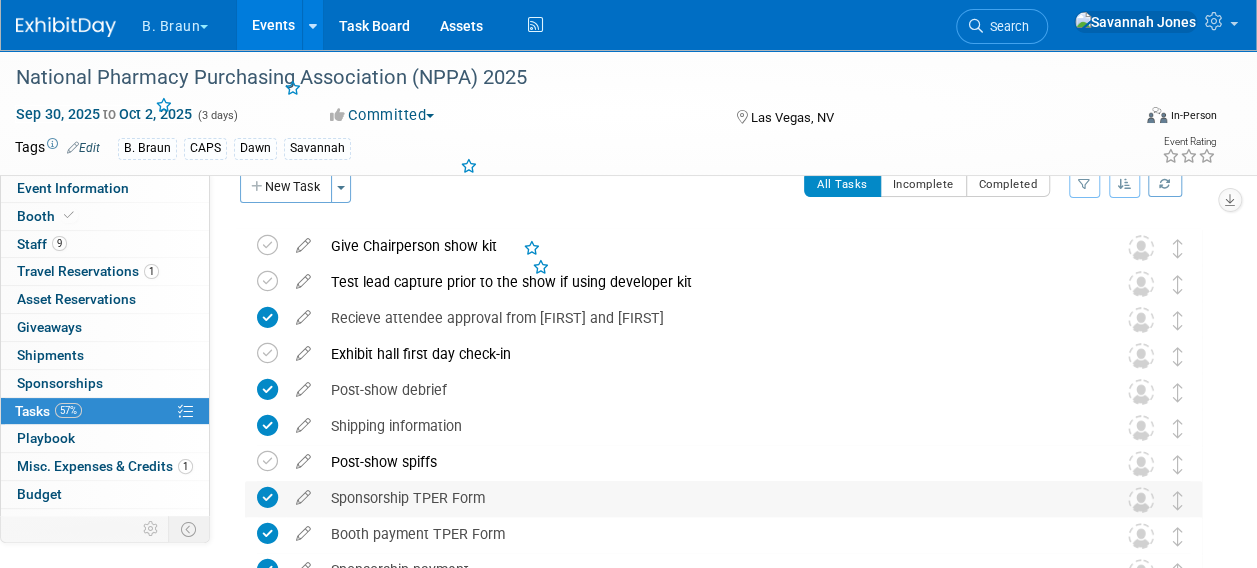 scroll, scrollTop: 0, scrollLeft: 0, axis: both 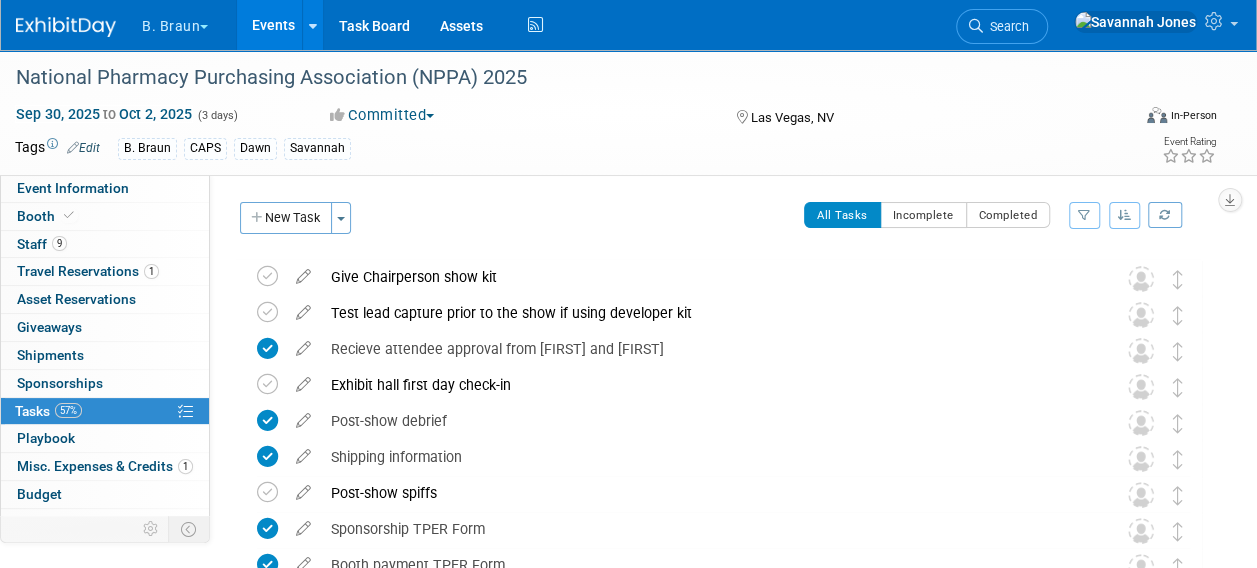 click on "Events" at bounding box center (273, 25) 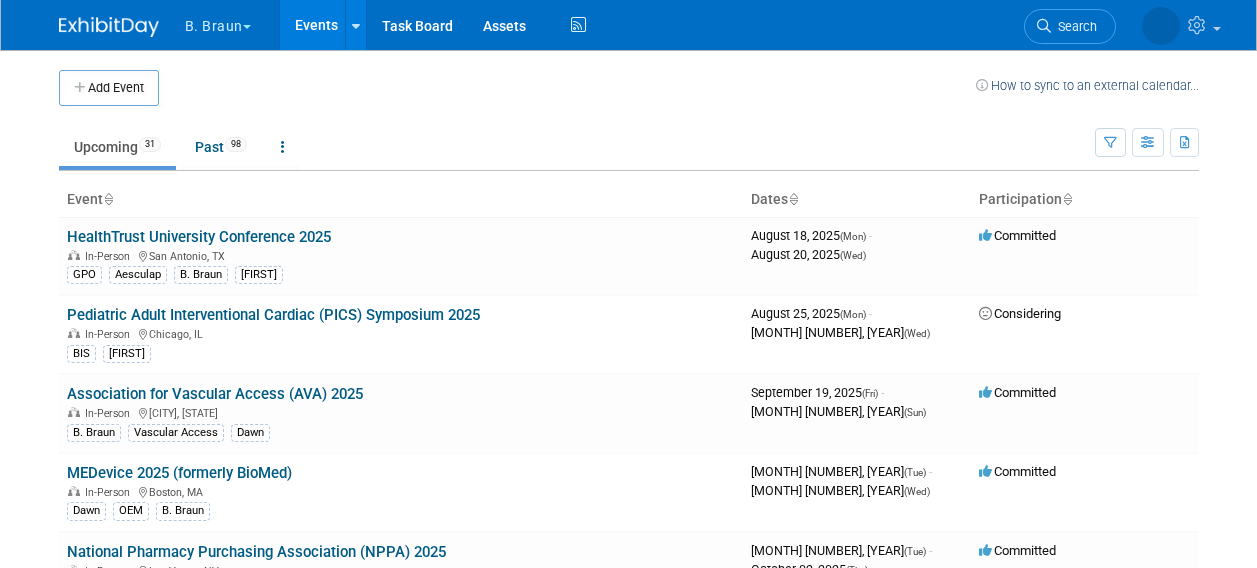 scroll, scrollTop: 0, scrollLeft: 0, axis: both 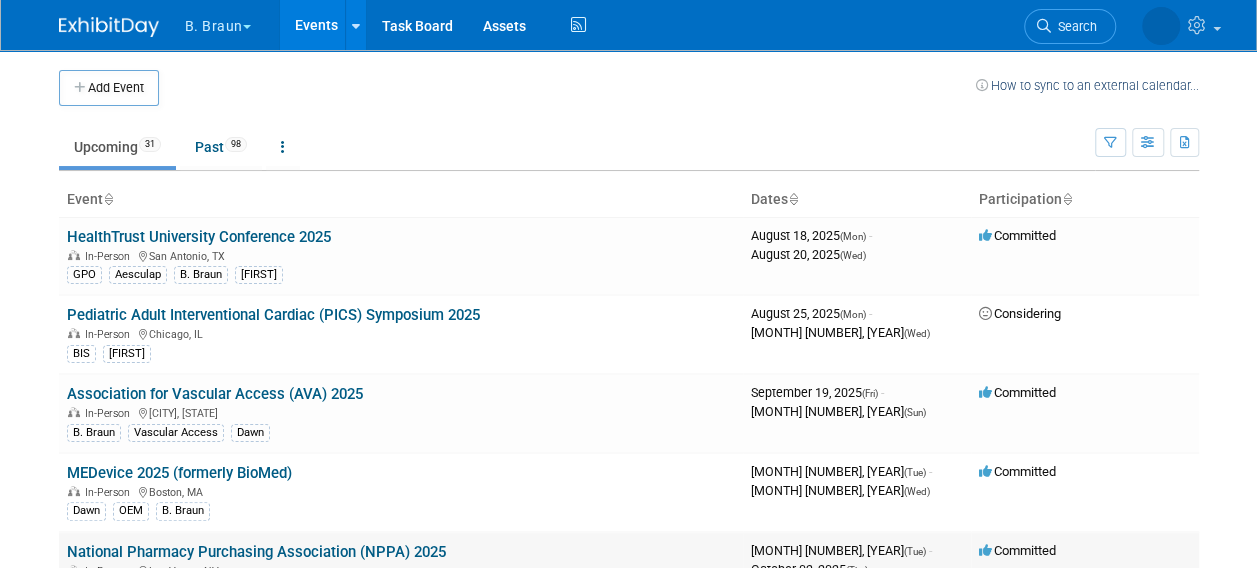 click on "National Pharmacy Purchasing Association (NPPA) 2025" at bounding box center [256, 552] 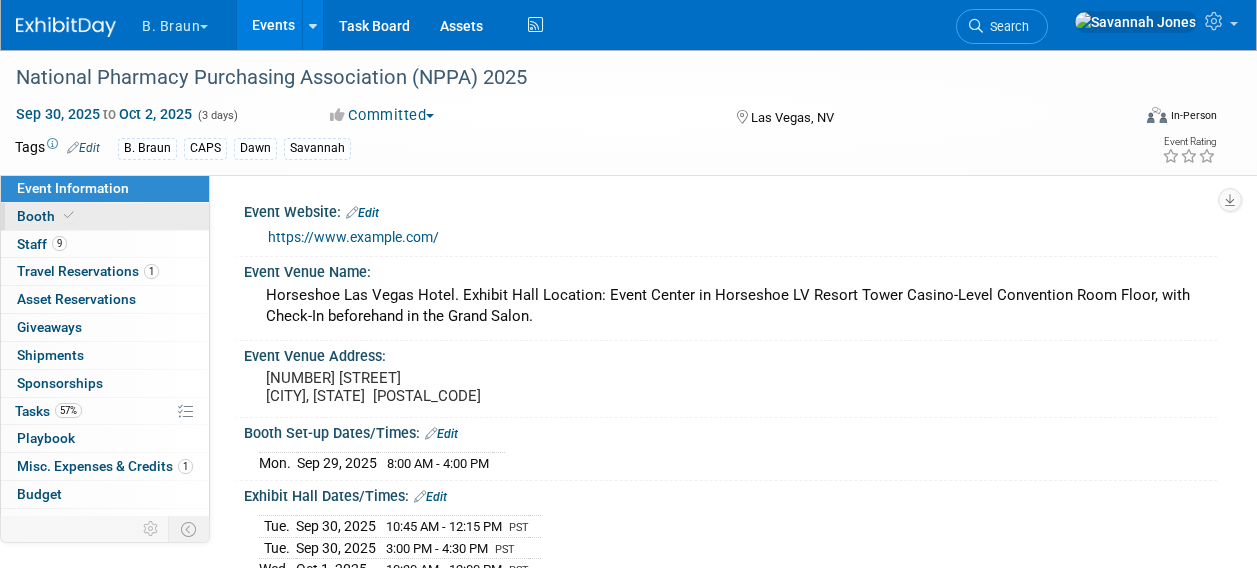 scroll, scrollTop: 0, scrollLeft: 0, axis: both 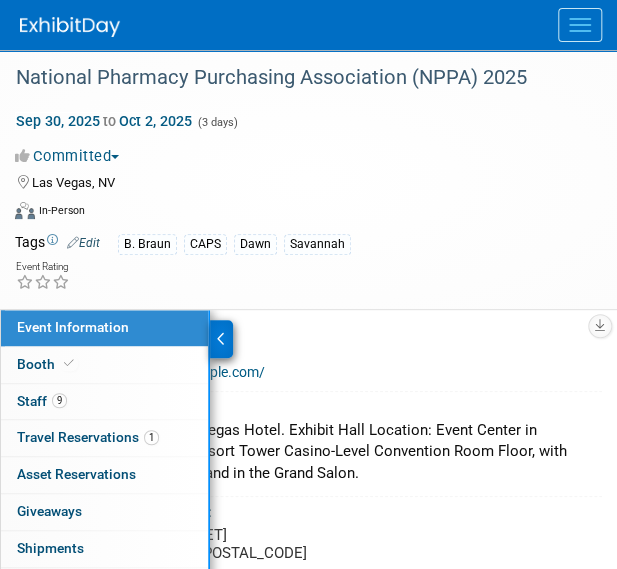 click on "Event Website:
Edit
https://www.pharmacypurchasing.com/
Event Venue Name:
Horseshoe Las Vegas Hotel. Exhibit Hall Location: Event Center in Horseshoe LV Resort Tower Casino-Level Convention Room Floor, with Check-In beforehand in the Grand Salon.
Event Venue Address:
3645 Las Vegas Boulevard South
Las Vegas, NV  89109
Booth Set-up Dates/Times:
Edit
Mon.
Sep 29, 2025
8:00 AM -
4:00 PM
Save Changes
Cancel
Exhibit Hall Dates/Times:
Edit
Tue.
Sep 30, 2025
10:45 AM -
12:15 PM
PST
Tue.
Sep 30, 2025
3:00 PM -
4:30 PM
PST
Wed.
Oct 1, 2025
10:30 AM -
12:00 PM
PST
Wed.
Oct 1, 2025
2:40 PM -
4:10 PM
PST
Save Changes
Cancel
Booth Dismantle Dates/Times:
Edit
Thu.
Oct 2, 2025
8:00 AM  -
12:00 PM" at bounding box center [311, 516] 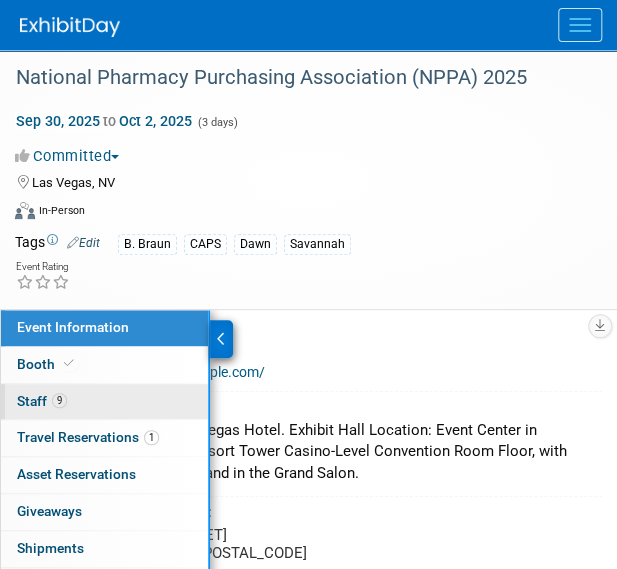 click on "9
Staff 9" at bounding box center (104, 402) 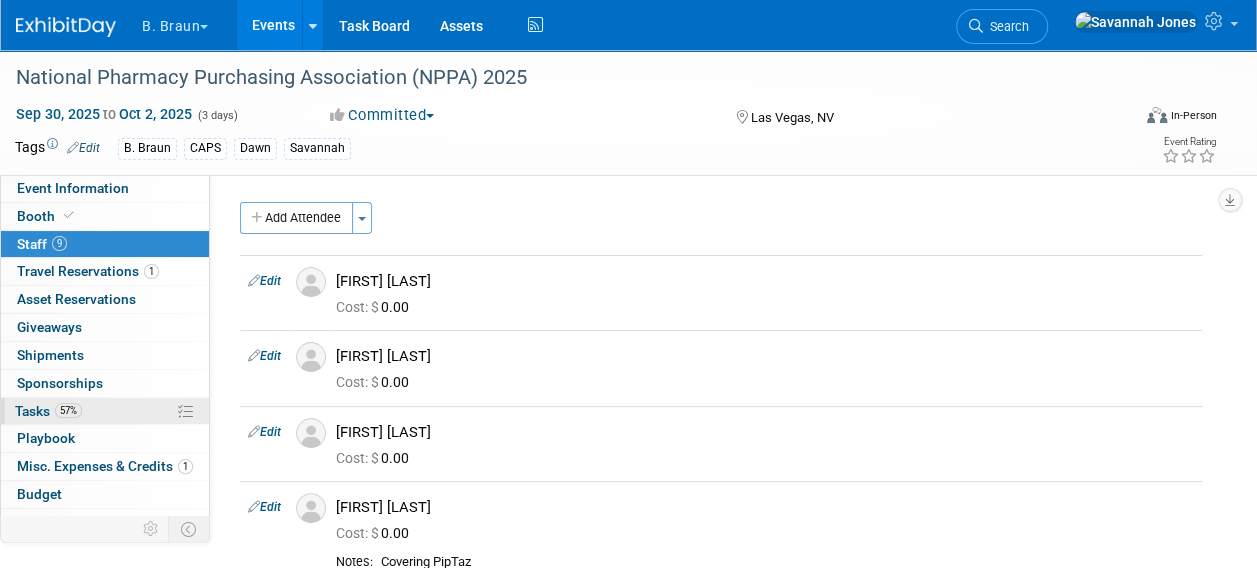 click on "57%
Tasks 57%" at bounding box center (105, 411) 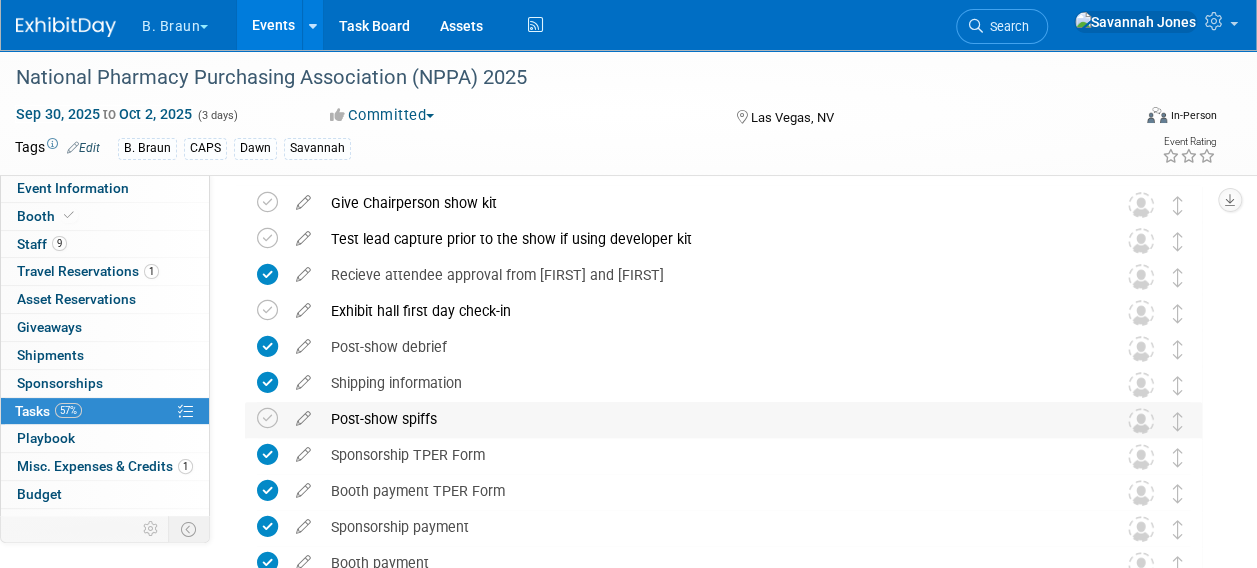 scroll, scrollTop: 100, scrollLeft: 0, axis: vertical 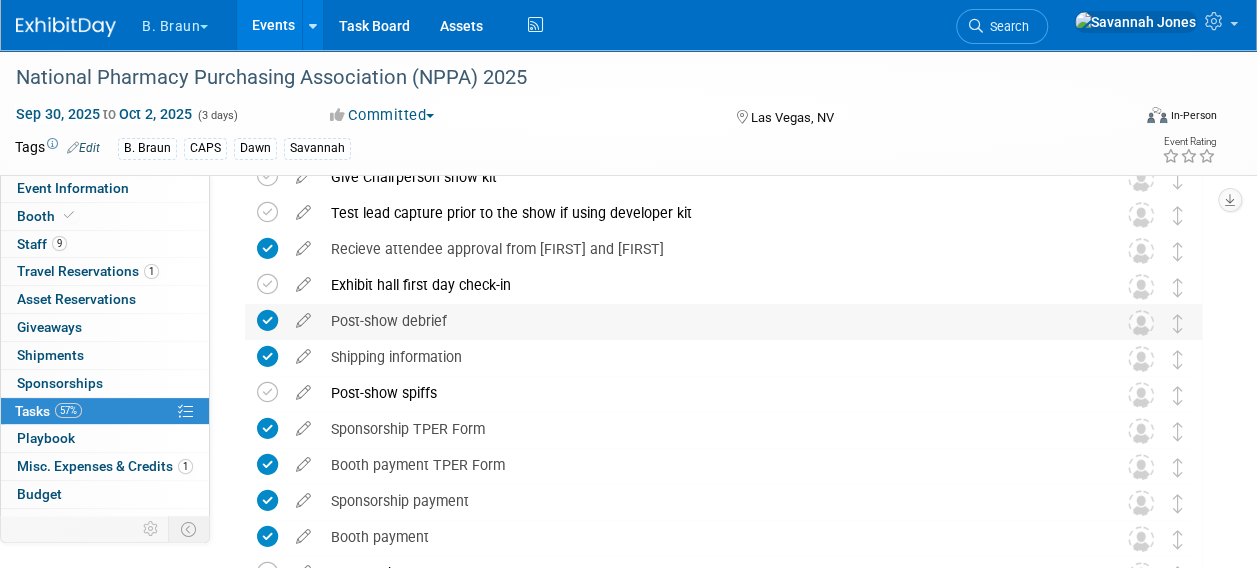 click on "Post-show debrief" at bounding box center (704, 321) 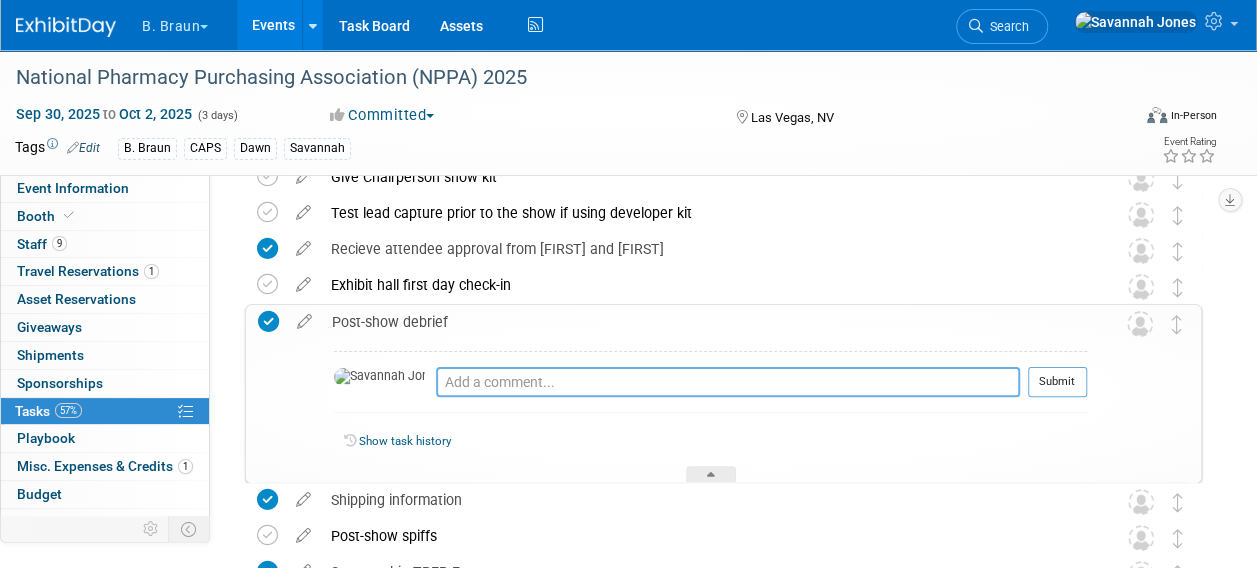click at bounding box center (728, 382) 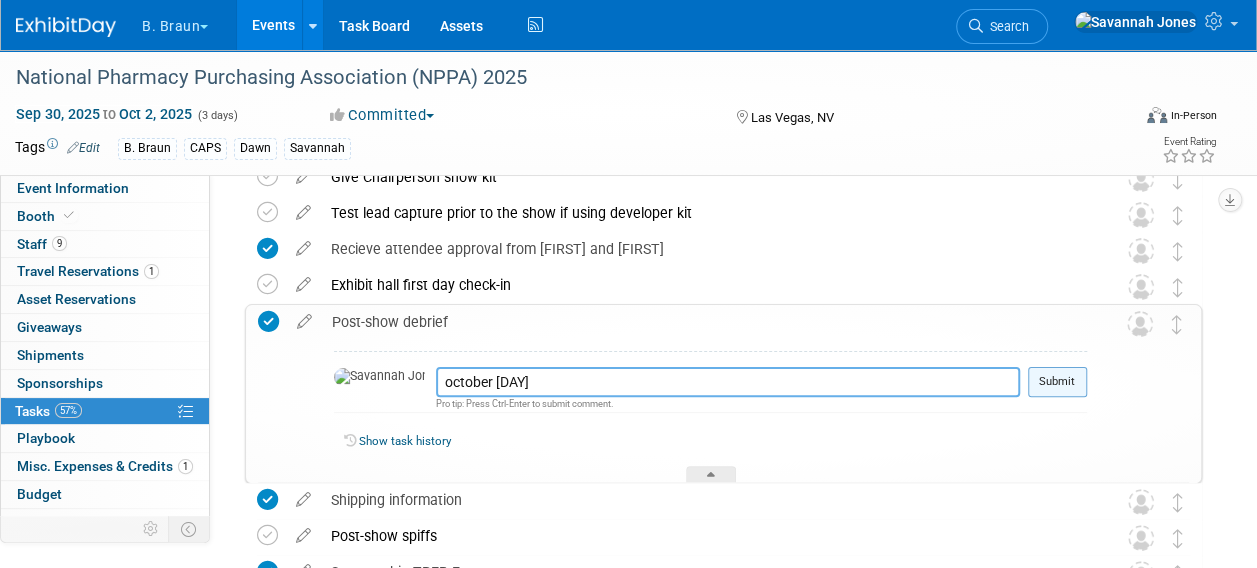 type on "october 6" 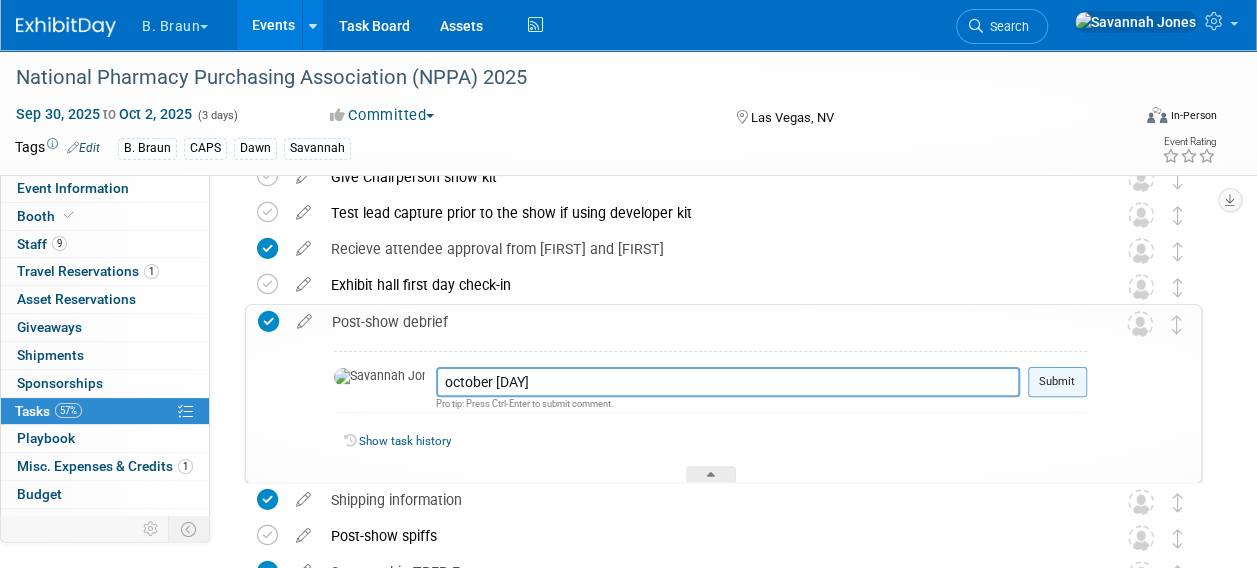 click on "Submit" at bounding box center [1057, 382] 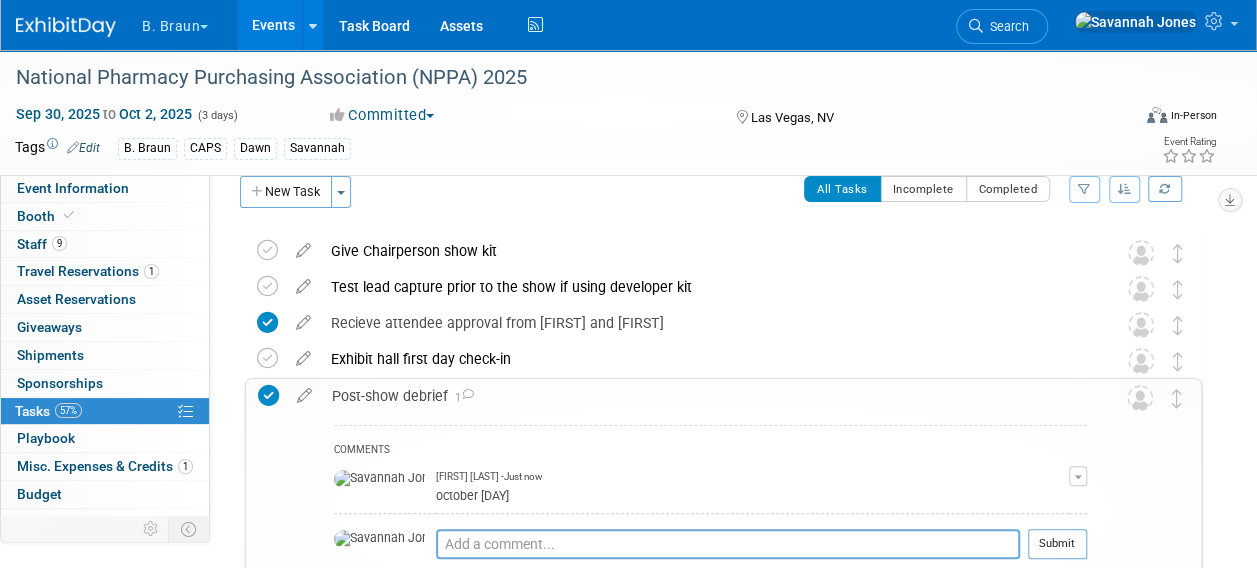 scroll, scrollTop: 0, scrollLeft: 0, axis: both 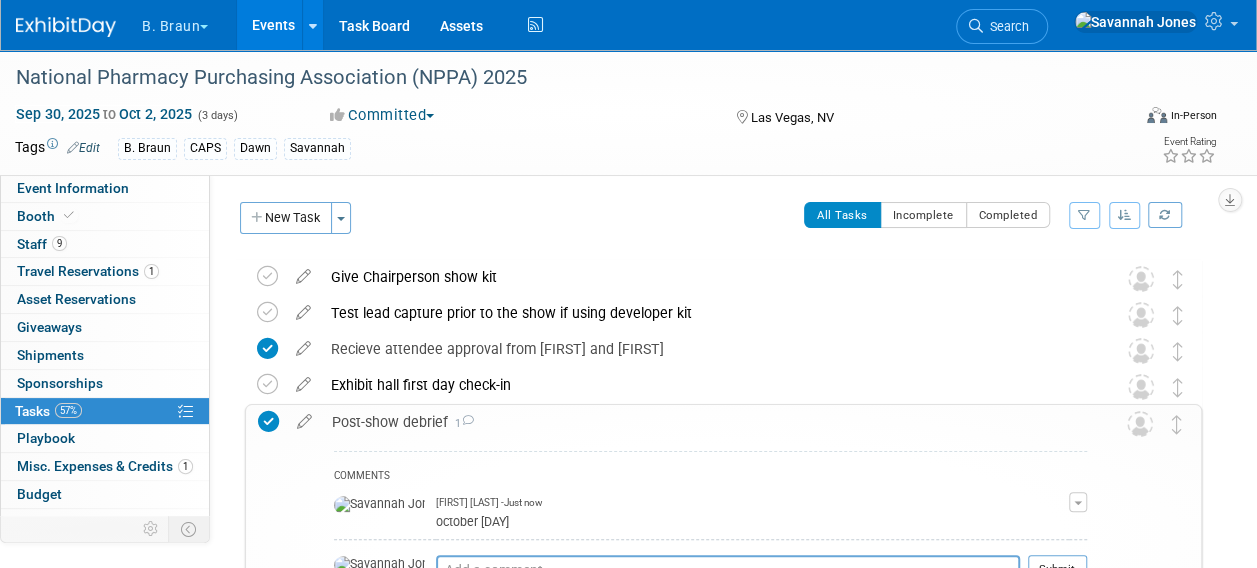 click on "Events" at bounding box center [273, 25] 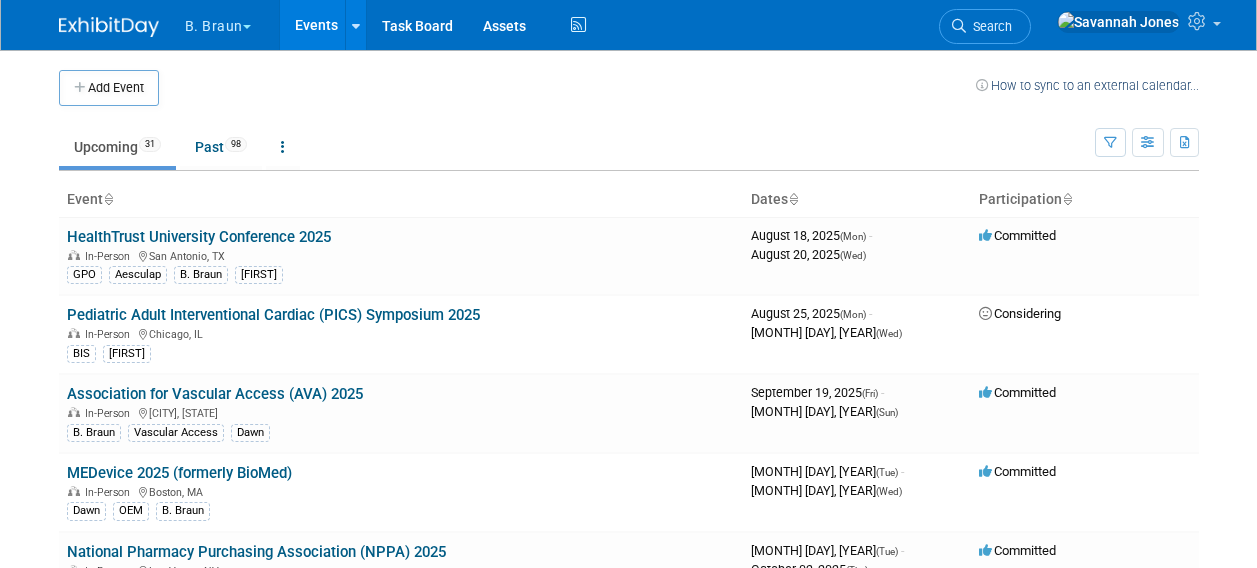 scroll, scrollTop: 0, scrollLeft: 0, axis: both 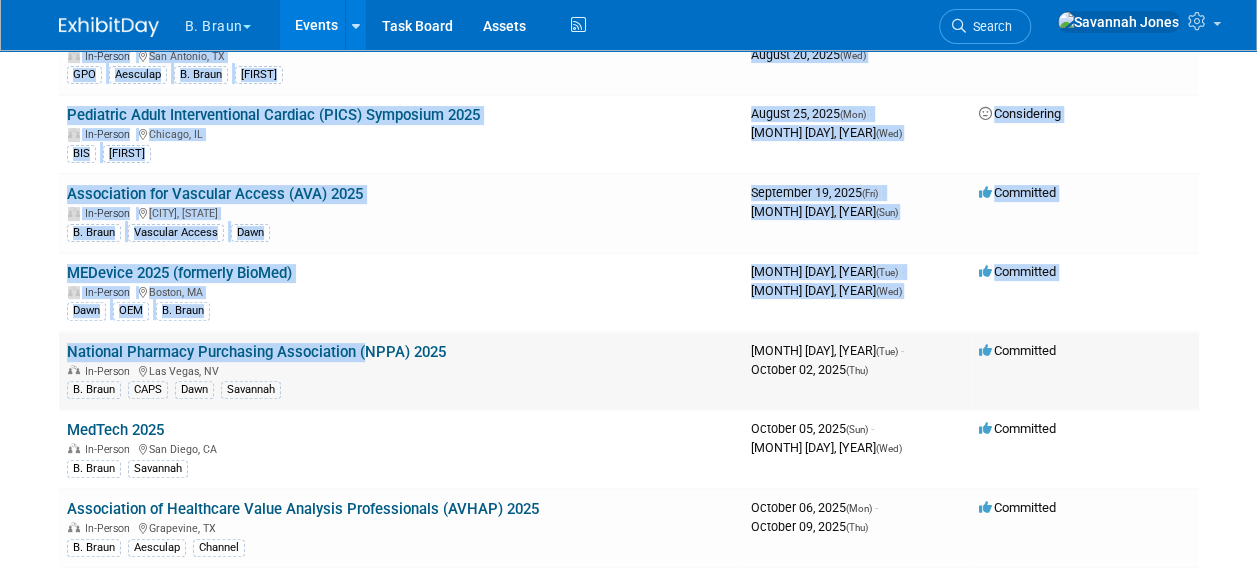 drag, startPoint x: 52, startPoint y: 342, endPoint x: 350, endPoint y: 354, distance: 298.24152 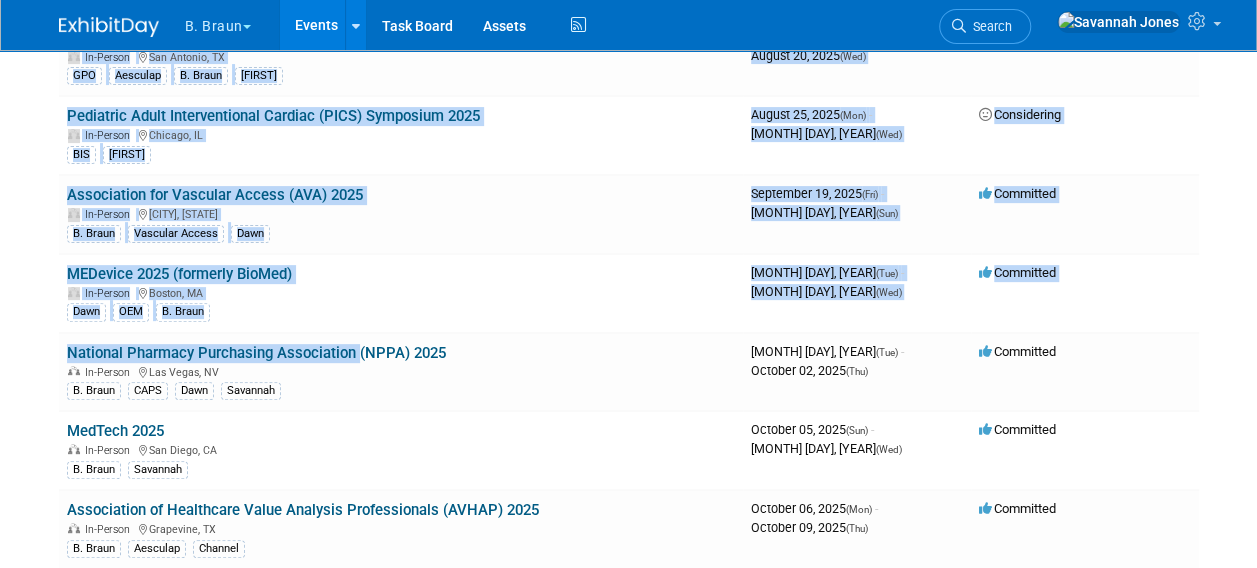 scroll, scrollTop: 200, scrollLeft: 0, axis: vertical 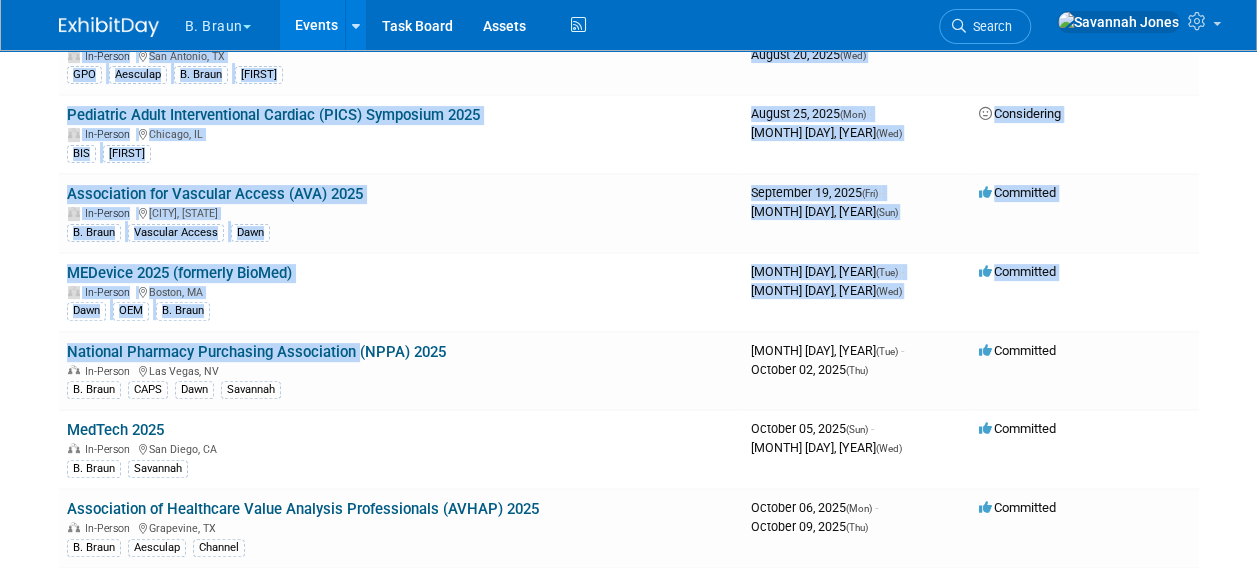 click on "B. Braun
Explore:
My Workspaces  2
Go to Workspace:
Aesculap
B. Braun
Events
Add Event
Bulk Upload Events
Shareable Event Boards
Recently Viewed Events:
National Pharmacy Purchasing Association (NPPA) 2025
Las Vegas, [STATE]
Sep 30, 2025  to  Oct 2, 2025
MedTech 2025
San Diego, [STATE]
Oct 5, 2025  to  Oct 8, 2025
HealthTrust University Conference 2025
San Antonio, [STATE]
Aug 18, 2025  to  Aug 20, 2025
Task Board
Assets
Activity Feed
My Account
My Profile & Preferences
Sync to External Calendar...
Team Workspace
Users and Permissions
Workspace Settings
Metrics & Analytics
Budgeting, ROI & ROO
Annual Budgets (all events)
Refer & Earn
Contact us" at bounding box center (628, 84) 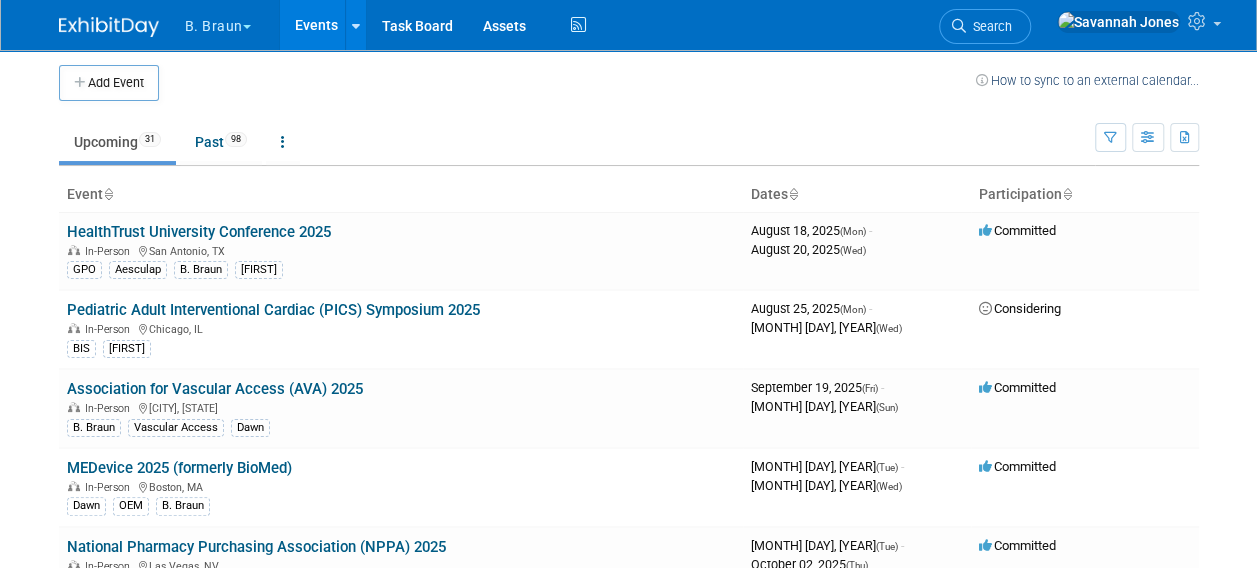 scroll, scrollTop: 0, scrollLeft: 0, axis: both 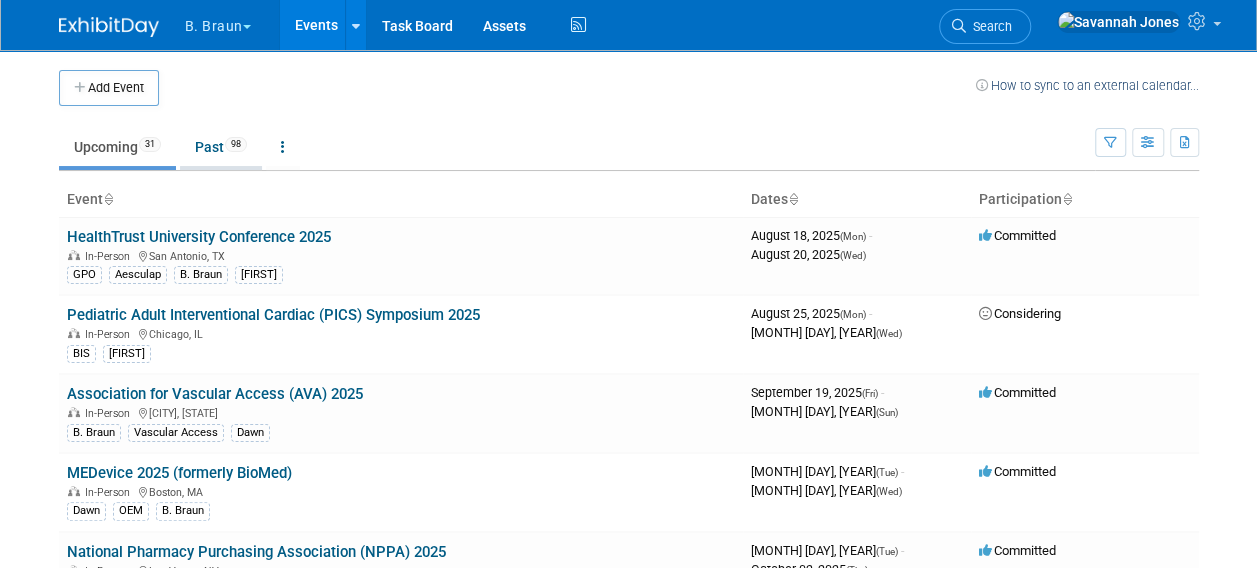 click on "Past
98" at bounding box center (221, 147) 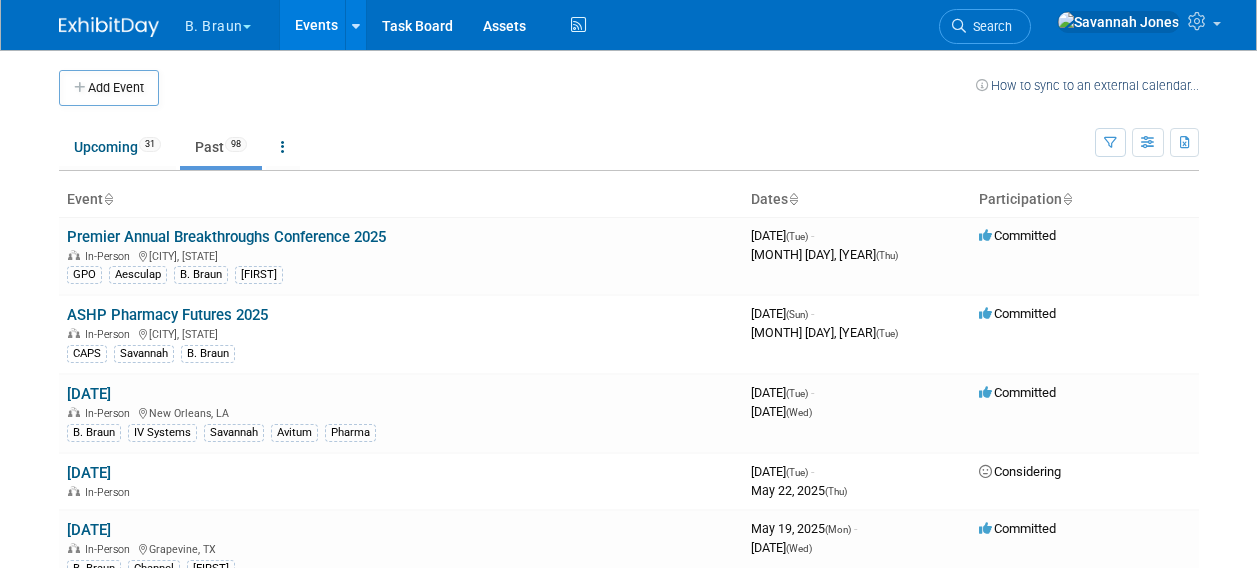 scroll, scrollTop: 0, scrollLeft: 0, axis: both 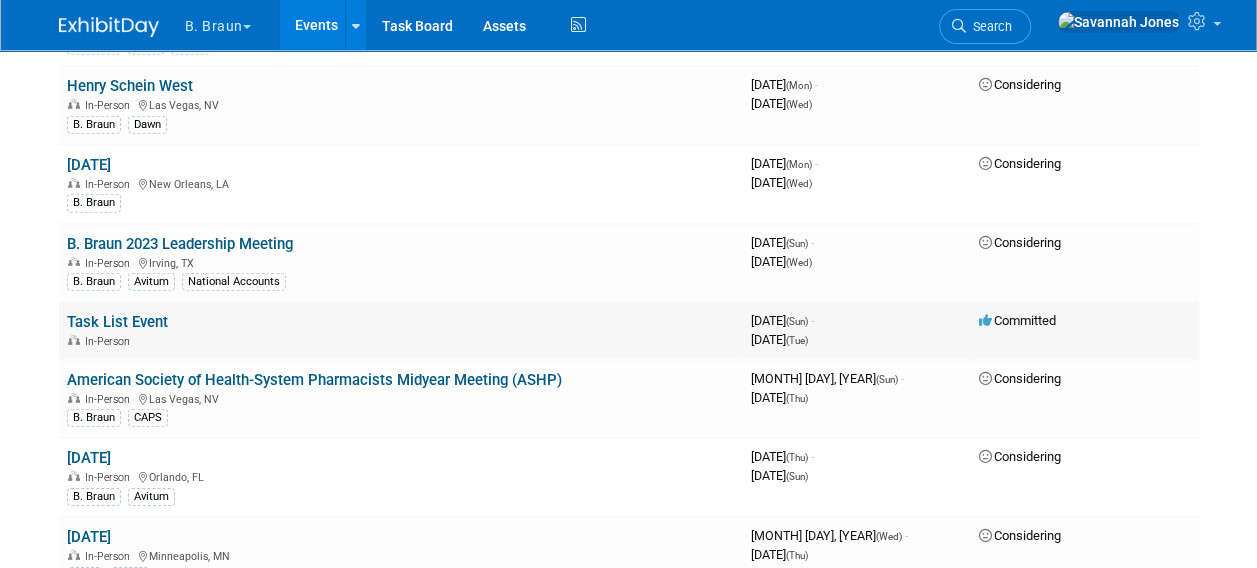 click on "Task List Event" at bounding box center [117, 322] 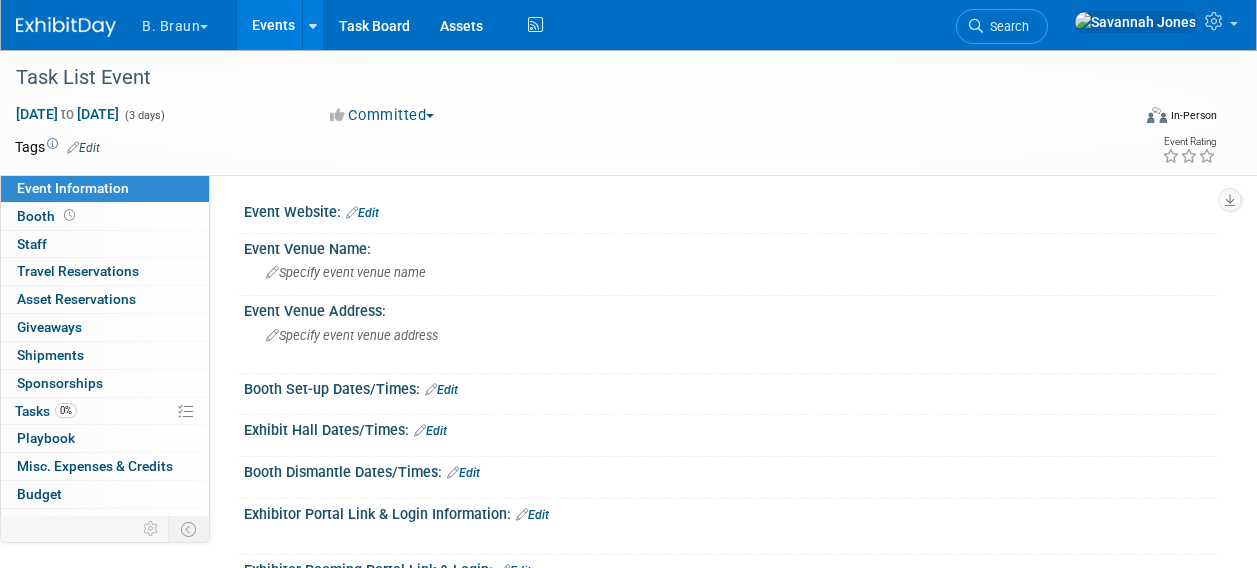 scroll, scrollTop: 0, scrollLeft: 0, axis: both 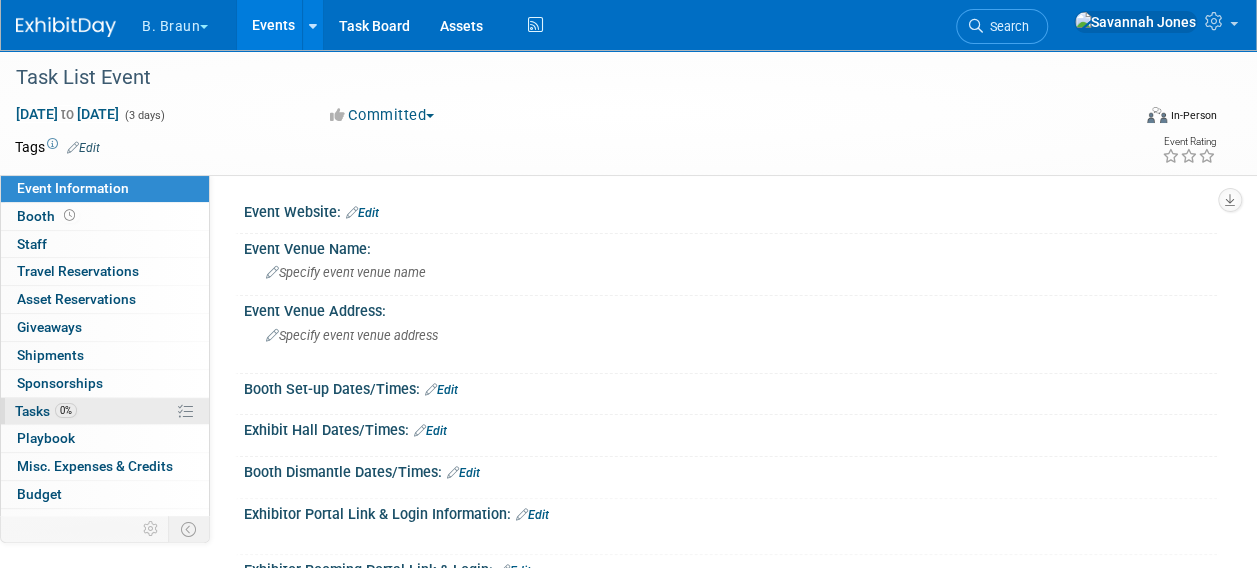 click on "0%" at bounding box center (66, 410) 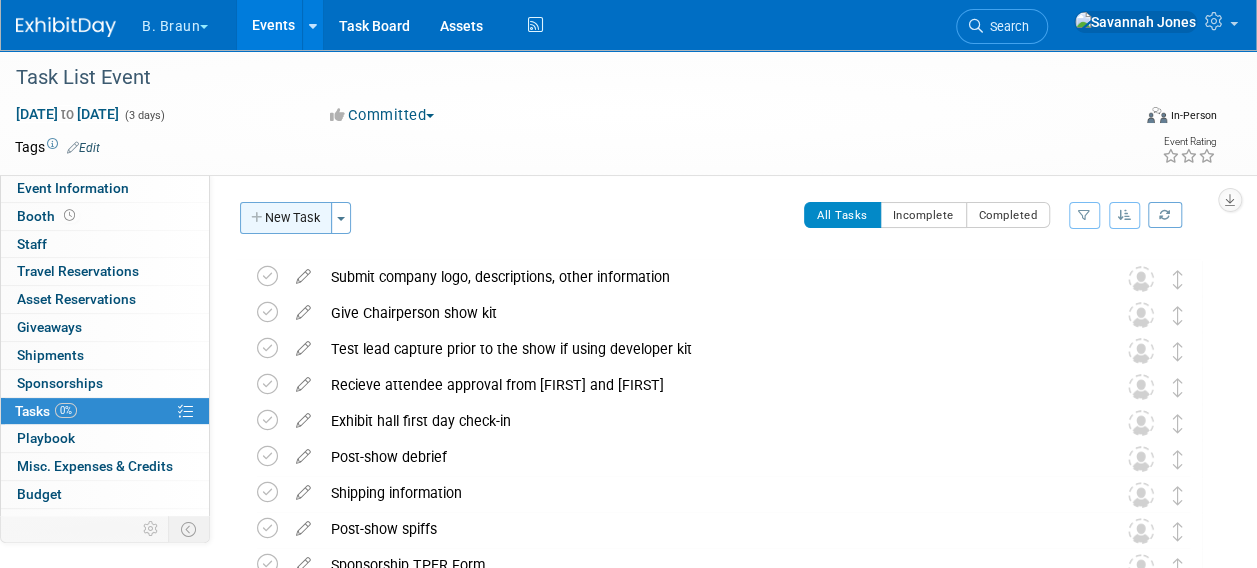 click on "New Task" at bounding box center (286, 218) 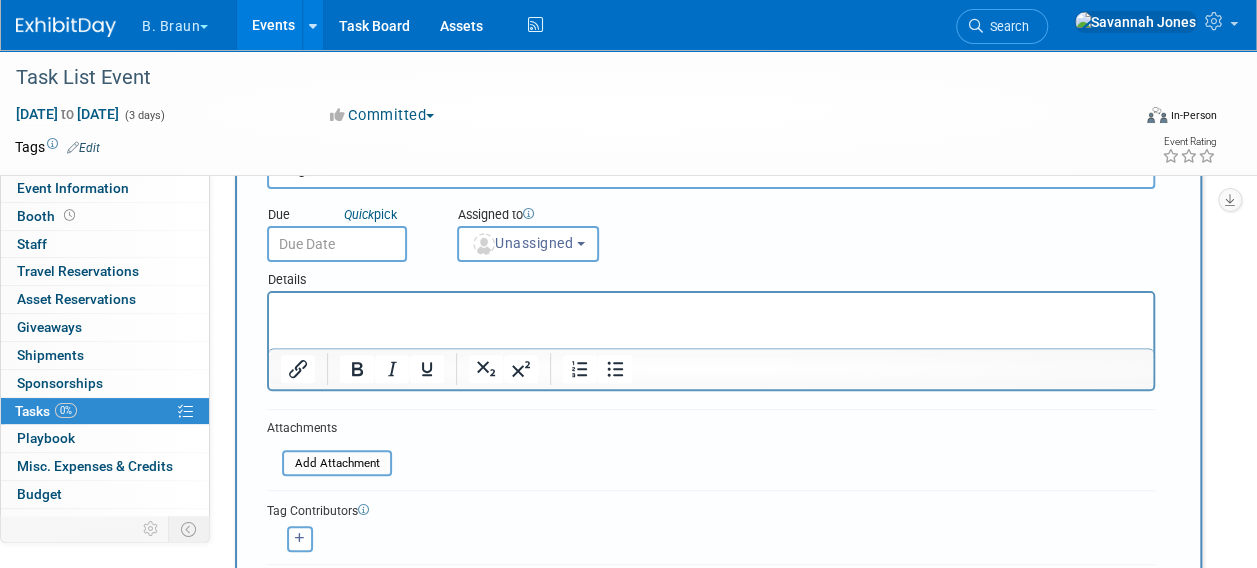 scroll, scrollTop: 200, scrollLeft: 0, axis: vertical 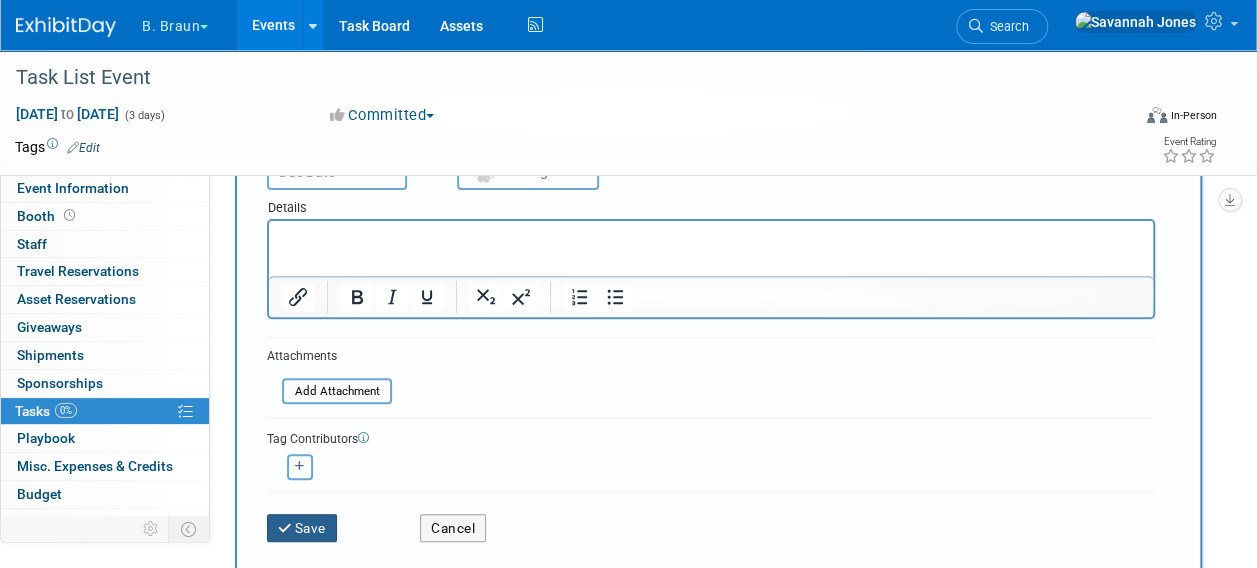type on "Register attendees" 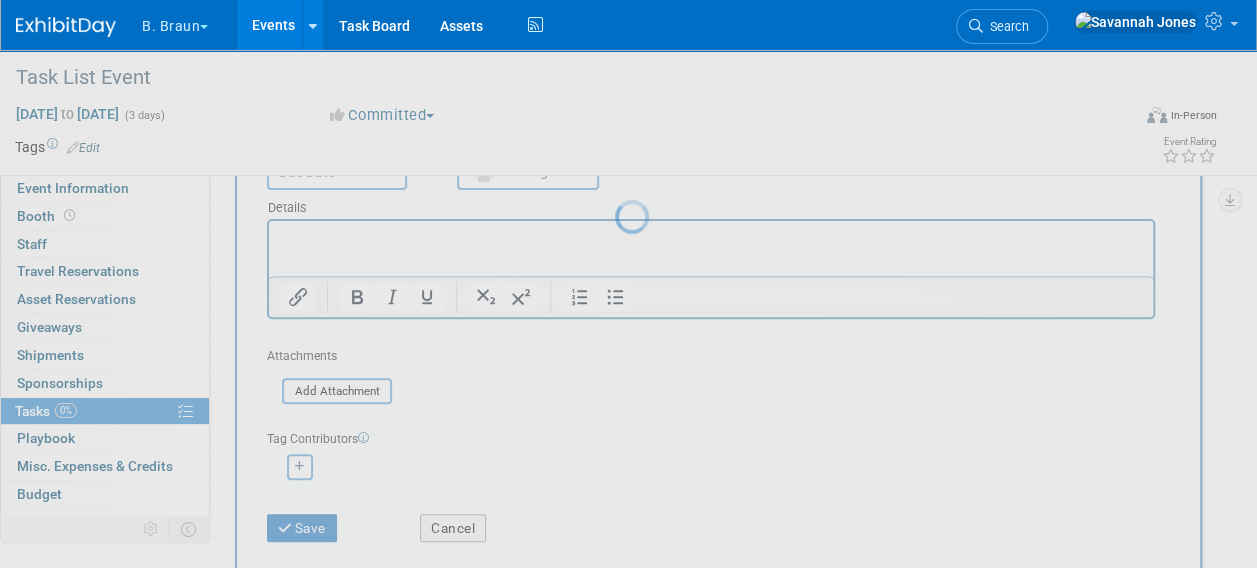 scroll, scrollTop: 60, scrollLeft: 0, axis: vertical 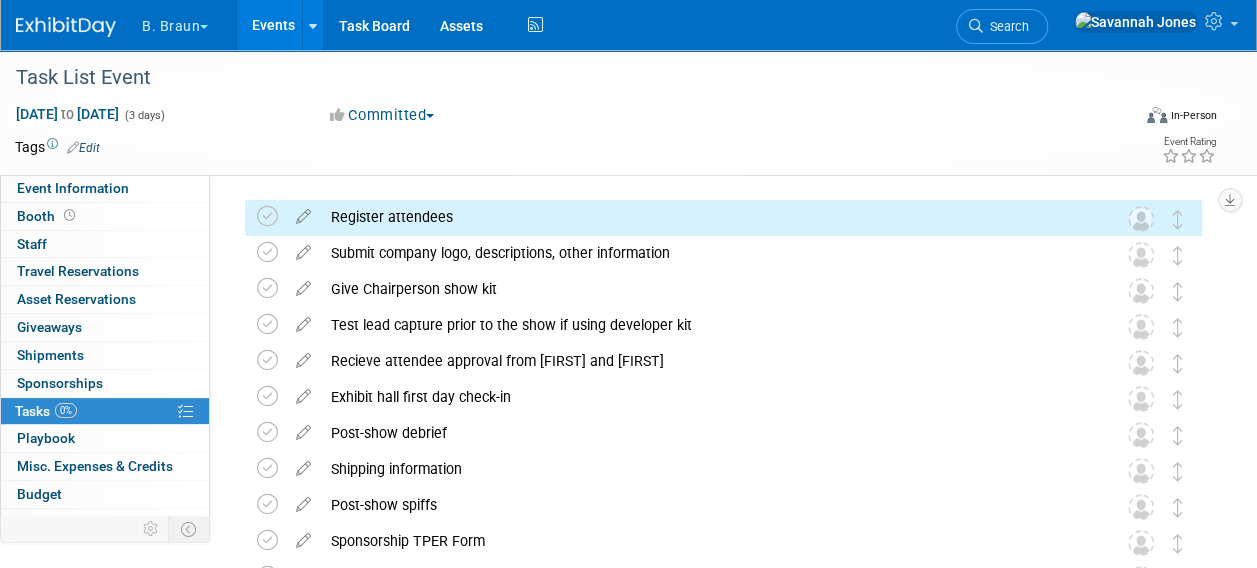 click on "Events" at bounding box center (273, 25) 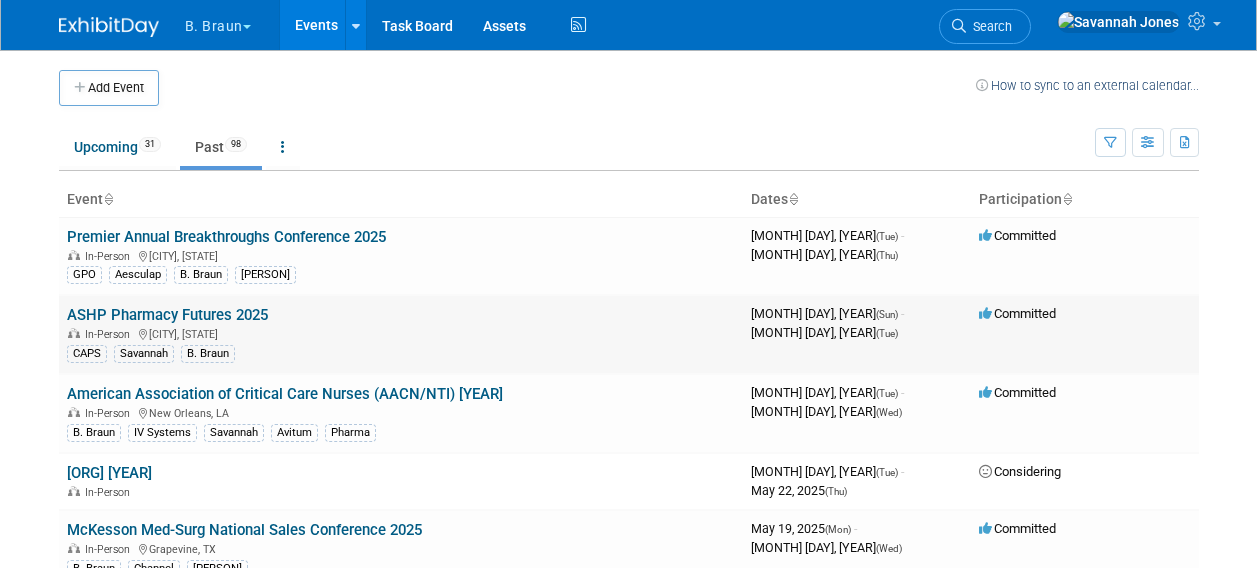 scroll, scrollTop: 0, scrollLeft: 0, axis: both 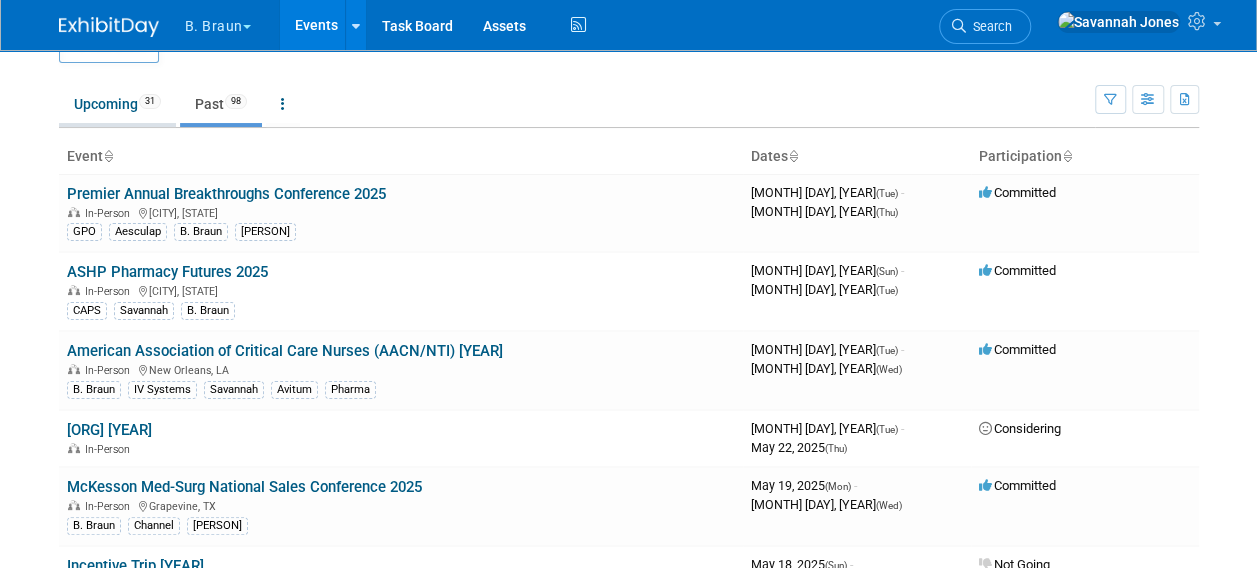 click on "Upcoming
31" at bounding box center (117, 104) 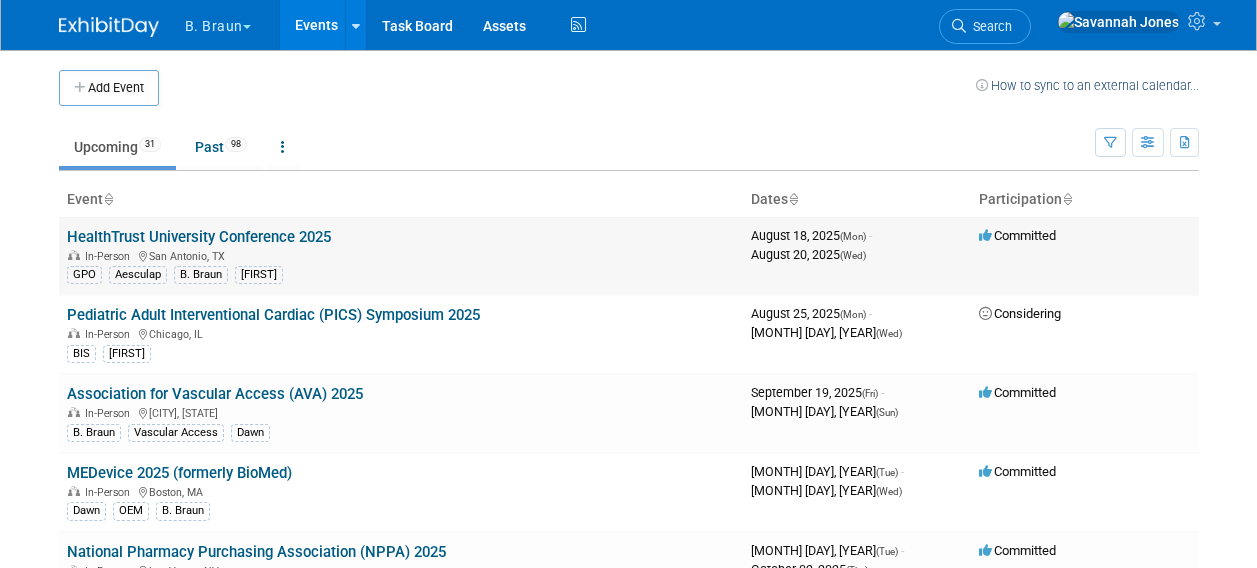 scroll, scrollTop: 0, scrollLeft: 0, axis: both 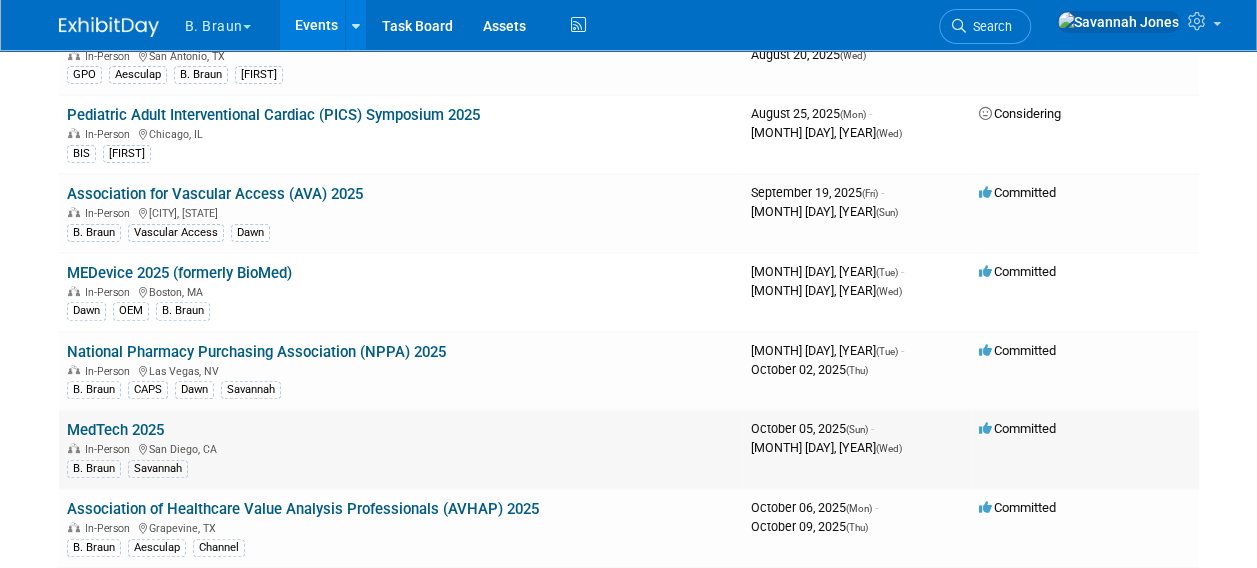 click on "MedTech 2025" at bounding box center [115, 430] 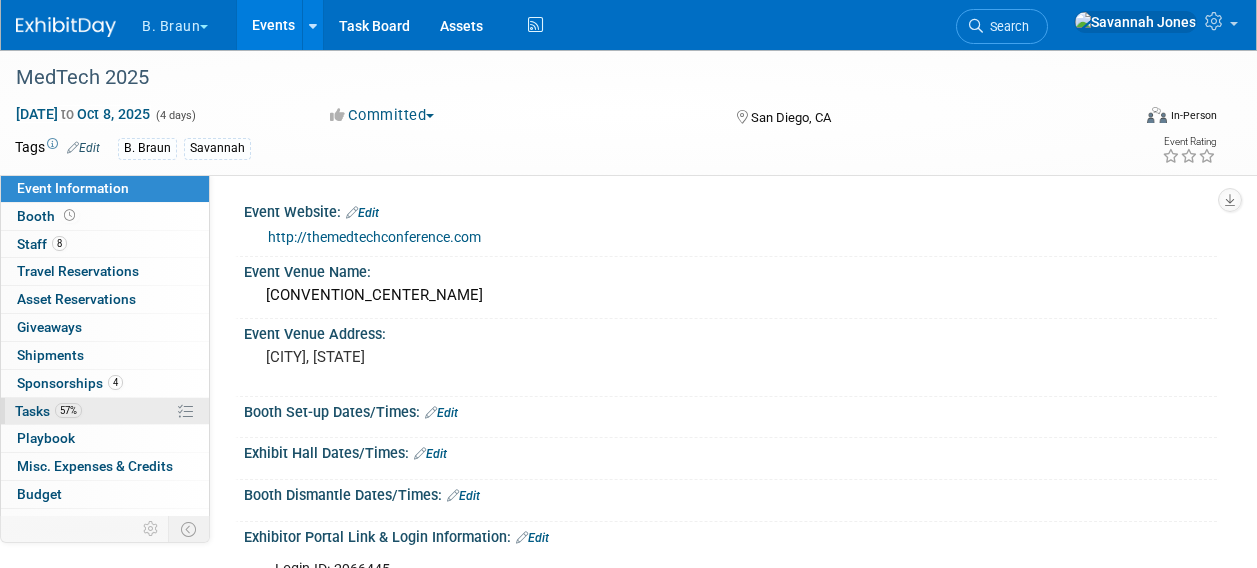 scroll, scrollTop: 0, scrollLeft: 0, axis: both 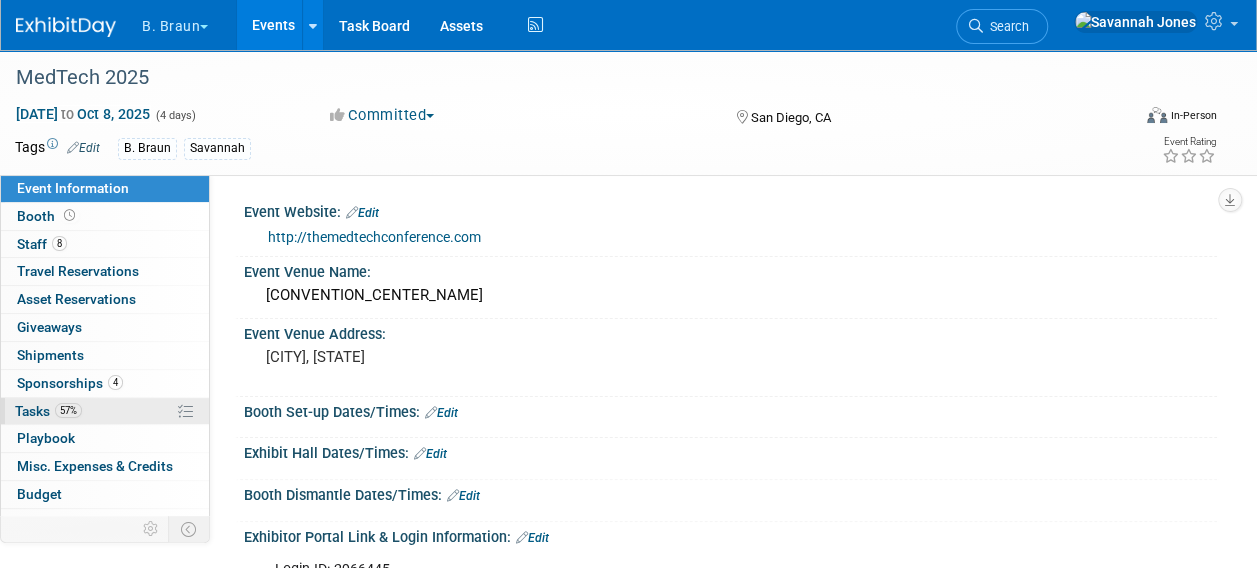 click on "57%
Tasks 57%" at bounding box center (105, 411) 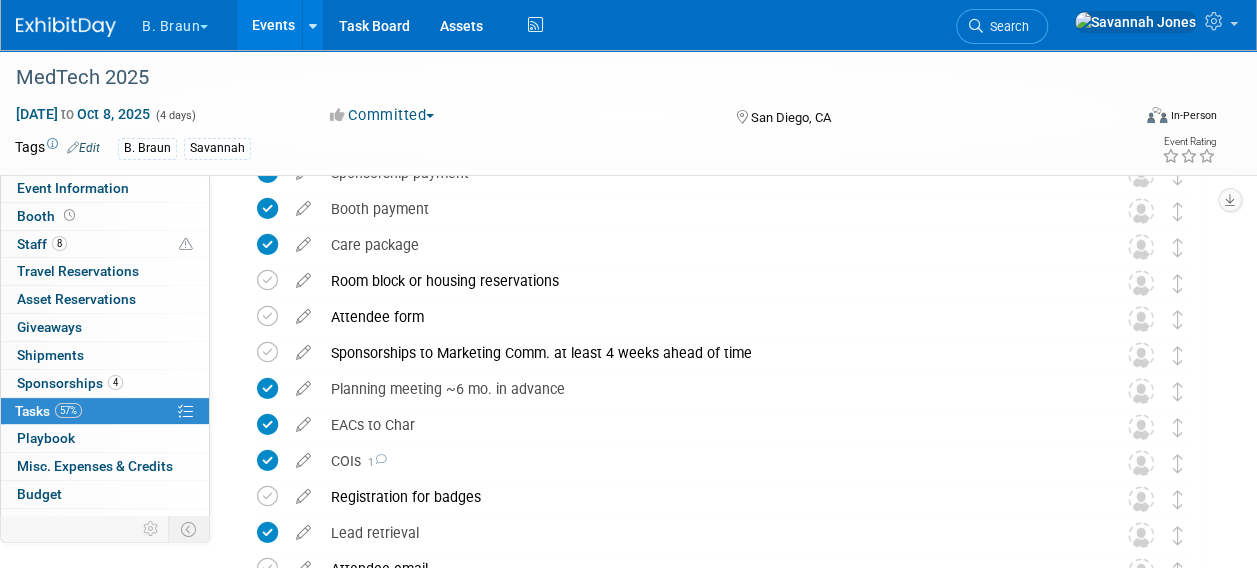 scroll, scrollTop: 500, scrollLeft: 0, axis: vertical 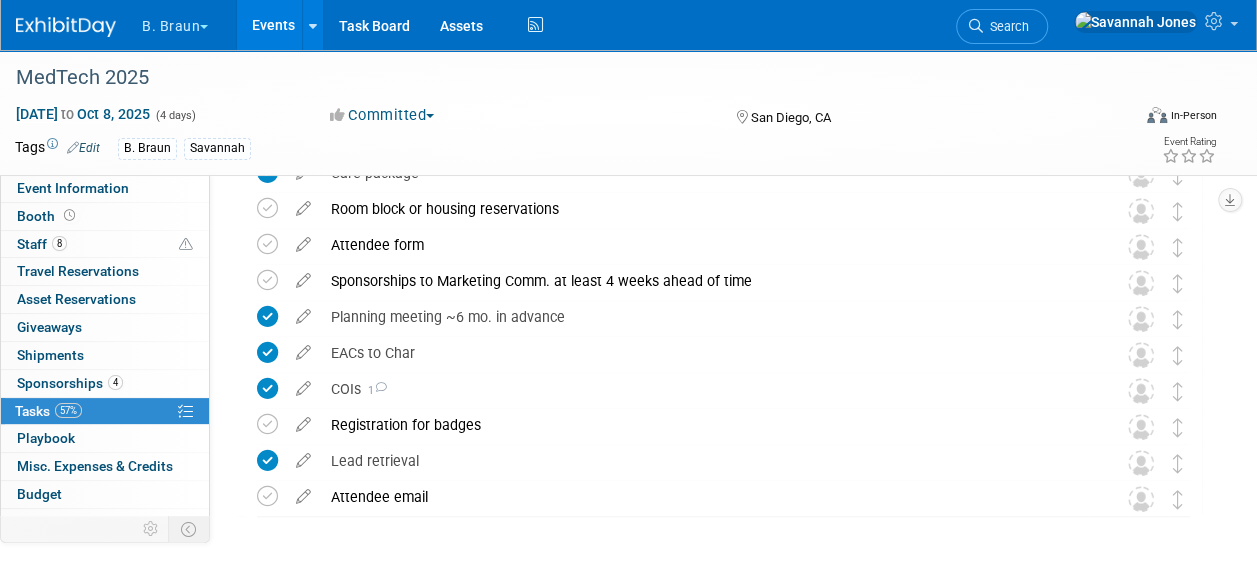 click on "Events" at bounding box center [273, 25] 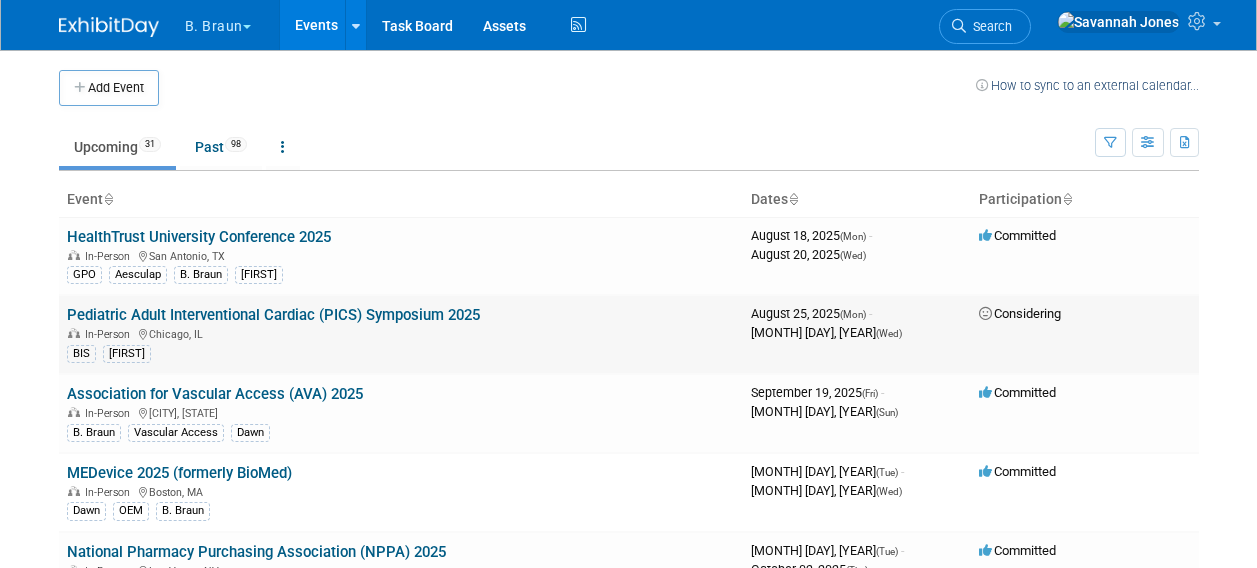 scroll, scrollTop: 0, scrollLeft: 0, axis: both 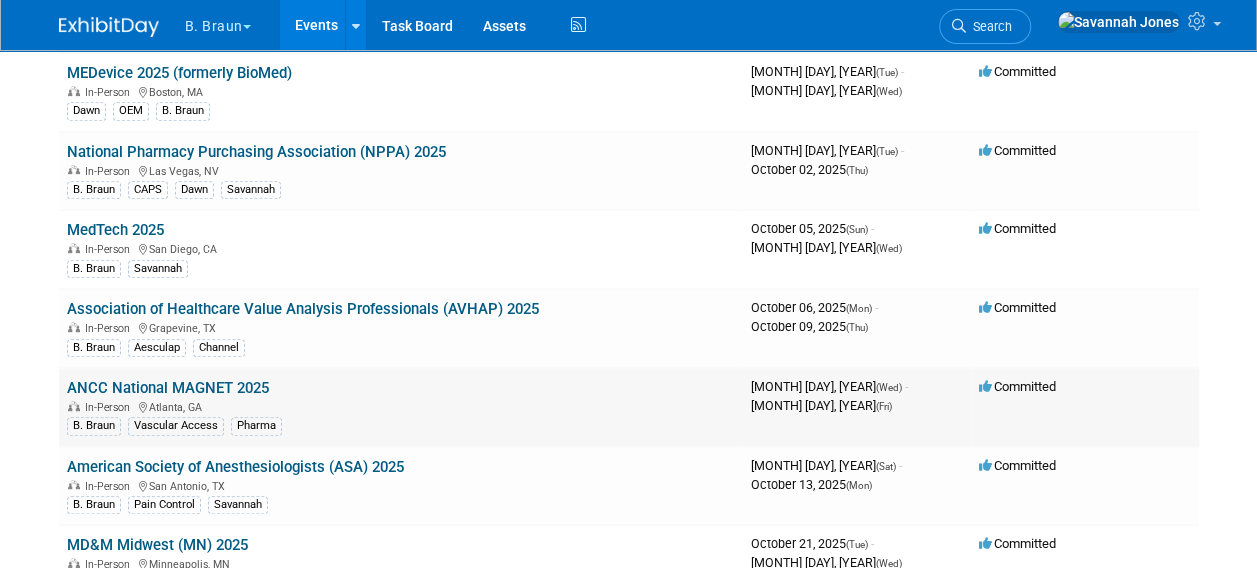 click on "[EVENT_NAME] [YEAR]
[EVENT_TYPE]
[CITY], [STATE]
[BRAND]
[PRODUCT]
[PRODUCT_TYPE]" at bounding box center (401, 407) 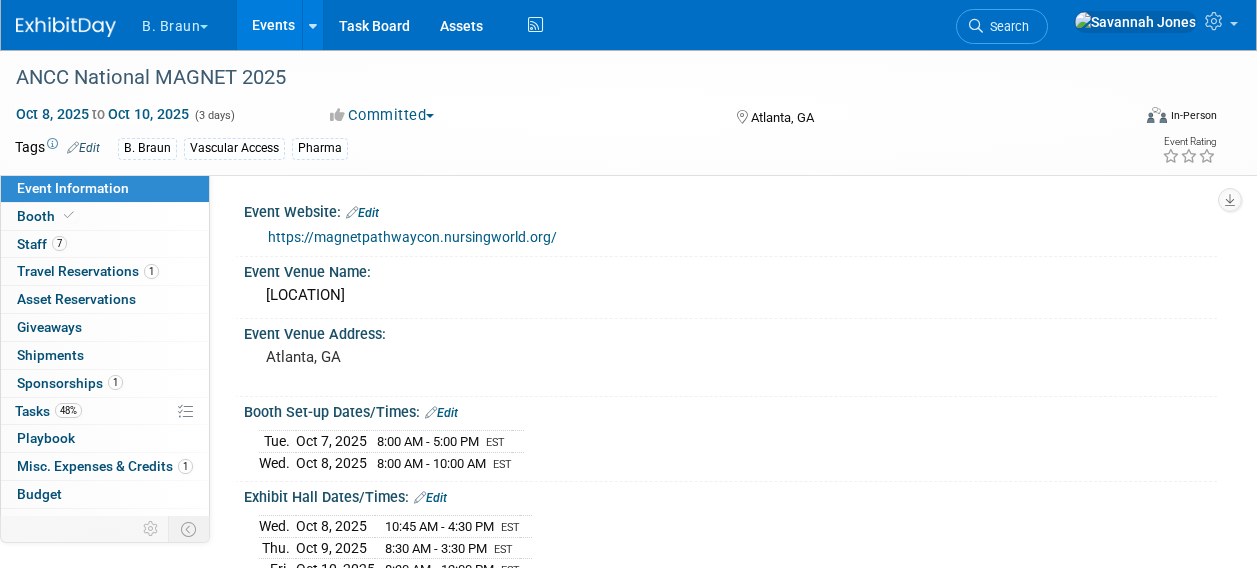 scroll, scrollTop: 0, scrollLeft: 0, axis: both 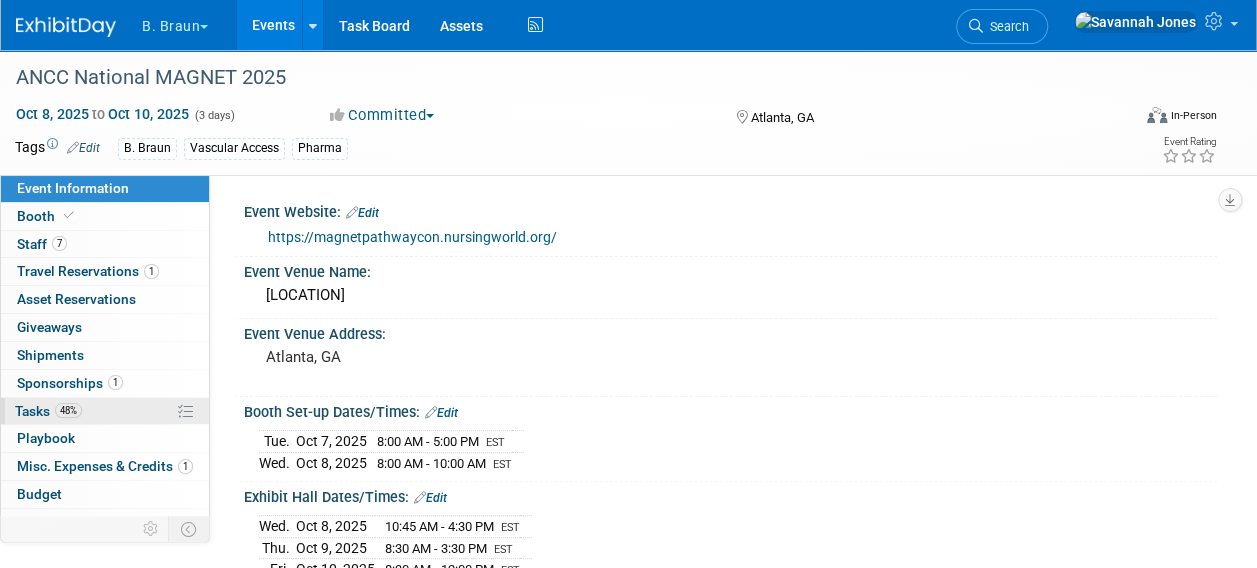 click on "48%
Tasks 48%" at bounding box center [105, 411] 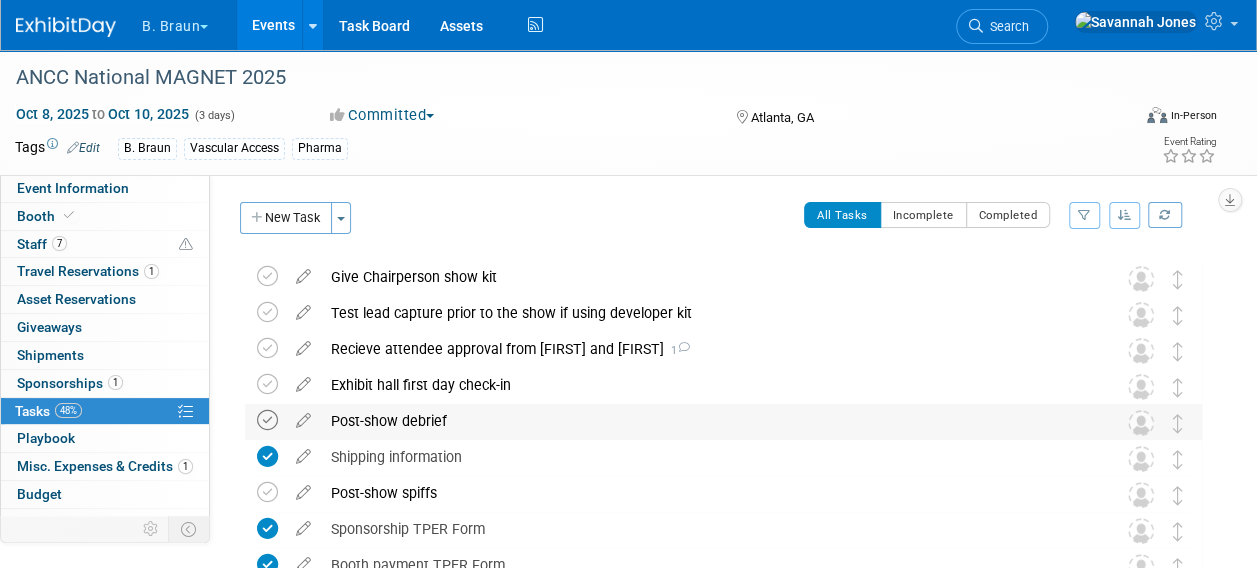 click at bounding box center (267, 420) 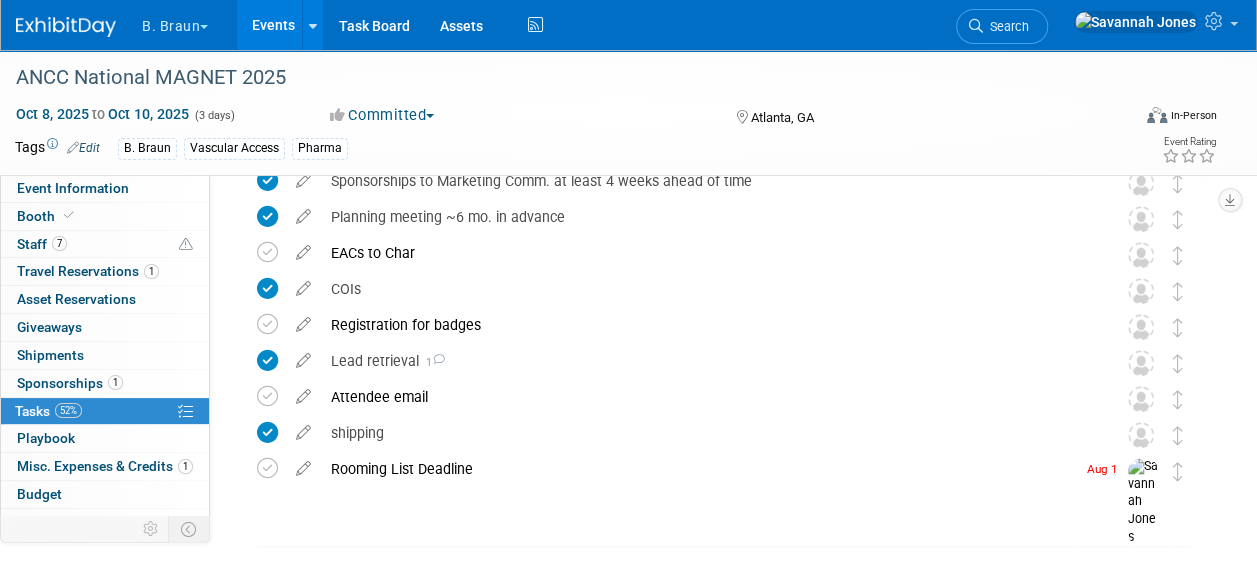 scroll, scrollTop: 500, scrollLeft: 0, axis: vertical 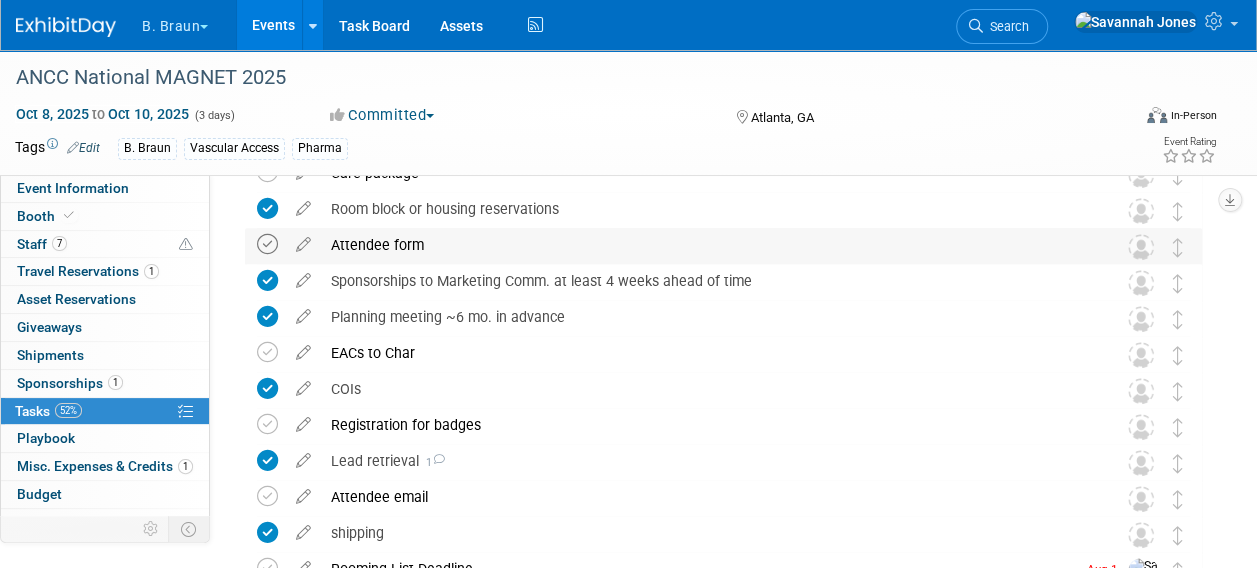 click at bounding box center (267, 244) 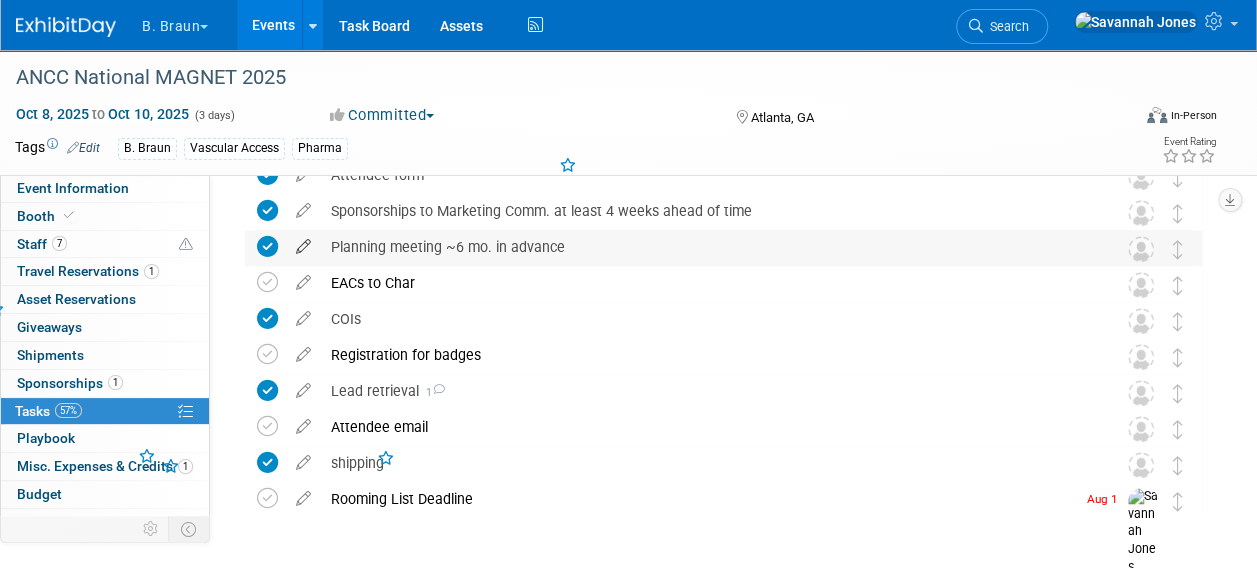 scroll, scrollTop: 600, scrollLeft: 0, axis: vertical 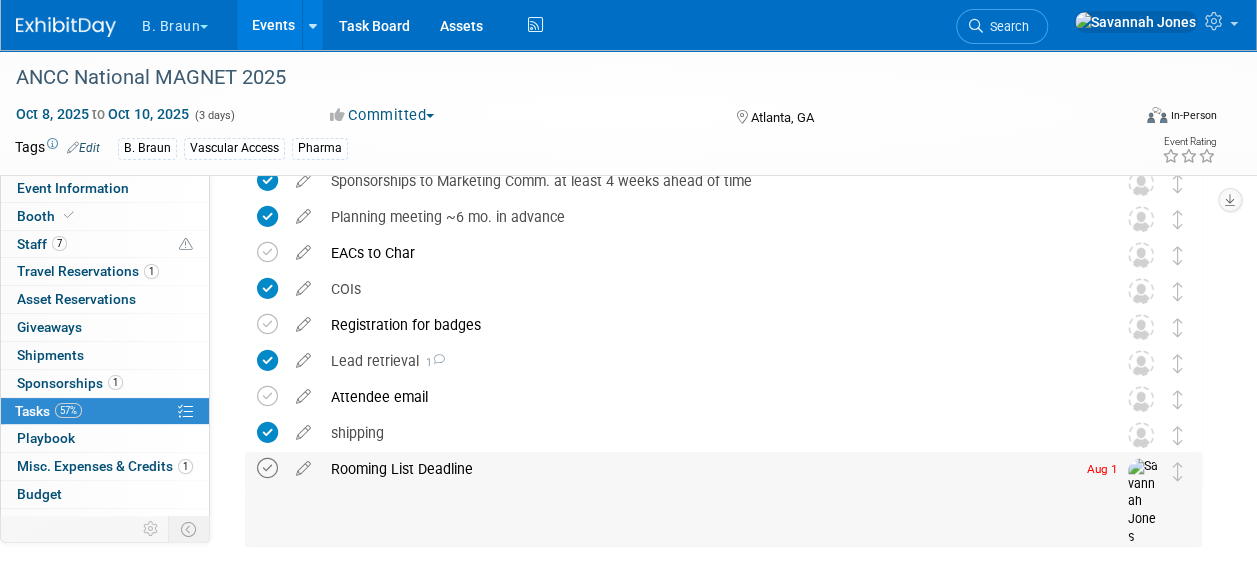 click at bounding box center [267, 468] 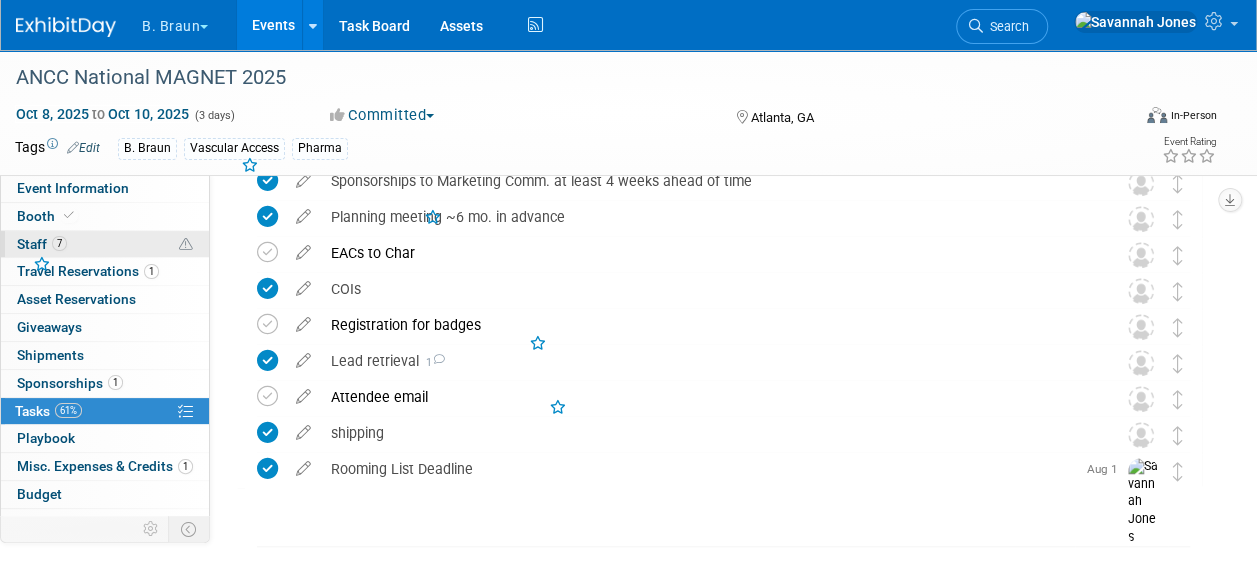 click on "7
Staff 7" at bounding box center [105, 244] 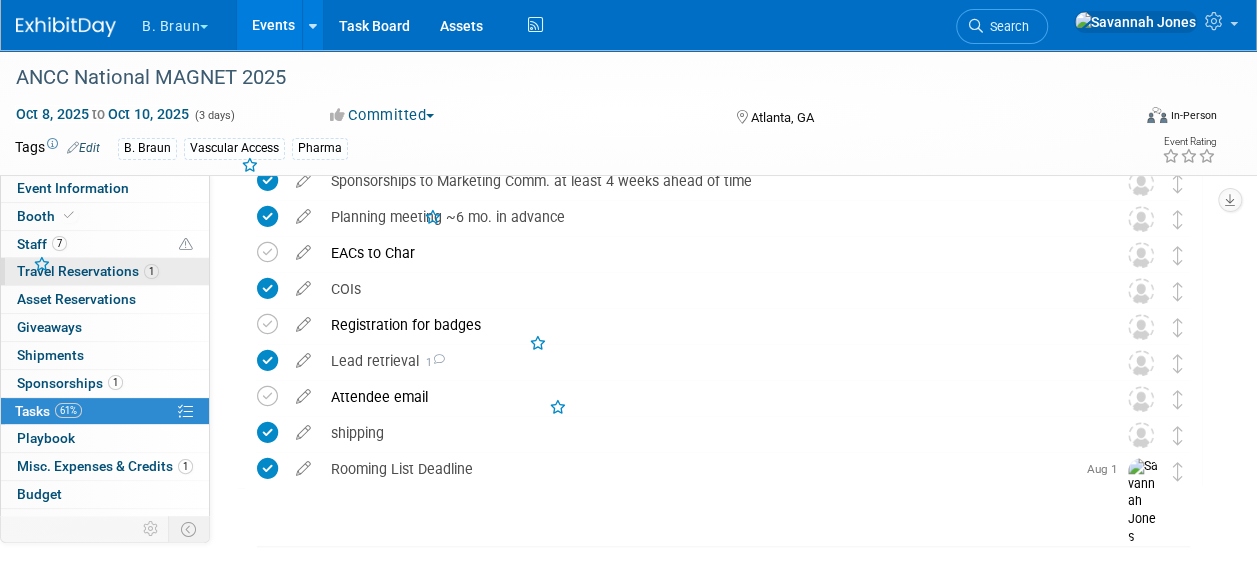 scroll, scrollTop: 0, scrollLeft: 0, axis: both 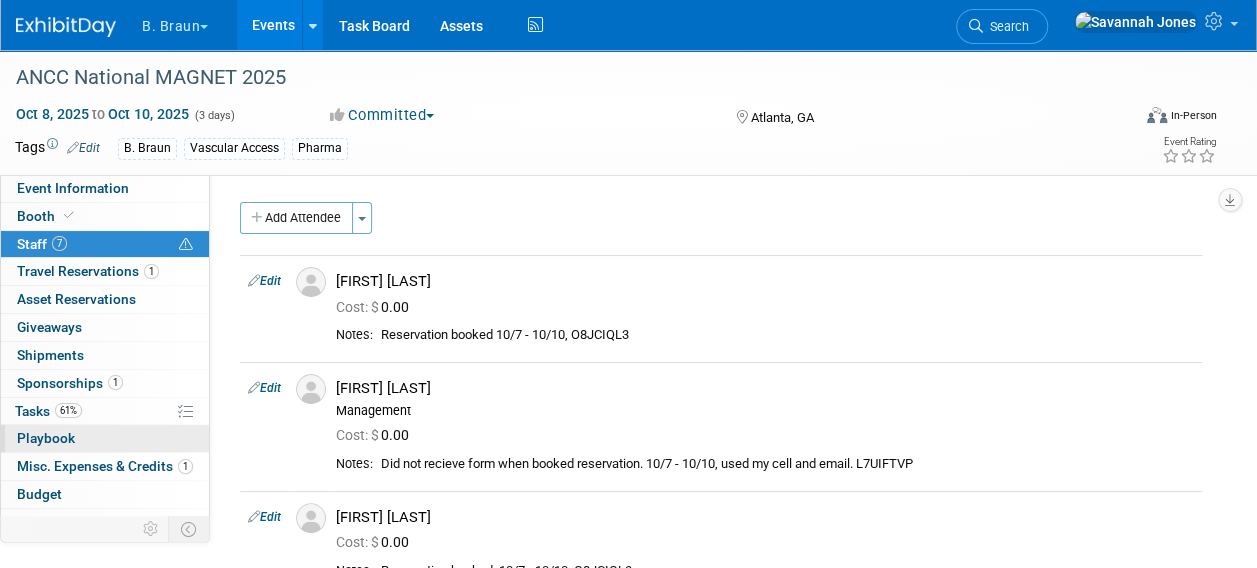 click on "0
Playbook 0" at bounding box center [105, 438] 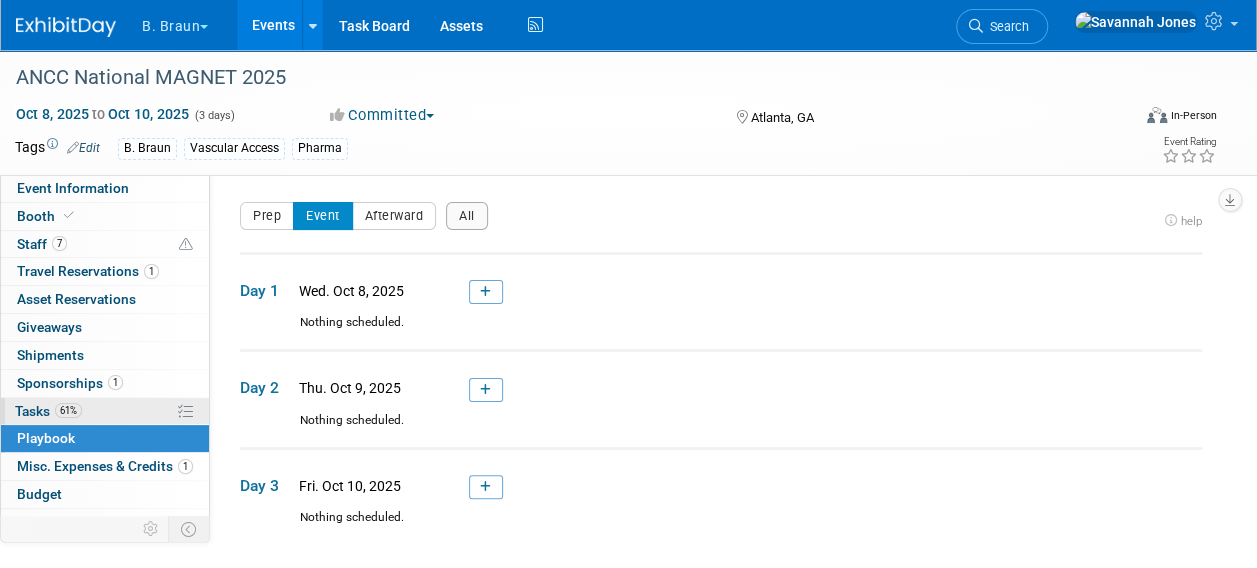 click on "61%
Tasks 61%" at bounding box center [105, 411] 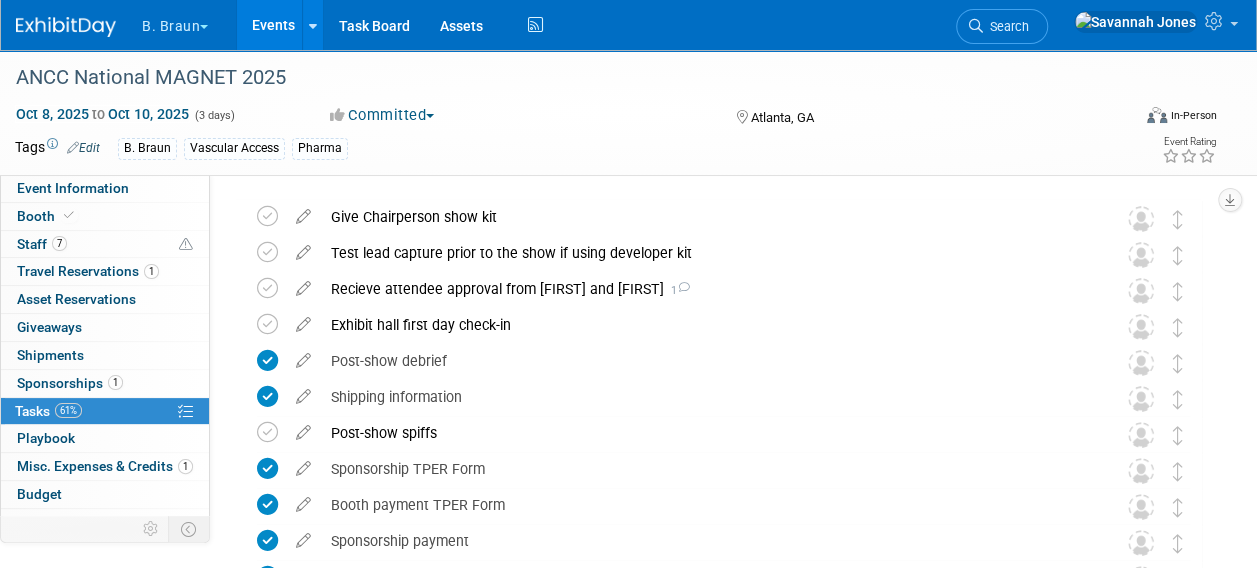 scroll, scrollTop: 0, scrollLeft: 0, axis: both 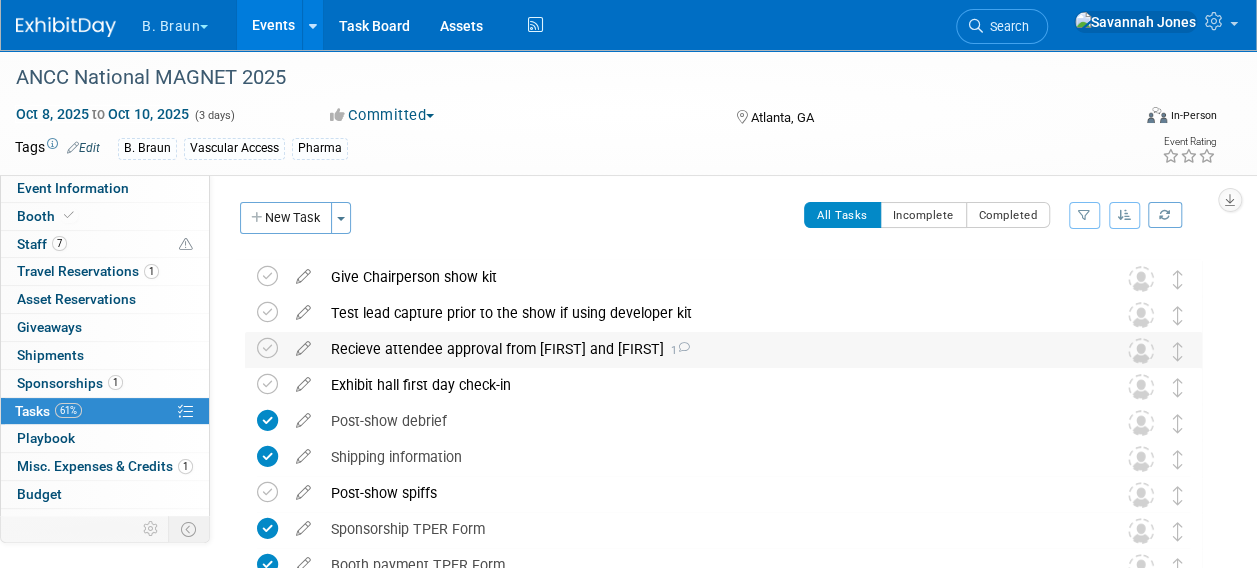 click on "Recieve attendee approval from Brett and Angela
1" at bounding box center [704, 349] 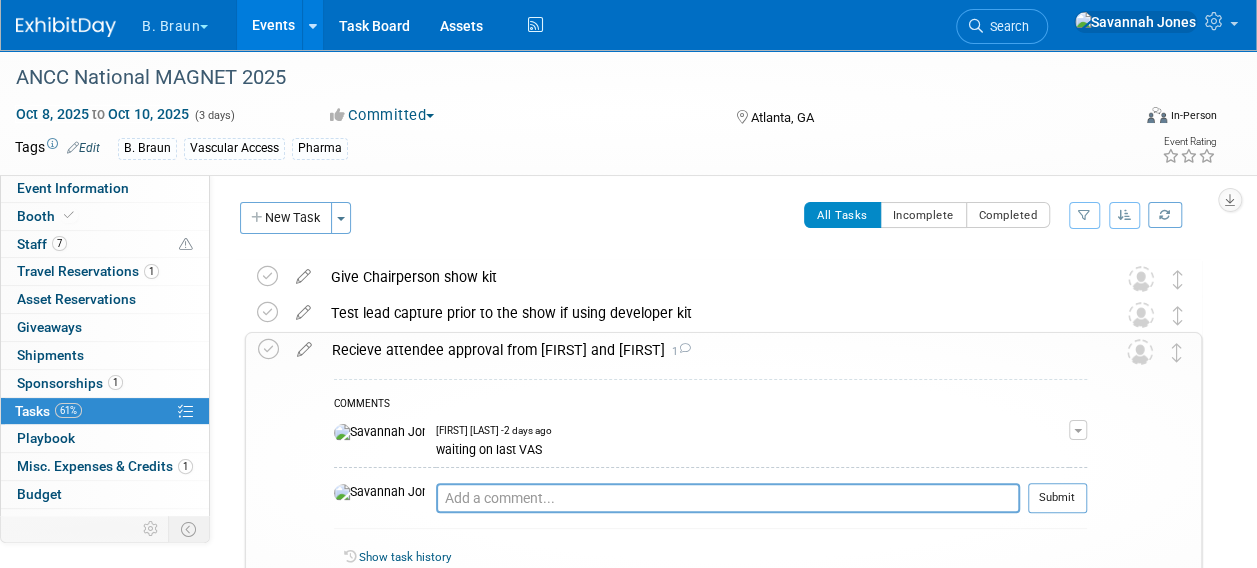 click on "Events" at bounding box center (273, 25) 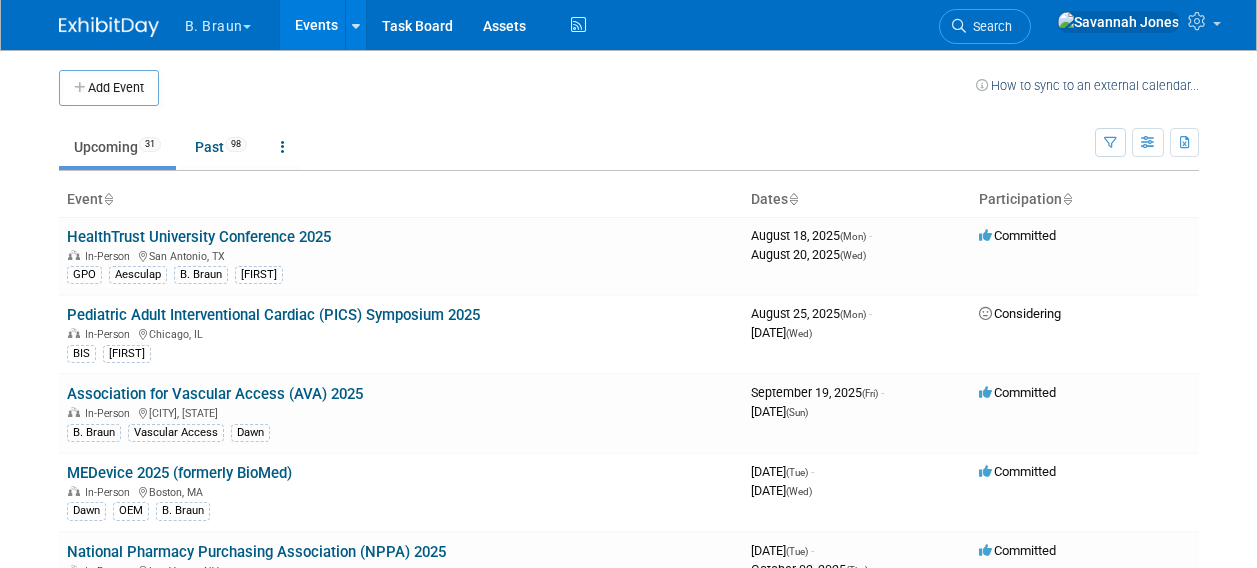 scroll, scrollTop: 0, scrollLeft: 0, axis: both 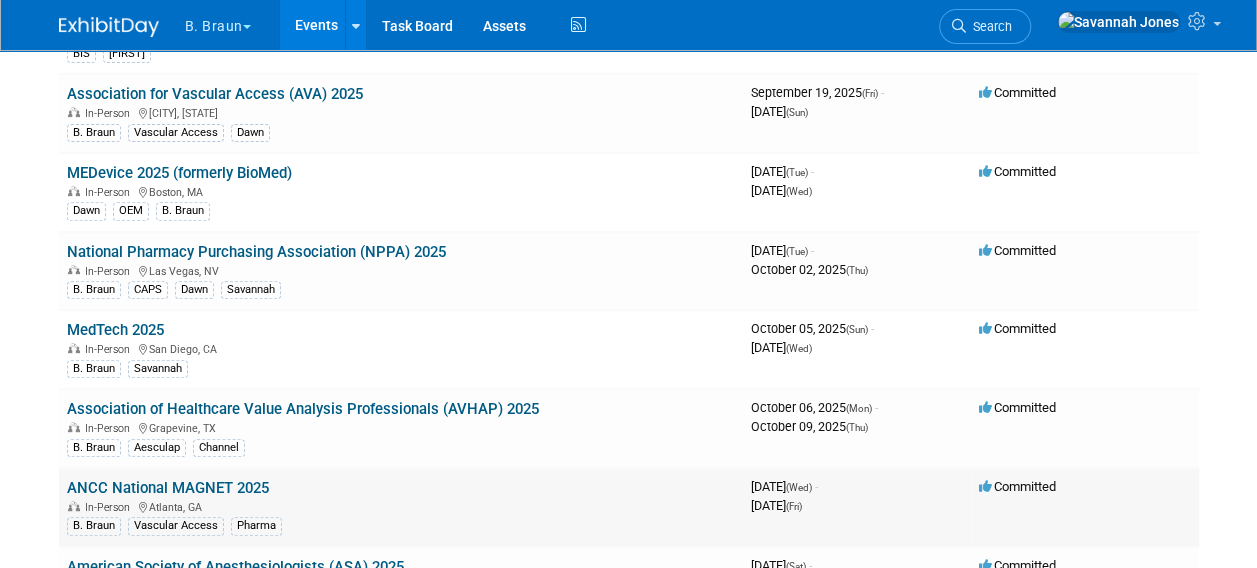 click on "ANCC National MAGNET 2025" at bounding box center (168, 488) 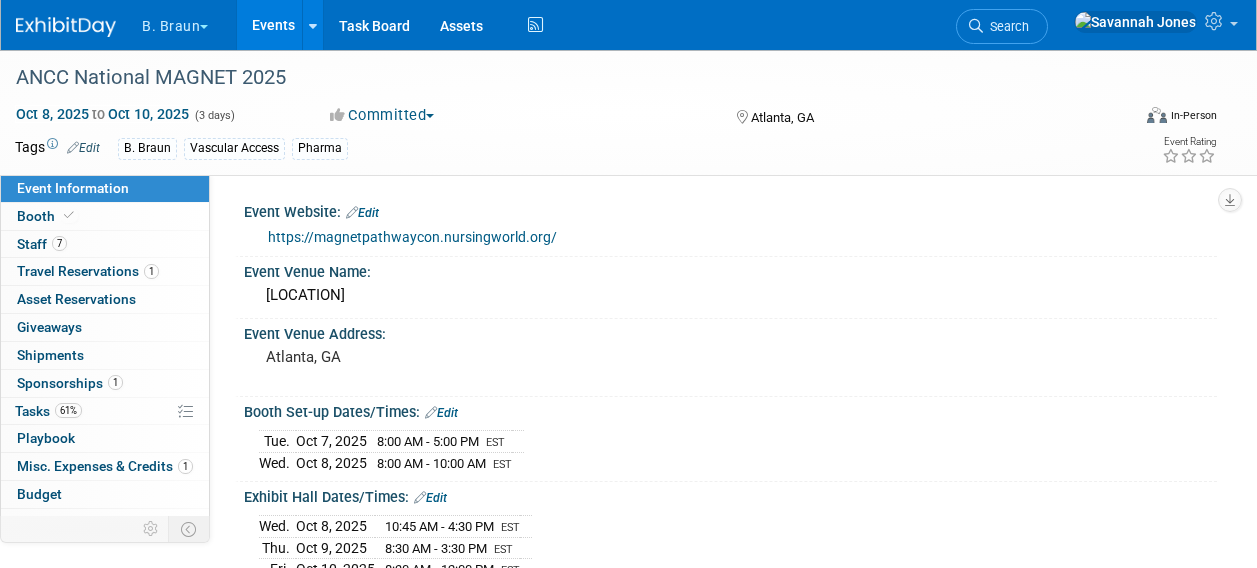 scroll, scrollTop: 0, scrollLeft: 0, axis: both 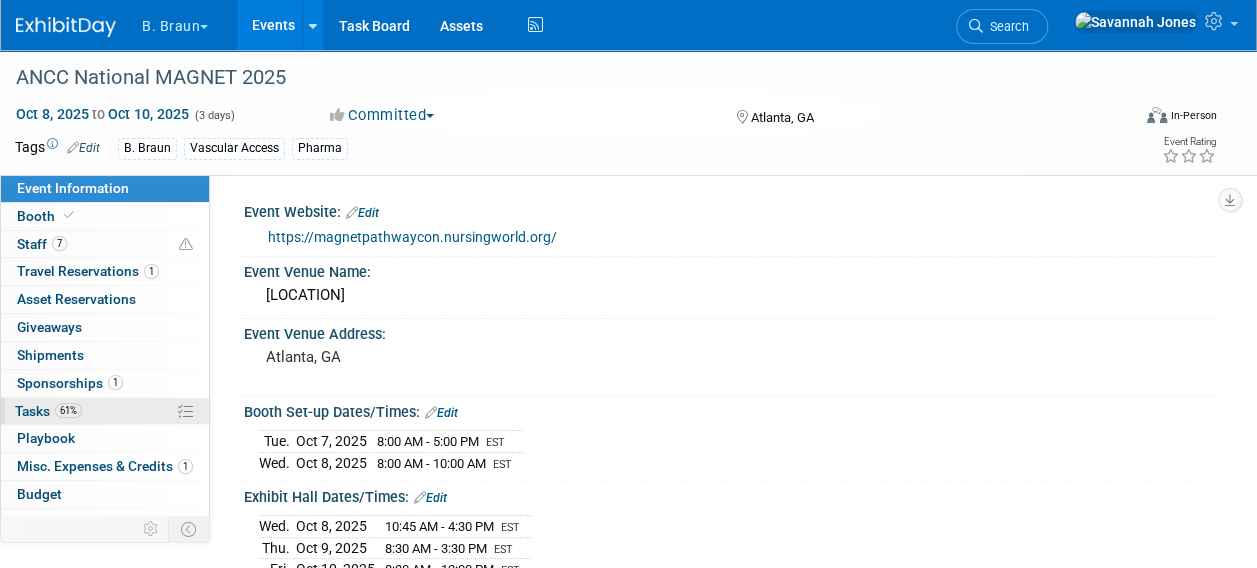 click on "61%
Tasks 61%" at bounding box center (105, 411) 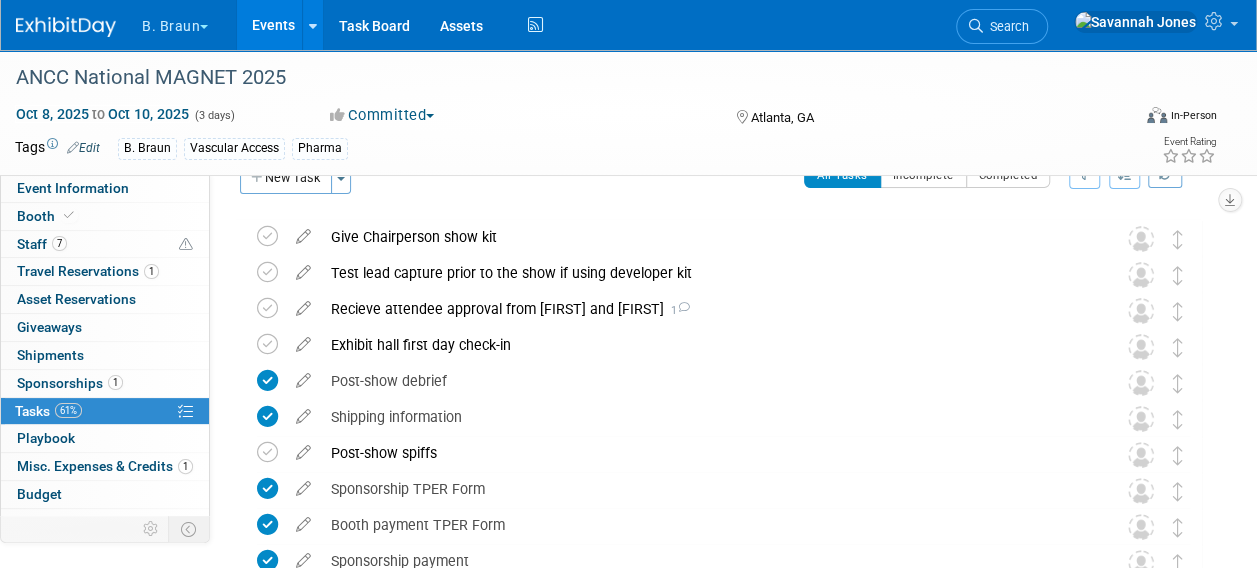 scroll, scrollTop: 60, scrollLeft: 0, axis: vertical 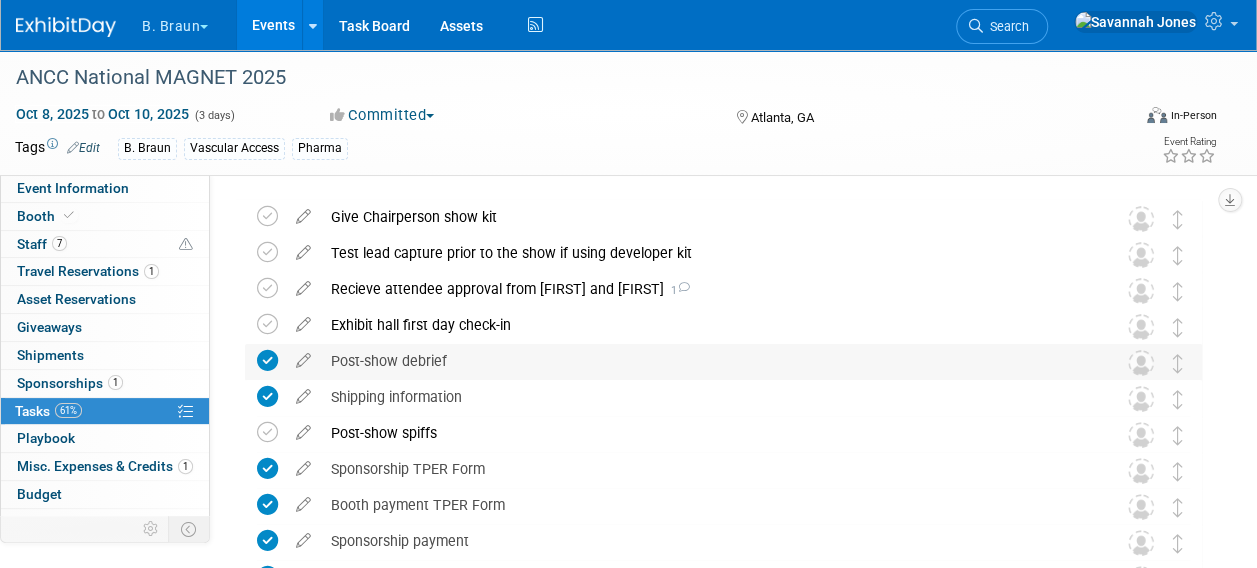 click on "Post-show debrief" at bounding box center (704, 361) 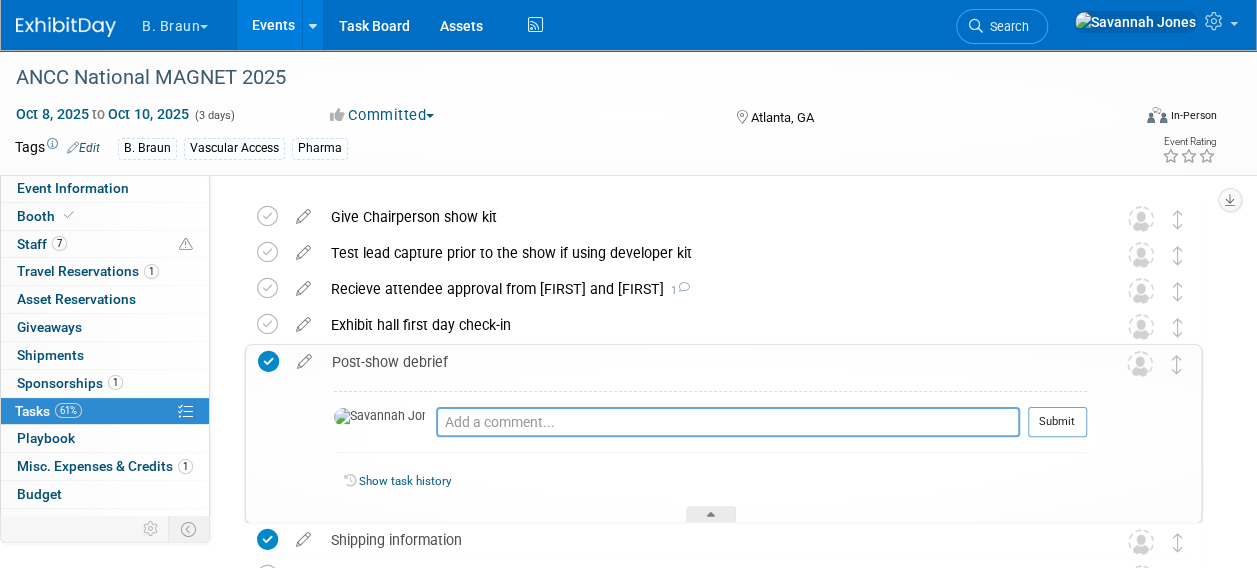 drag, startPoint x: 500, startPoint y: 405, endPoint x: 504, endPoint y: 420, distance: 15.524175 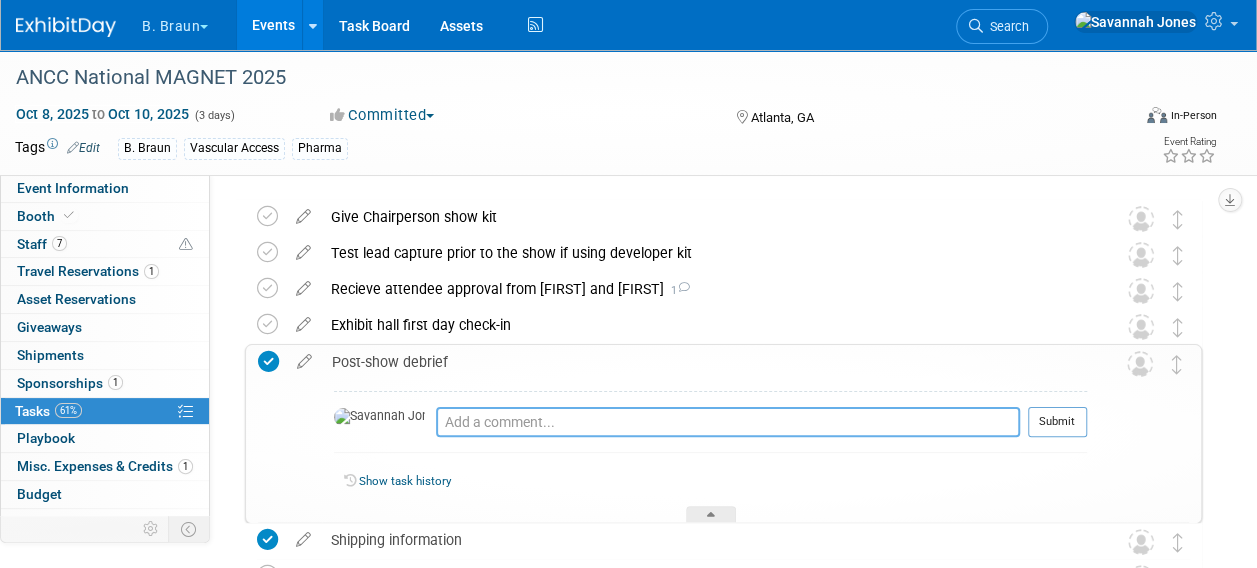 click at bounding box center [728, 422] 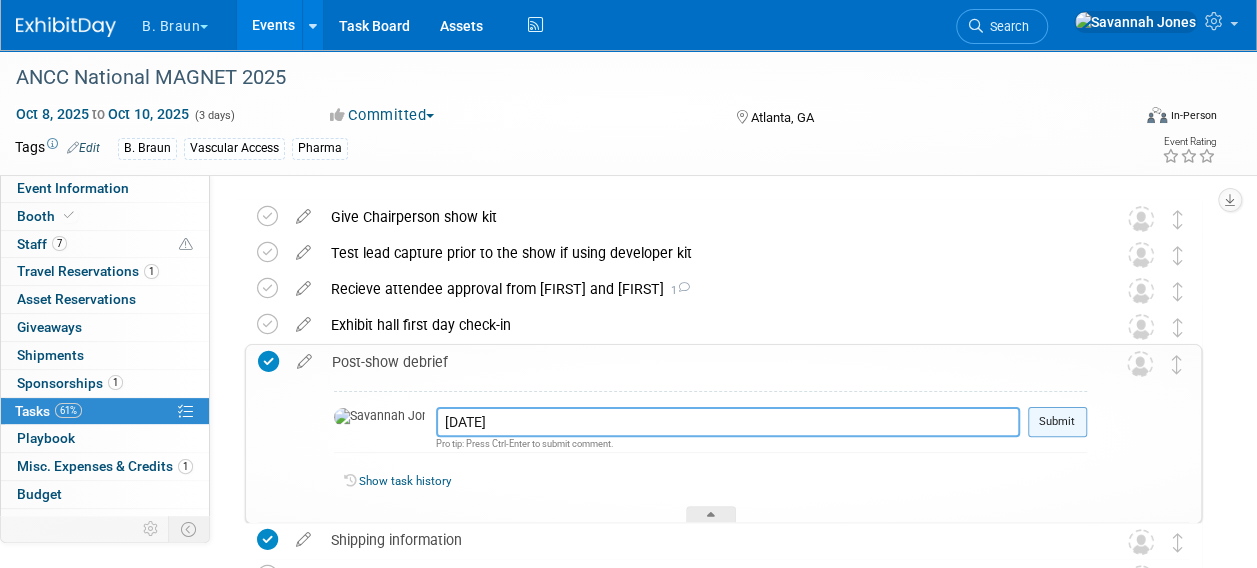 type on "16 october" 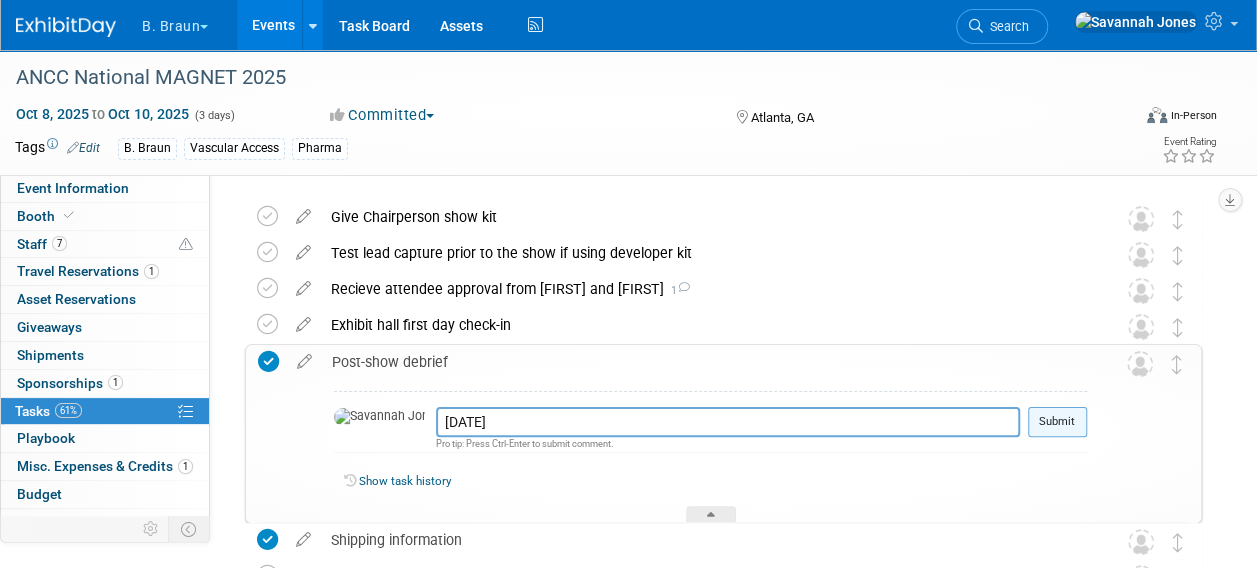 click on "Submit" at bounding box center [1057, 422] 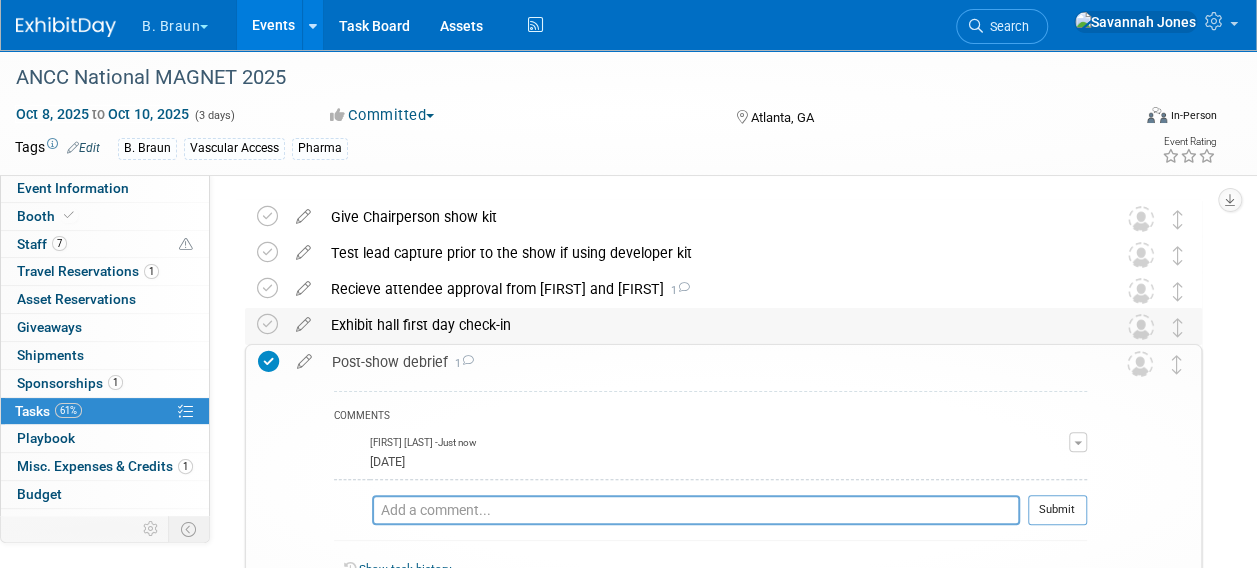 click on "Exhibit hall first day check-in" at bounding box center (704, 325) 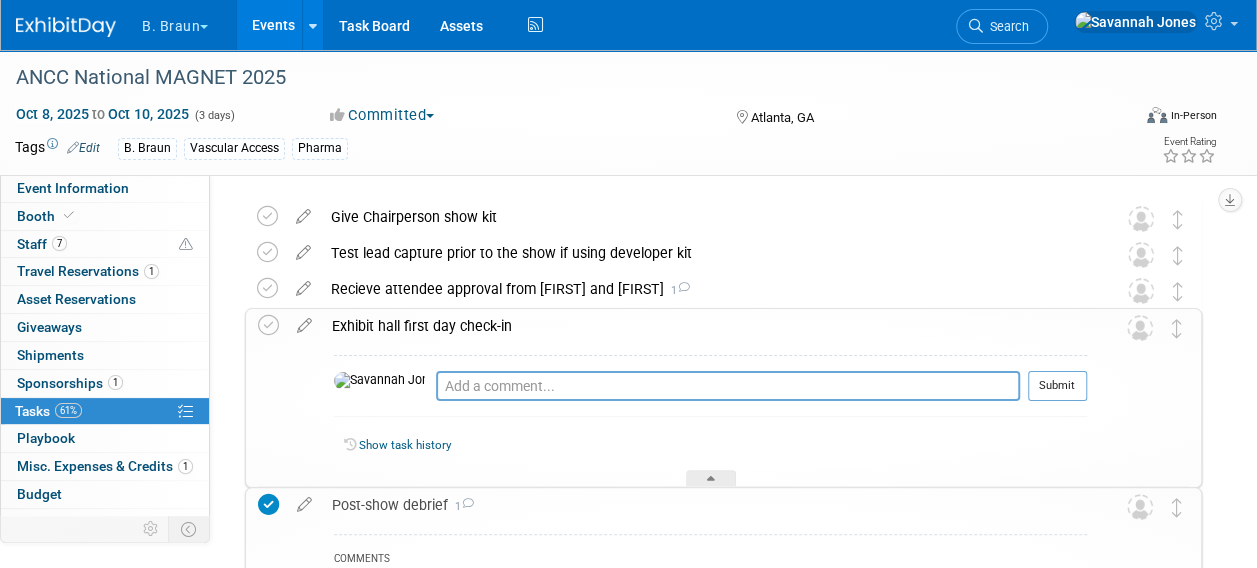 click on "Exhibit hall first day check-in" at bounding box center [704, 326] 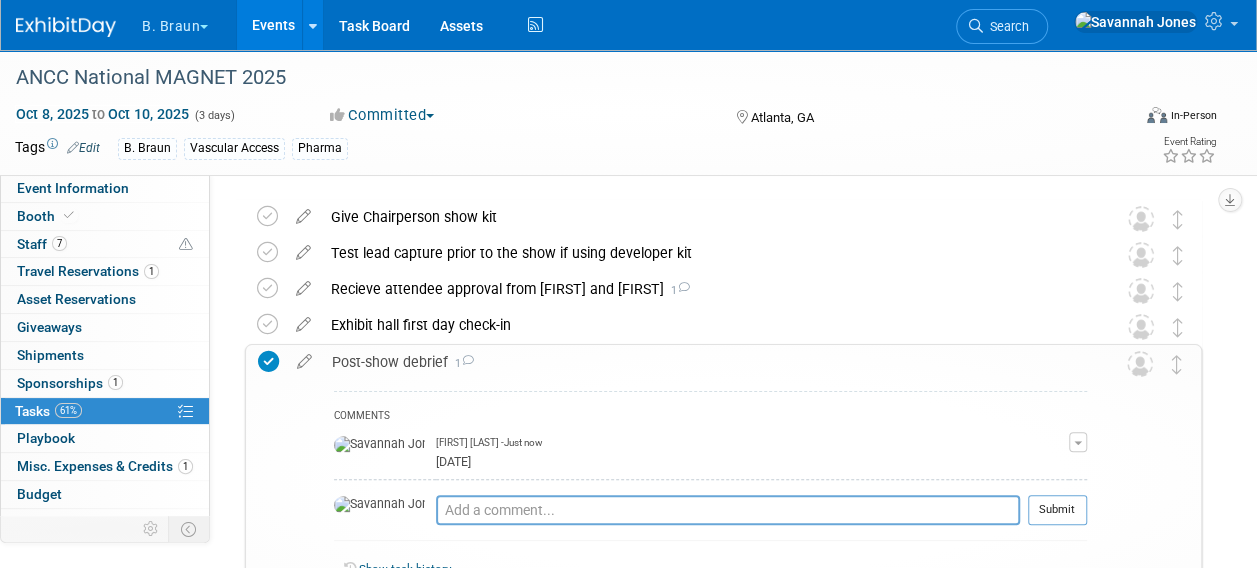 click at bounding box center (467, 360) 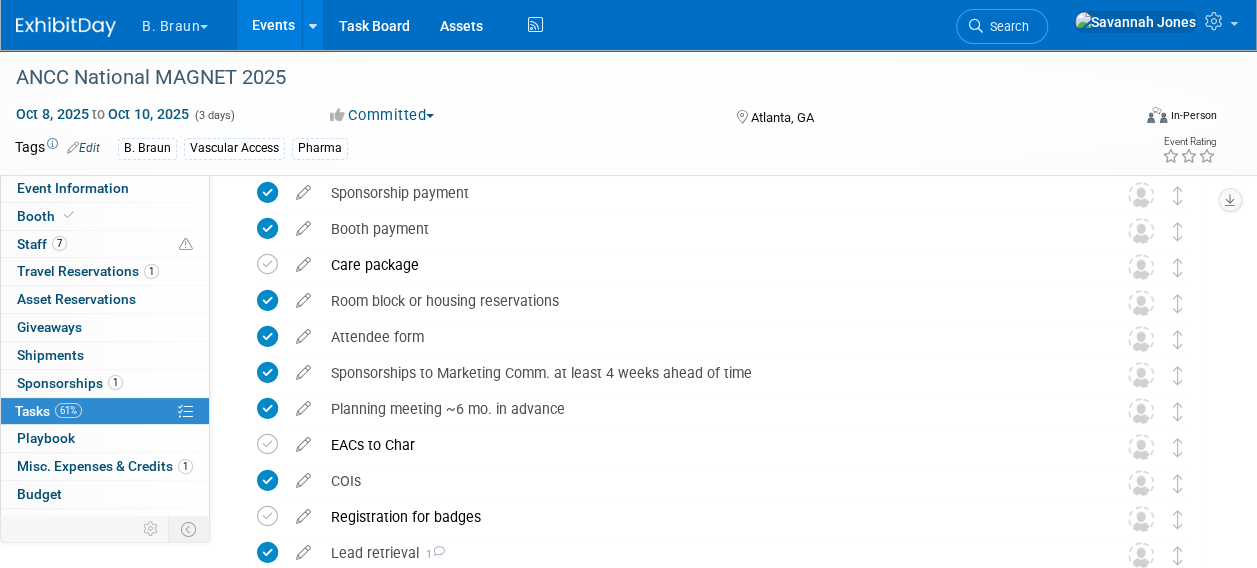 scroll, scrollTop: 460, scrollLeft: 0, axis: vertical 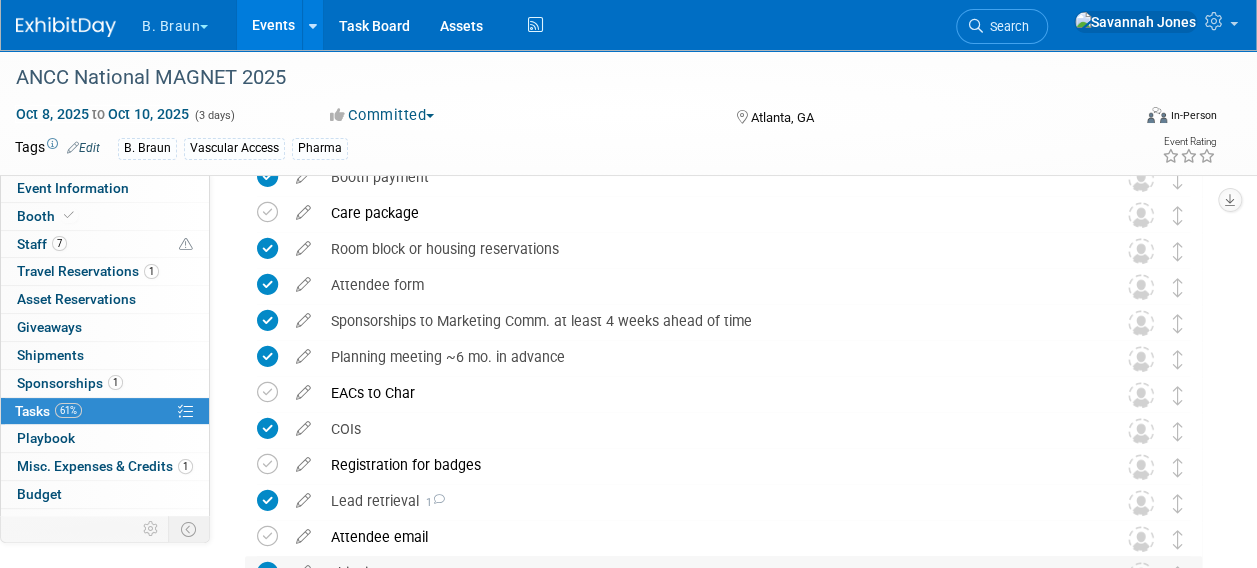 click on "B. Braun
Explore:
My Workspaces  2
Go to Workspace:
Aesculap
B. Braun
Events
Add Event
Bulk Upload Events
Shareable Event Boards
Recently Viewed Events:
ANCC National MAGNET 2025
Atlanta, GA
Oct 8, 2025  to  Oct 10, 2025
MedTech 2025
San Diego, CA
Oct 5, 2025  to  Oct 8, 2025
Task List Event
Jan 1, 2023  to  Jan 3, 2023
Task Board
Assets
Activity Feed
My Account
My Profile & Preferences
Sync to External Calendar...
Team Workspace
Users and Permissions
Workspace Settings
Metrics & Analytics
Budgeting, ROI & ROO
Annual Budgets (all events)
Refer & Earn
Contact us
Sign out
Search" at bounding box center [628, -176] 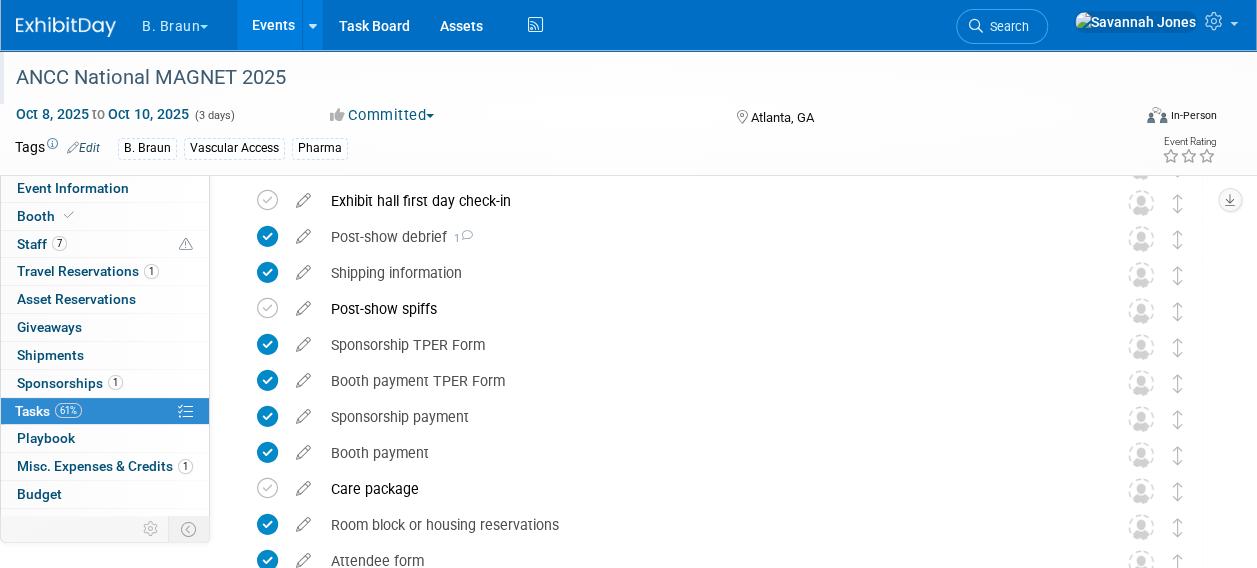 scroll, scrollTop: 160, scrollLeft: 0, axis: vertical 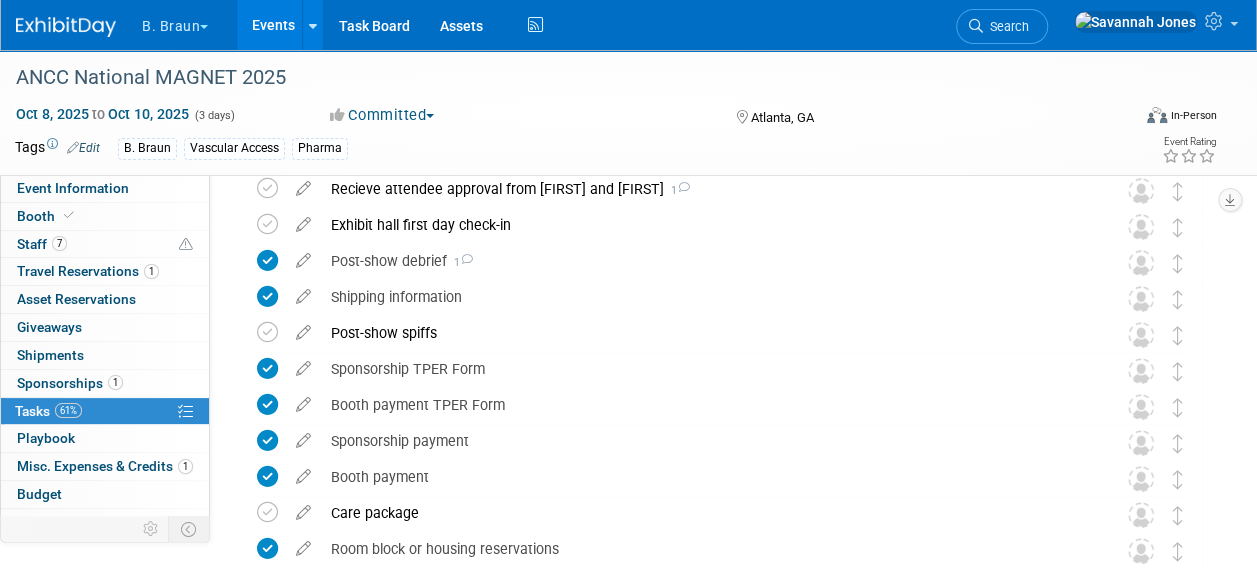 click on "Events" at bounding box center (273, 25) 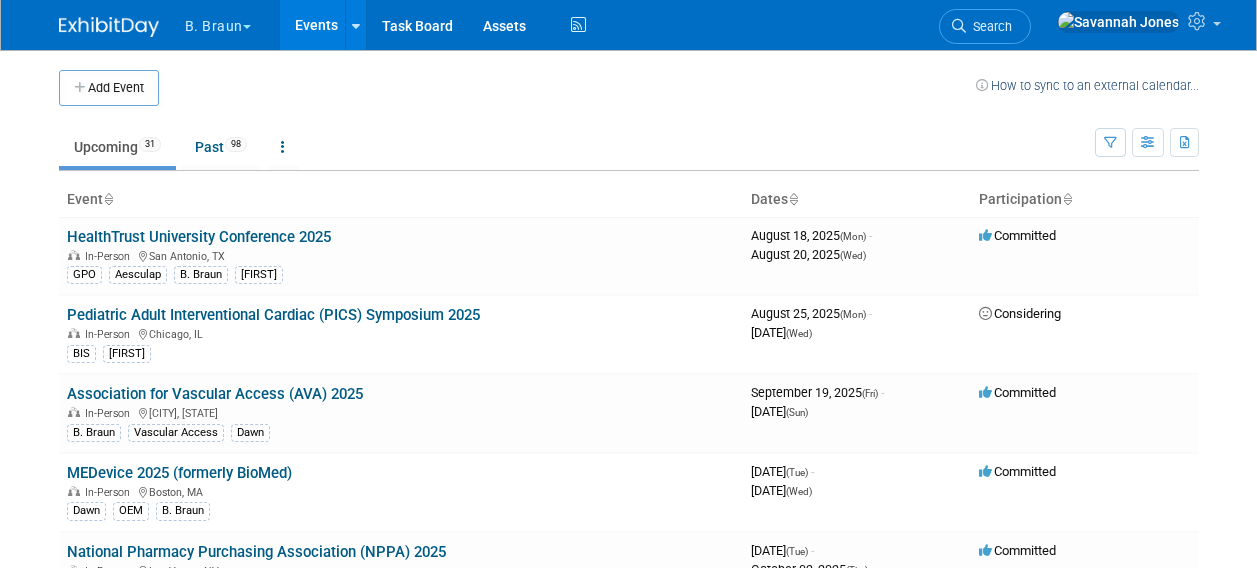 scroll, scrollTop: 0, scrollLeft: 0, axis: both 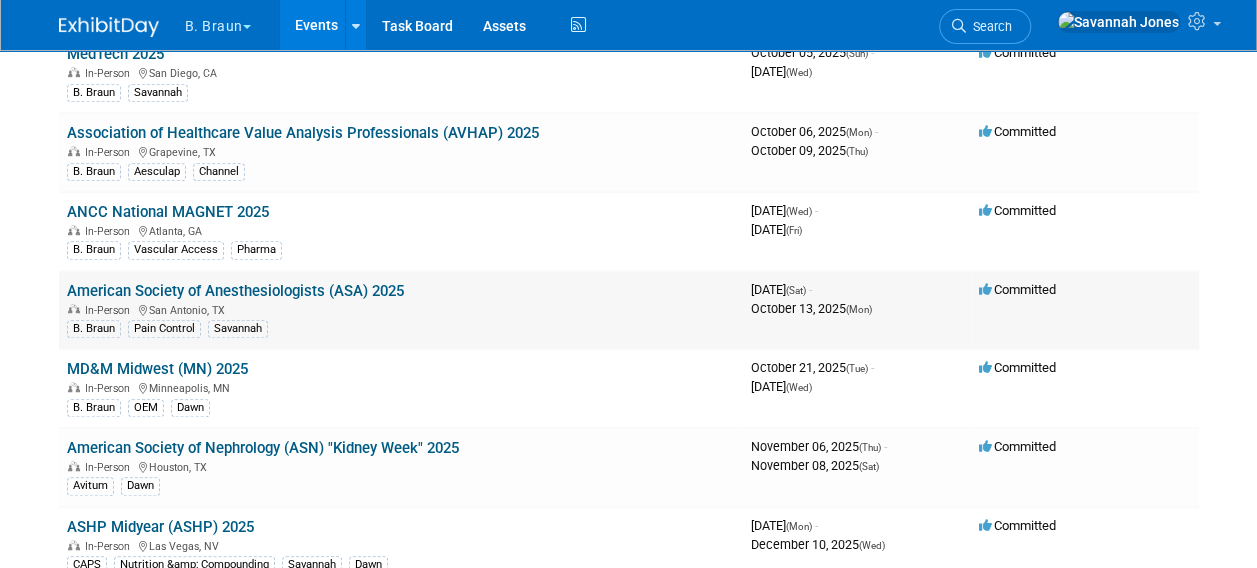 click on "American Society of Anesthesiologists (ASA) 2025" at bounding box center (235, 291) 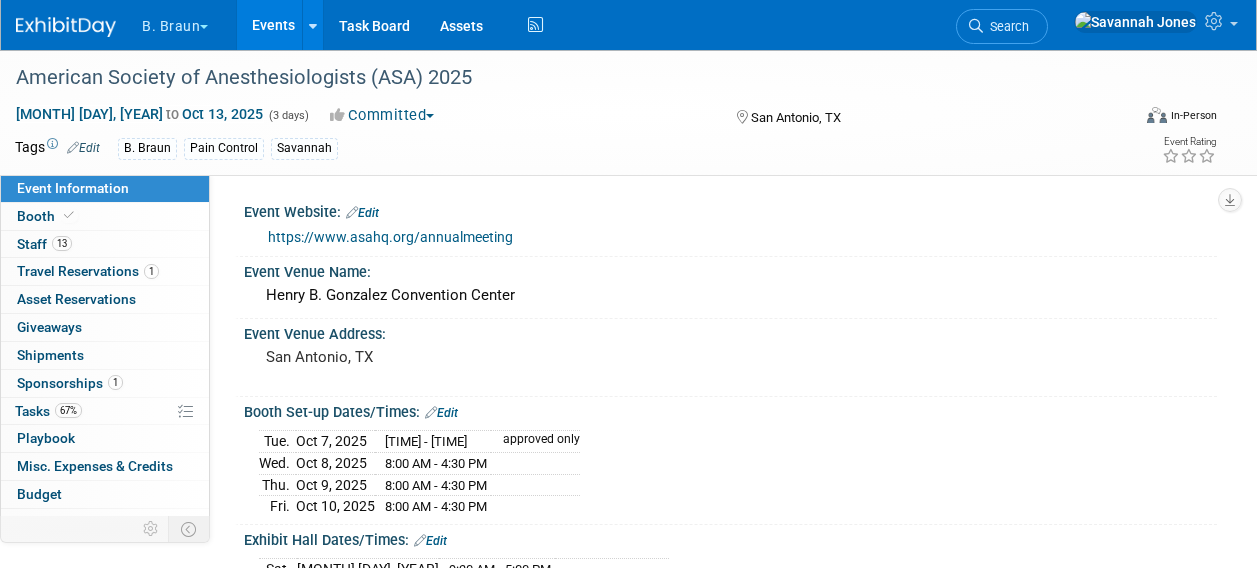 scroll, scrollTop: 0, scrollLeft: 0, axis: both 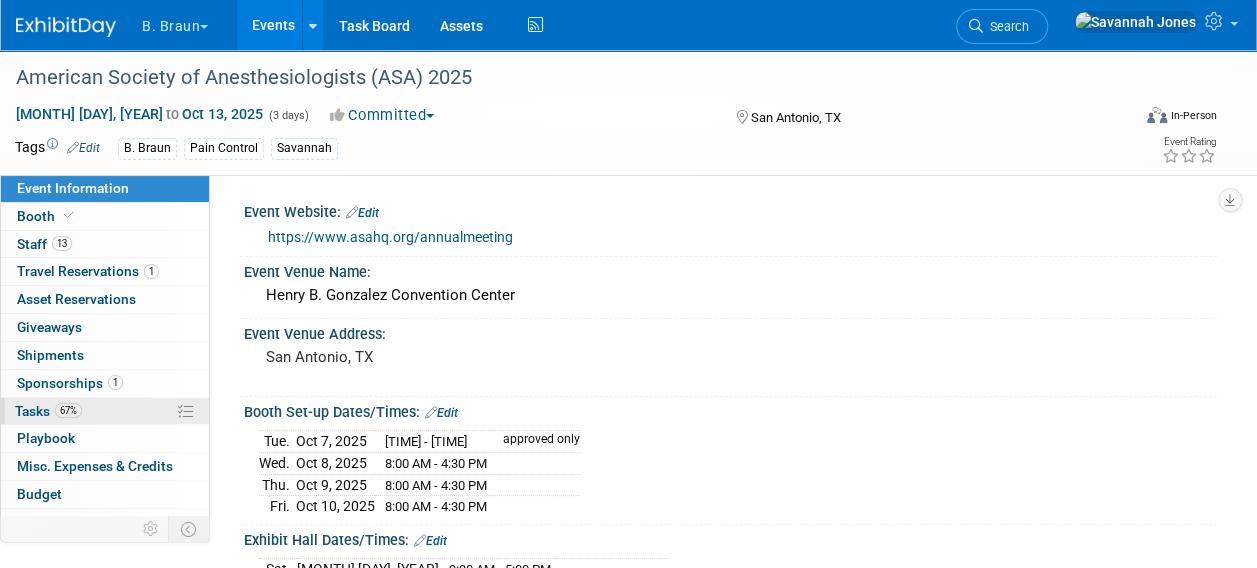 click on "67%
Tasks 67%" at bounding box center [105, 411] 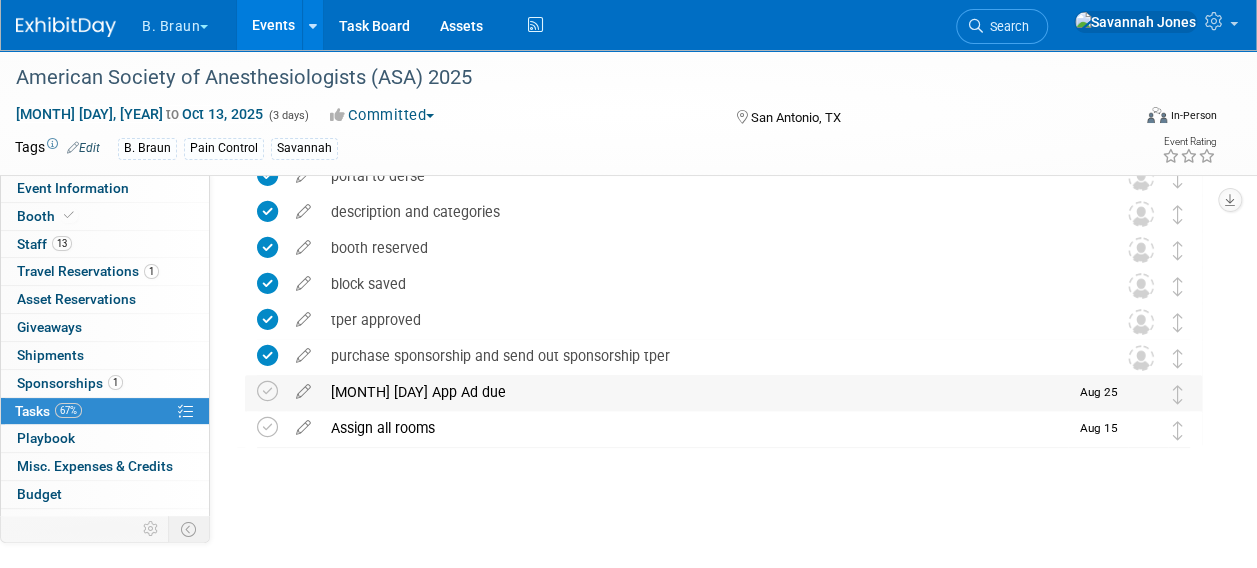 scroll, scrollTop: 37, scrollLeft: 0, axis: vertical 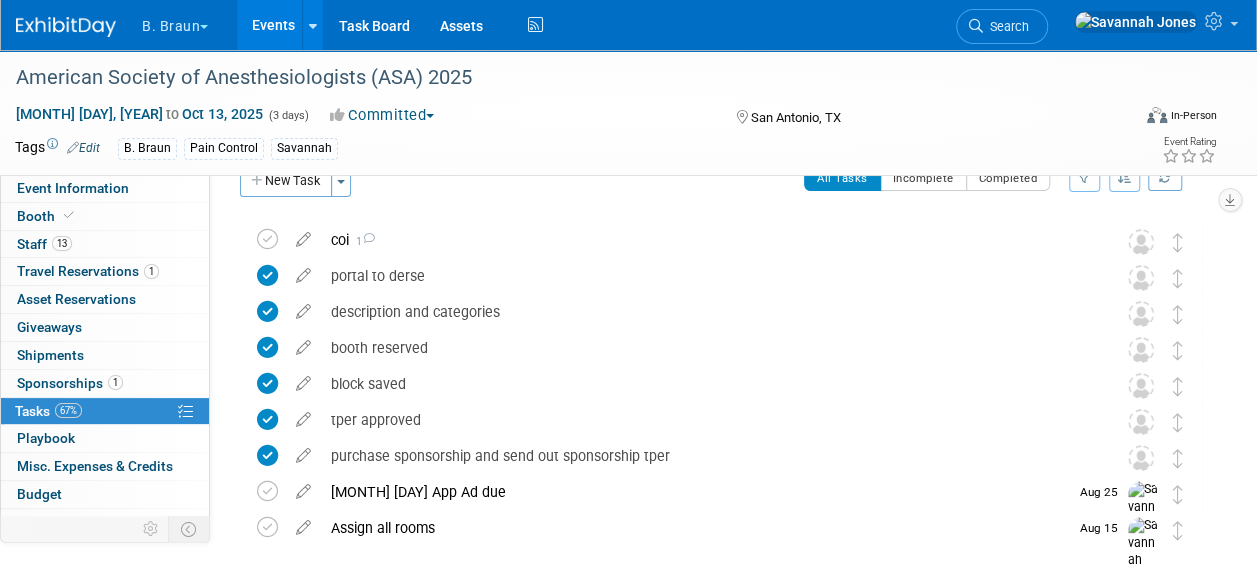 click on "New Task" at bounding box center (286, 181) 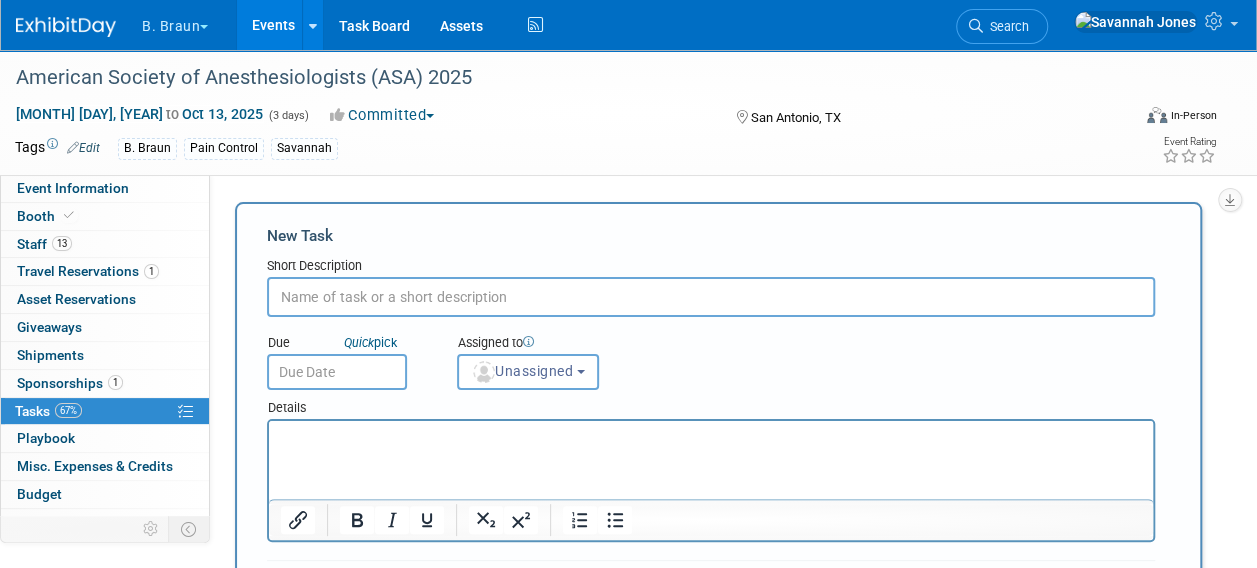 scroll, scrollTop: 0, scrollLeft: 0, axis: both 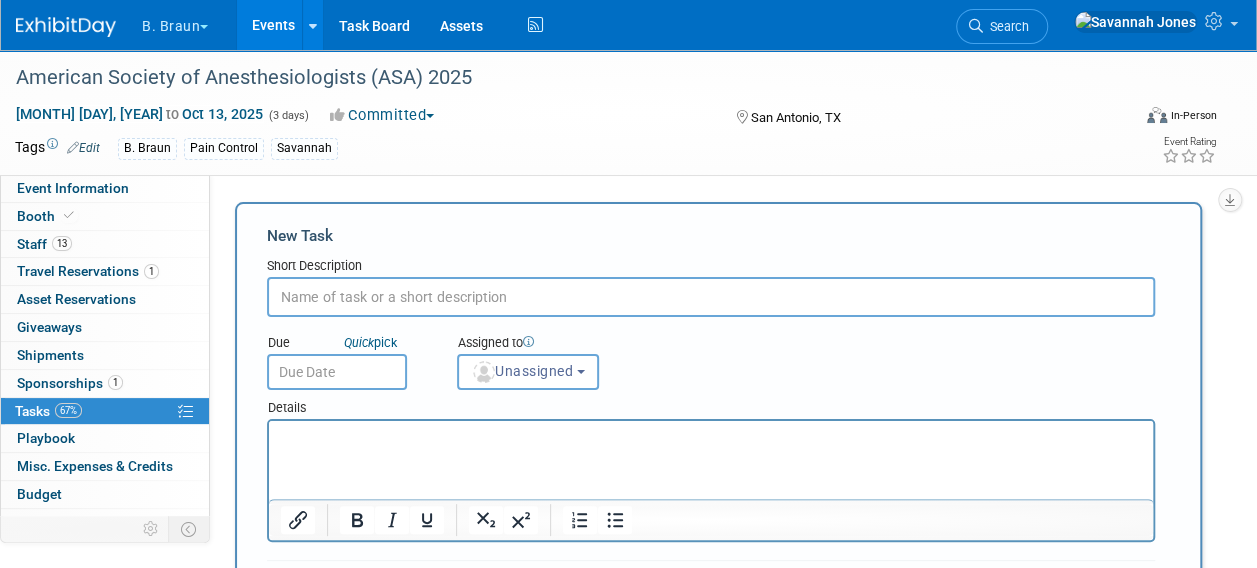 click at bounding box center [711, 297] 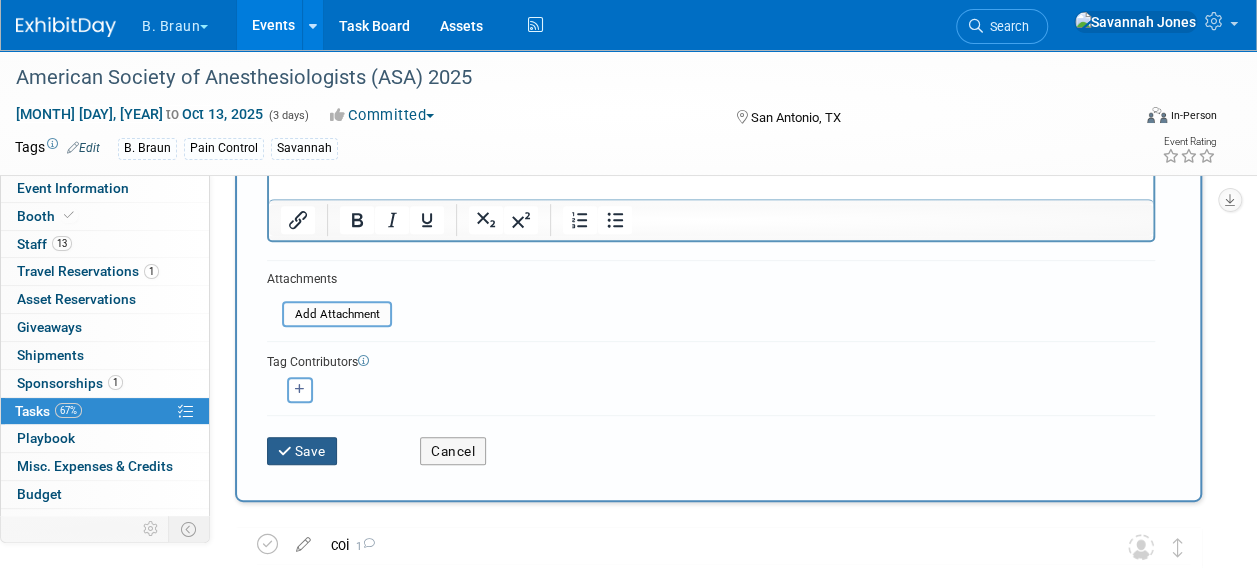 type on "debrierf" 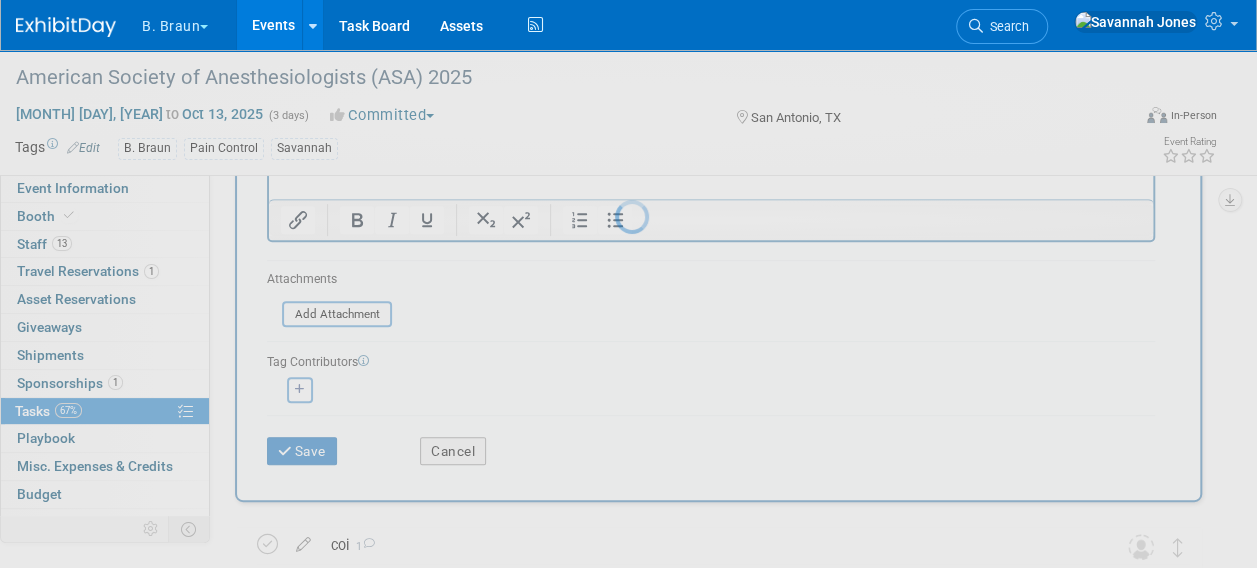 scroll, scrollTop: 60, scrollLeft: 0, axis: vertical 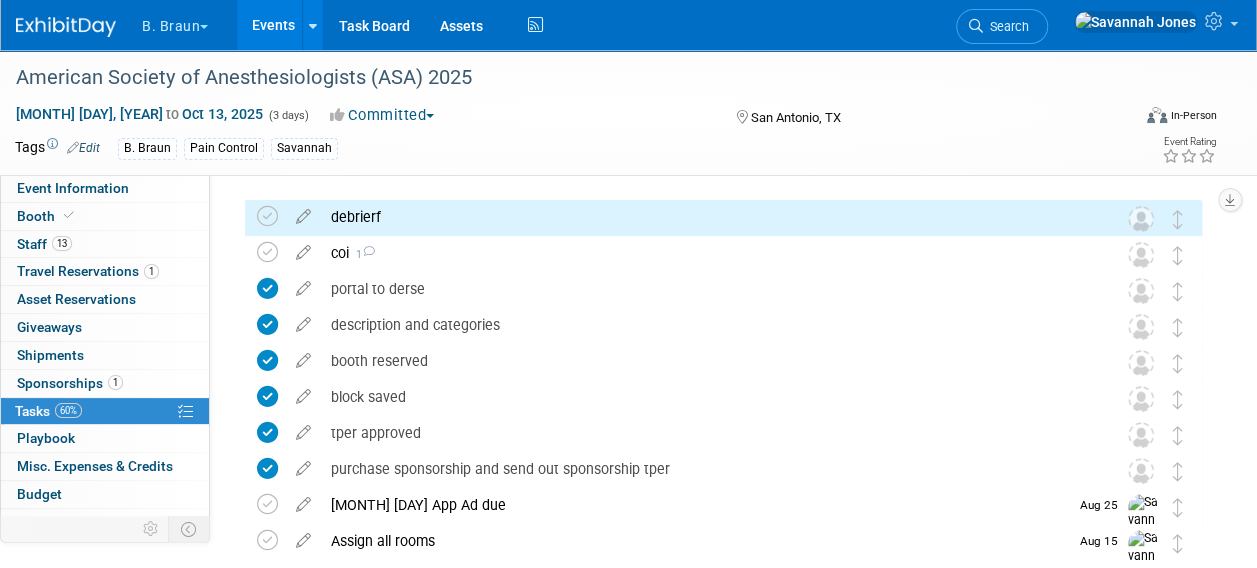 click on "debrierf" at bounding box center (704, 217) 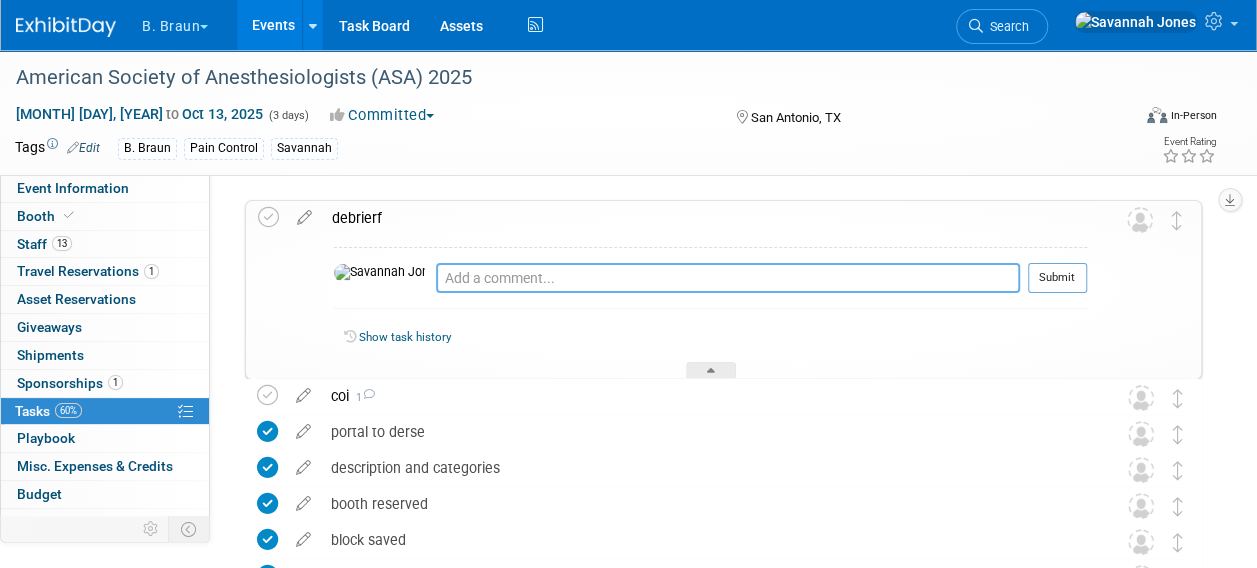 click at bounding box center (728, 278) 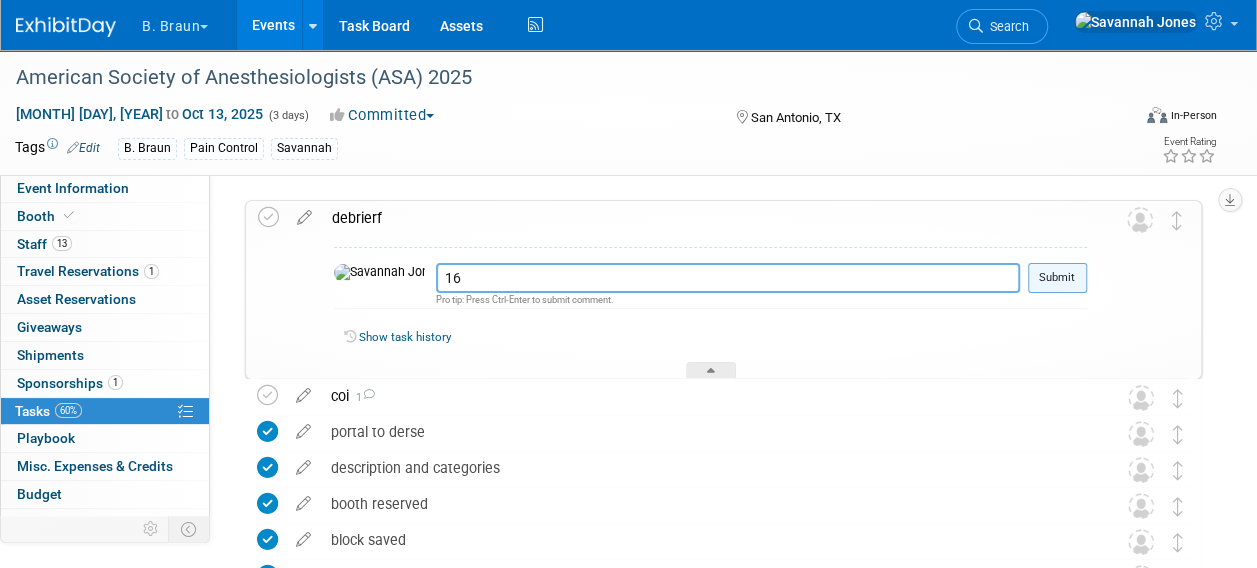 type on "16" 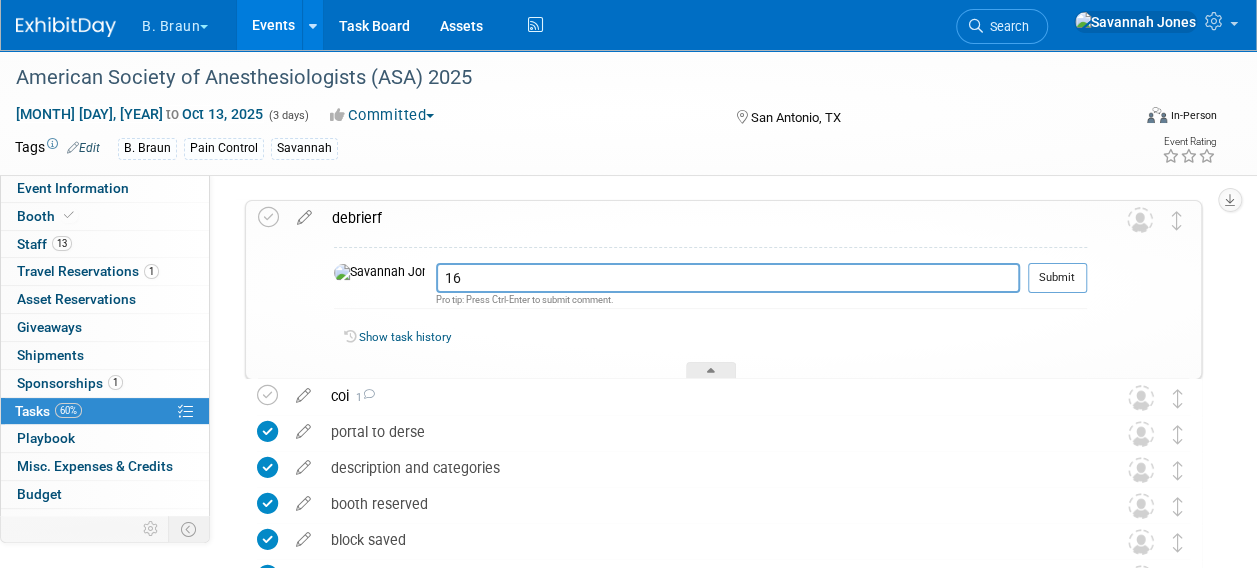 click on "Submit" at bounding box center (1057, 278) 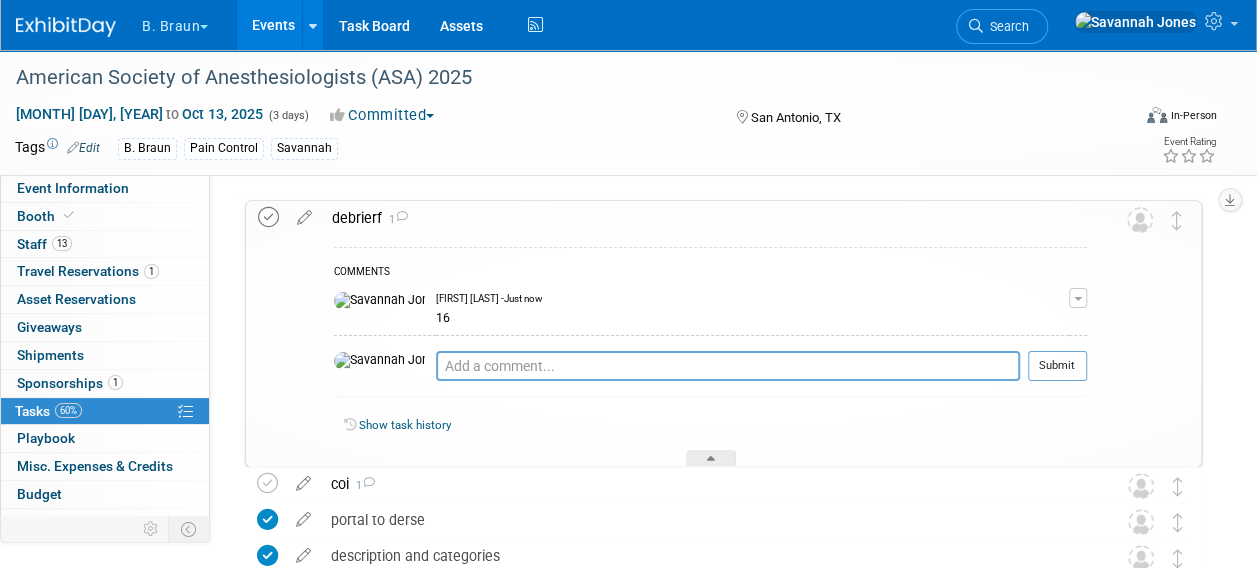 click at bounding box center (268, 217) 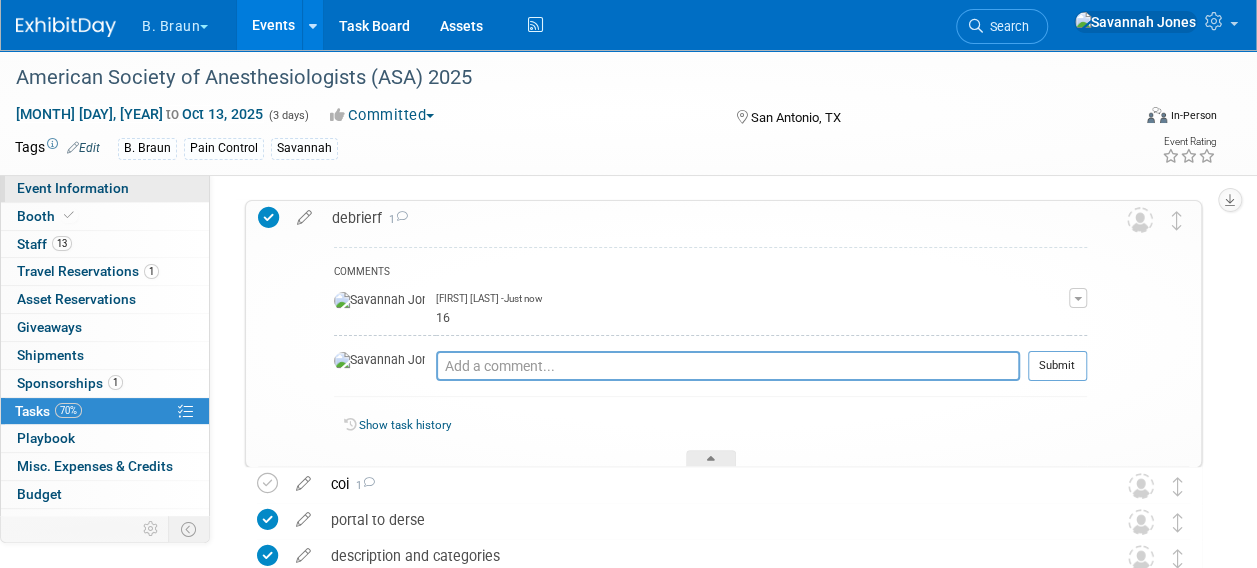 click on "Event Information" at bounding box center (73, 188) 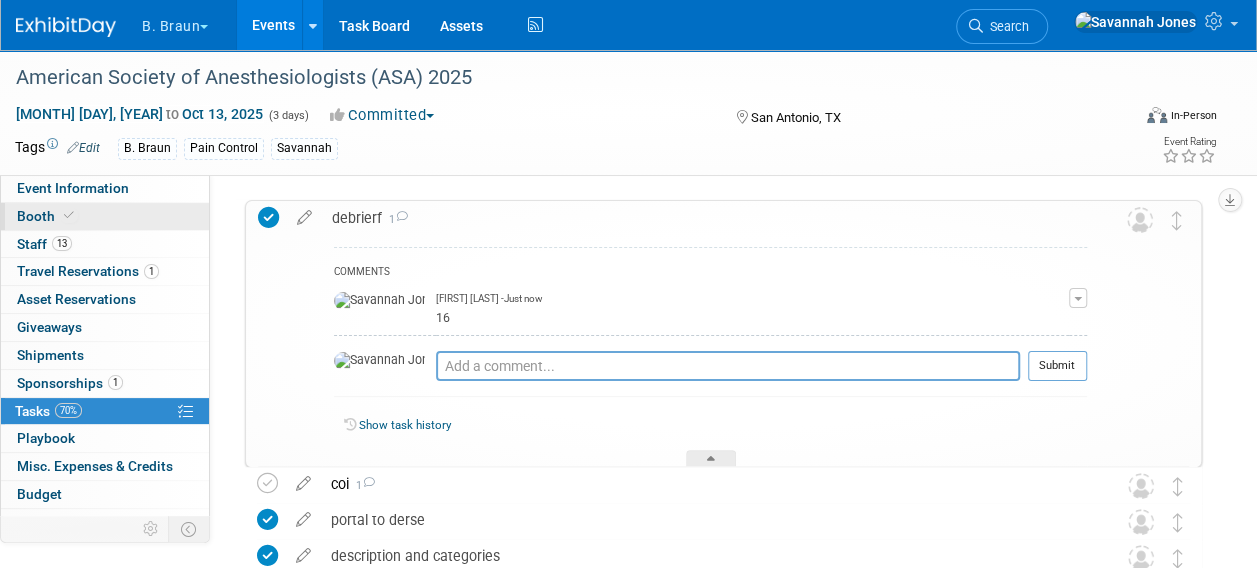 scroll, scrollTop: 0, scrollLeft: 0, axis: both 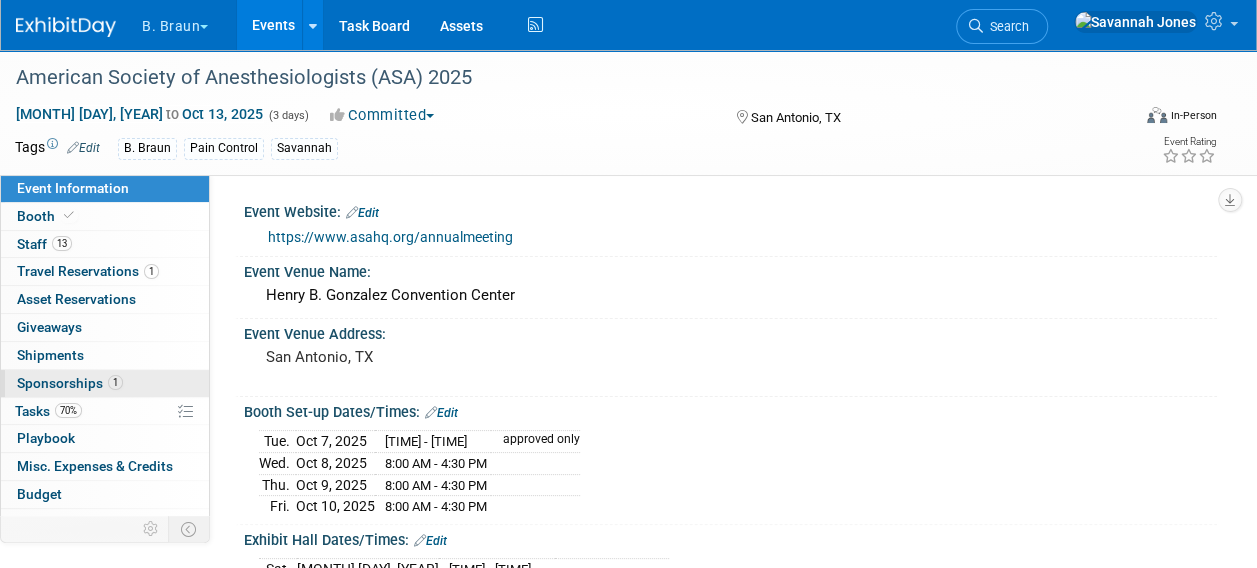 click on "1
Sponsorships 1" at bounding box center [105, 383] 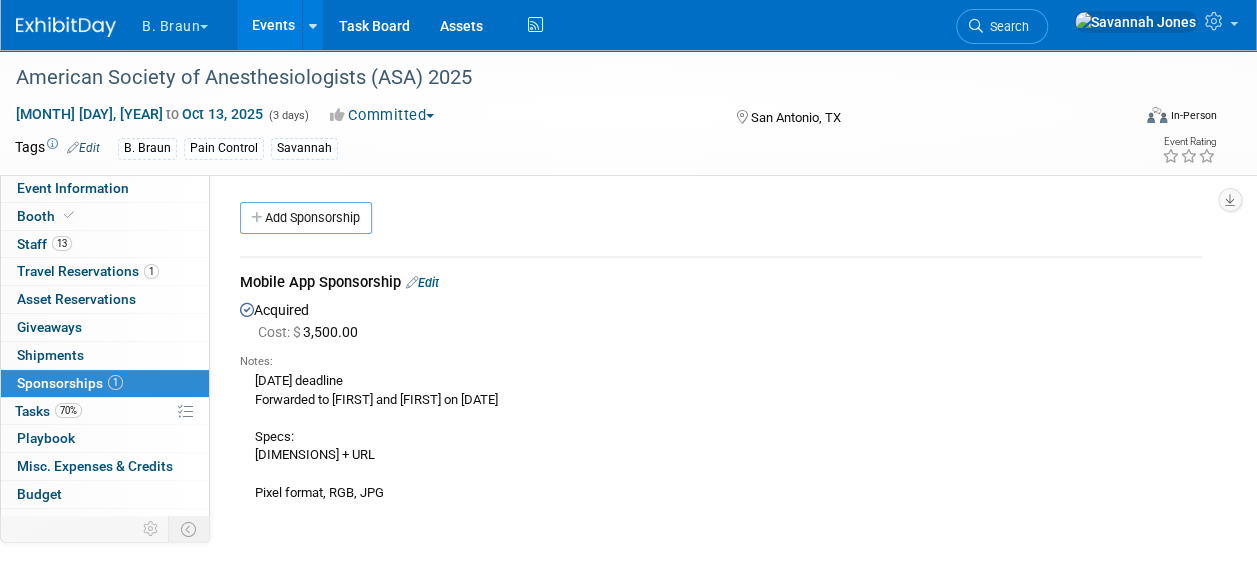 click on "Events" at bounding box center [273, 25] 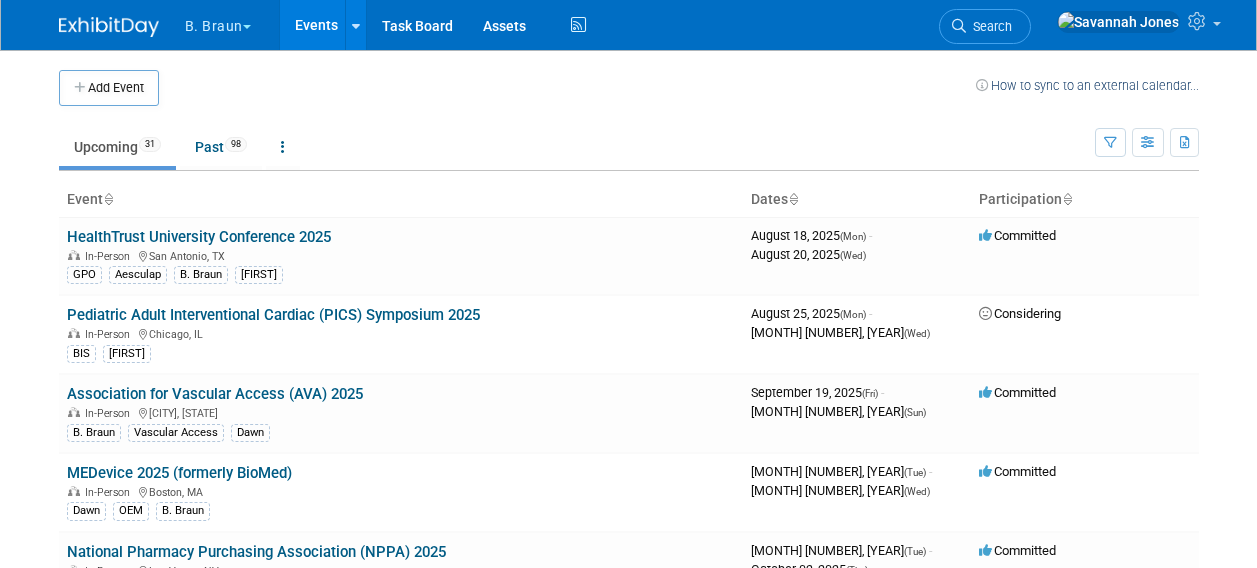 scroll, scrollTop: 0, scrollLeft: 0, axis: both 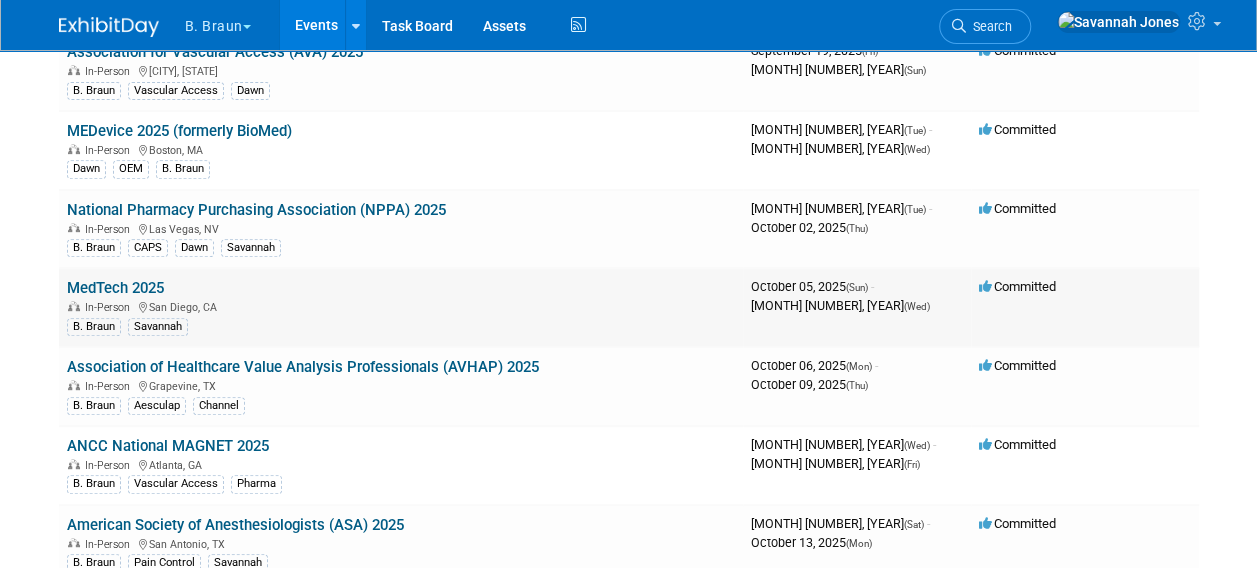click on "MedTech 2025" at bounding box center (115, 288) 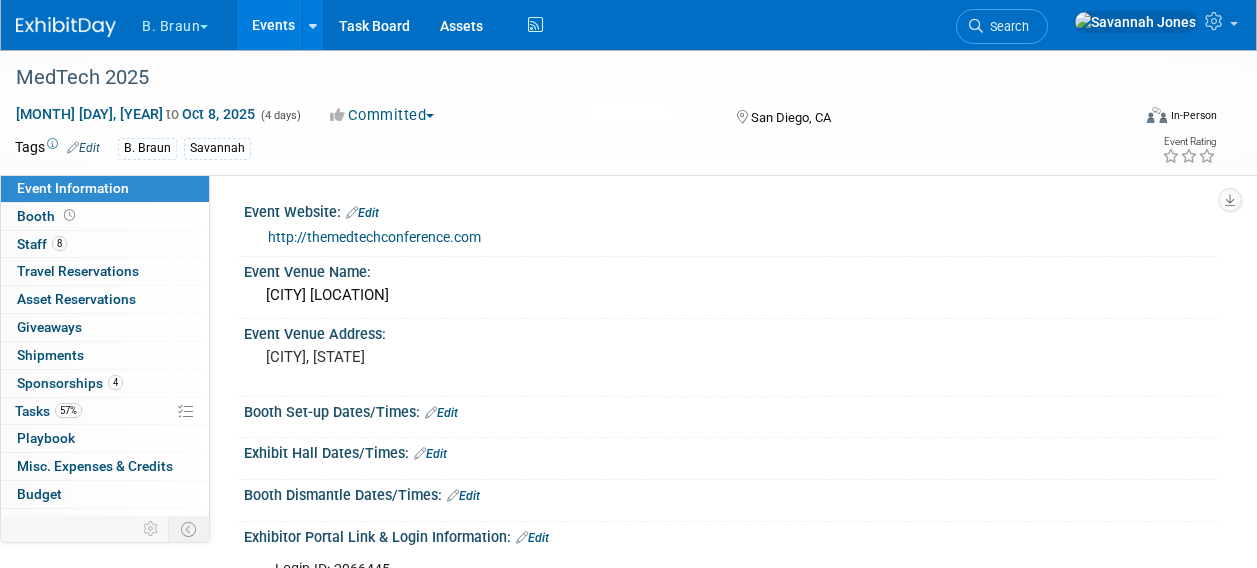 scroll, scrollTop: 0, scrollLeft: 0, axis: both 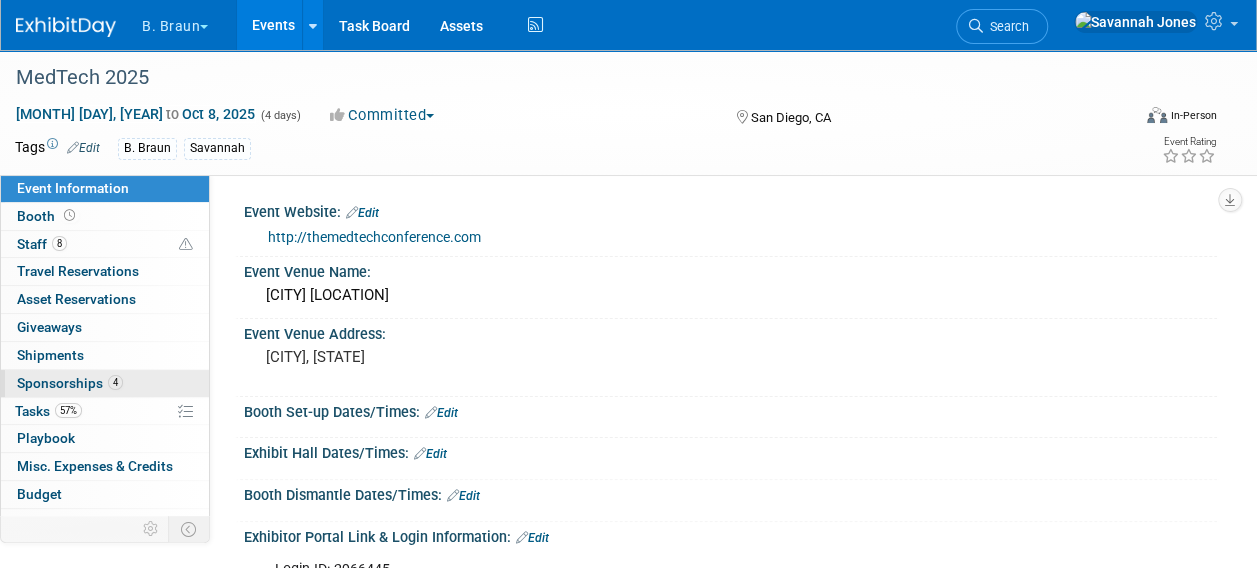 click on "4" at bounding box center [115, 382] 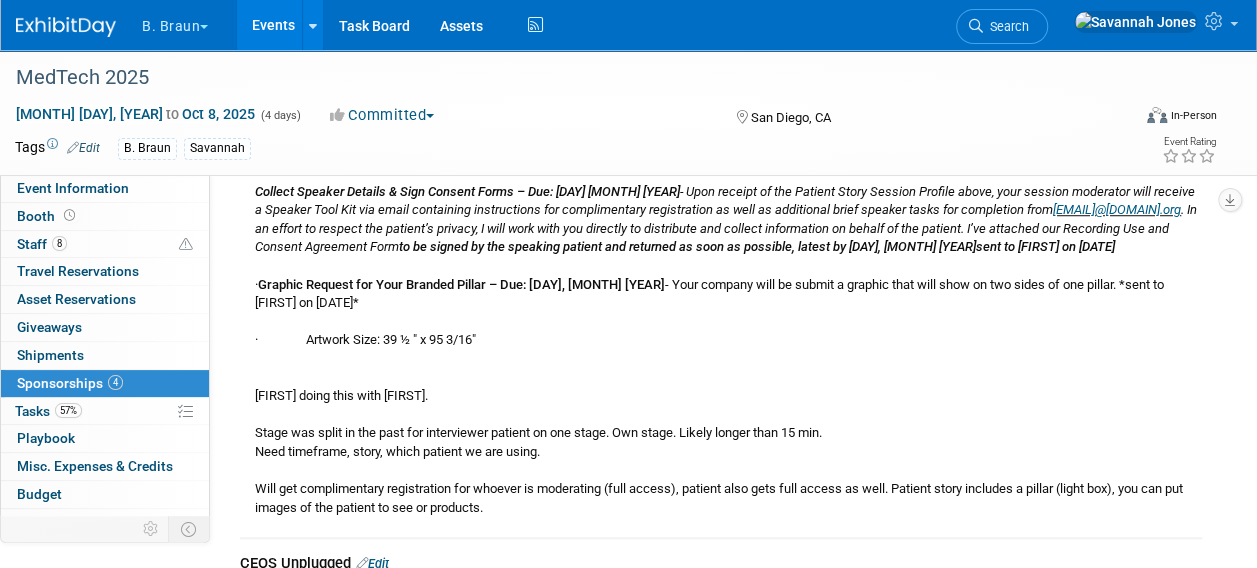 scroll, scrollTop: 733, scrollLeft: 0, axis: vertical 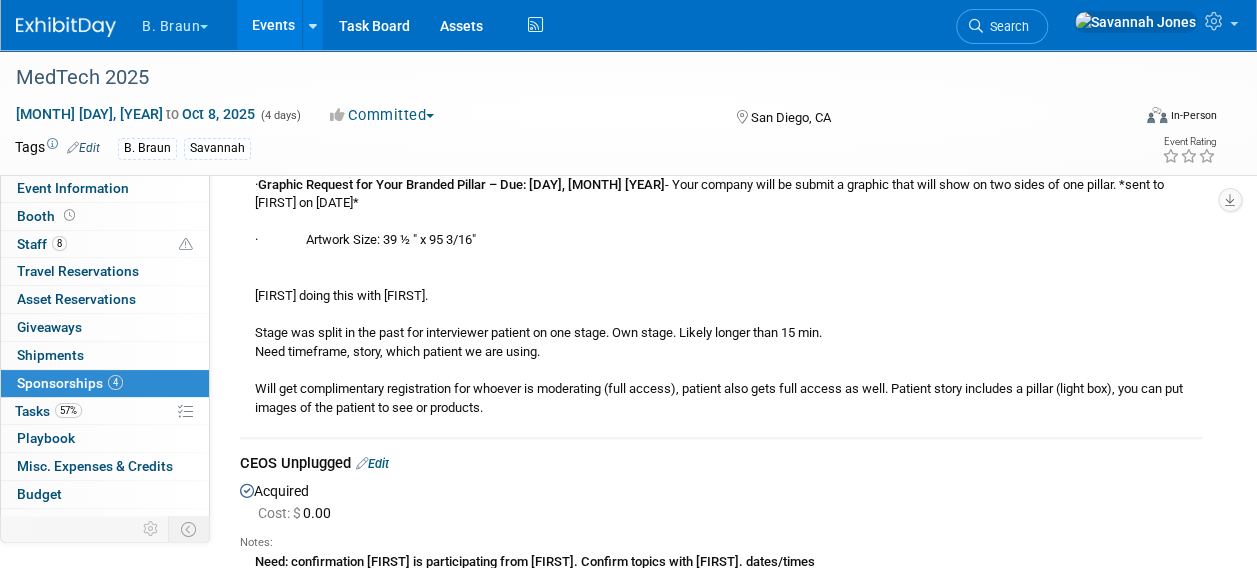 drag, startPoint x: 254, startPoint y: 291, endPoint x: 592, endPoint y: 426, distance: 363.96292 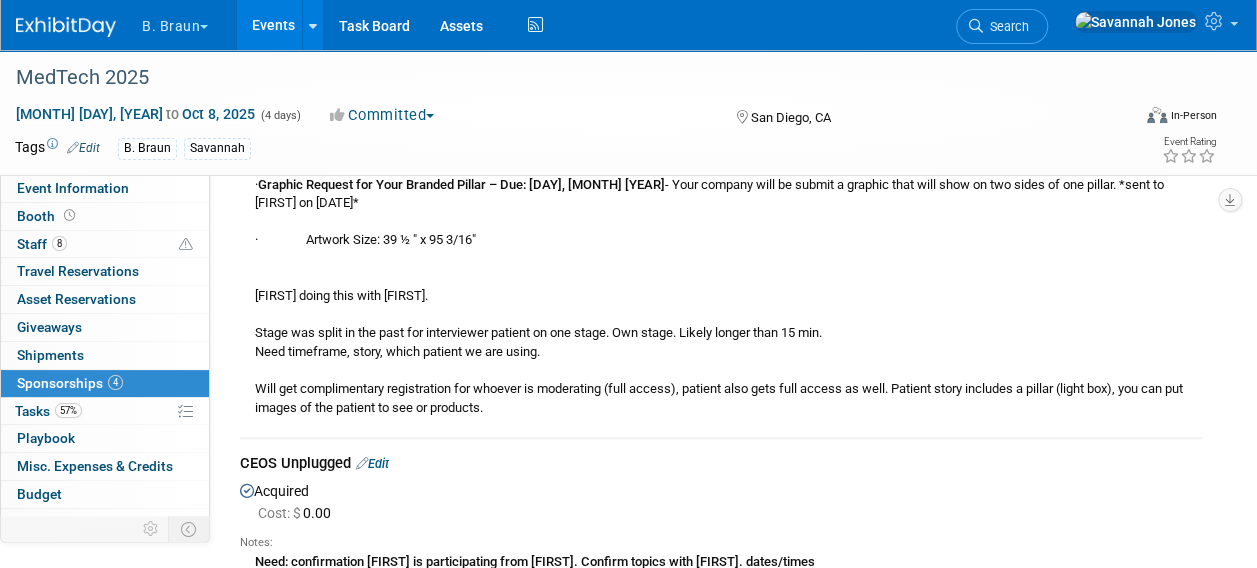 drag, startPoint x: 278, startPoint y: 23, endPoint x: 292, endPoint y: 26, distance: 14.3178215 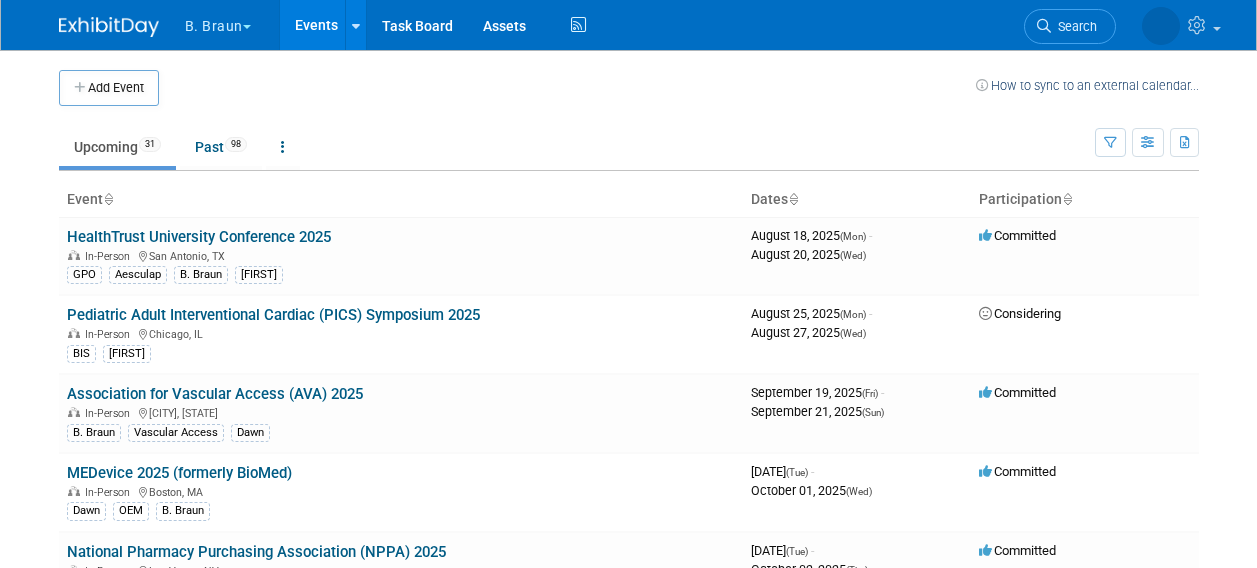 scroll, scrollTop: 0, scrollLeft: 0, axis: both 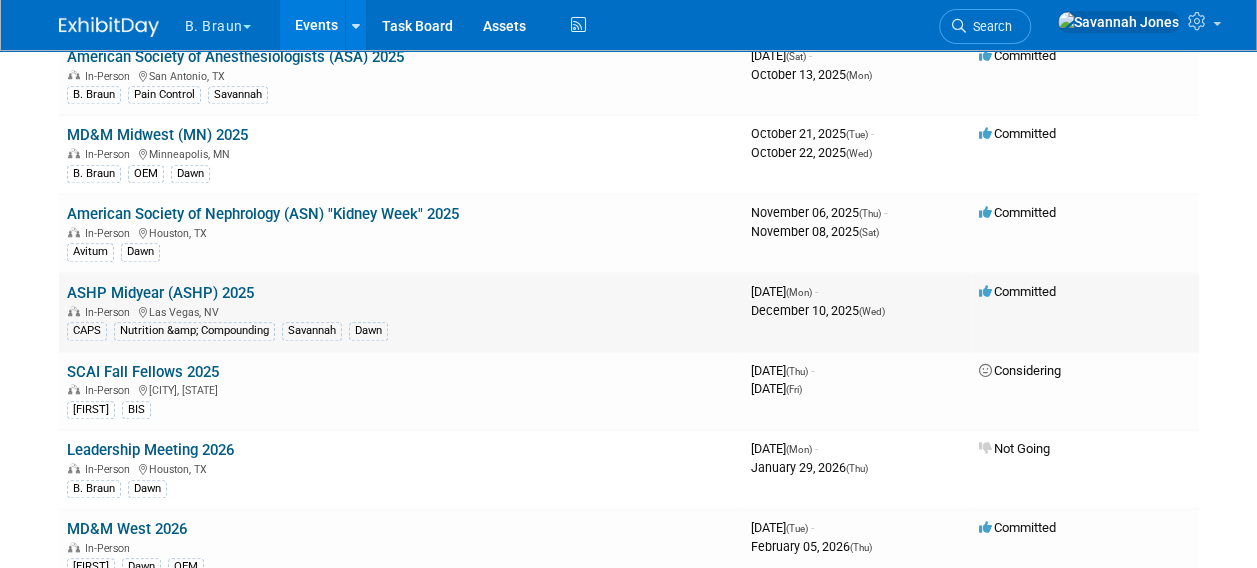click on "ASHP Midyear (ASHP) [YEAR]
In-Person
[CITY], [STATE]
CAPS
Nutrition &amp; Compounding
Savannah
[FIRST]" at bounding box center [401, 312] 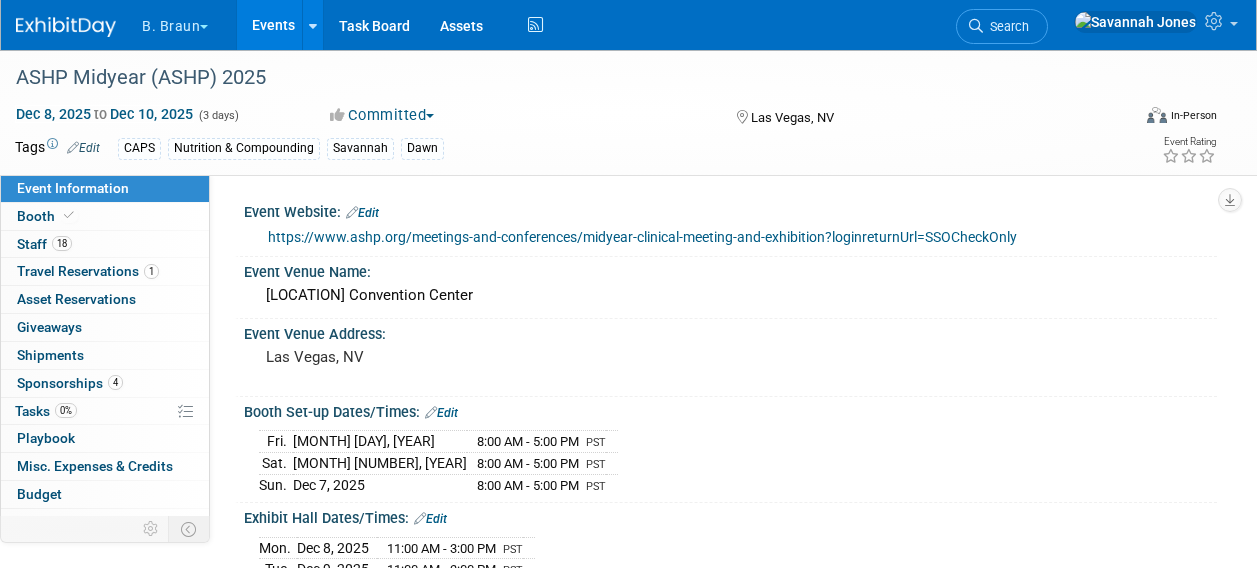 scroll, scrollTop: 0, scrollLeft: 0, axis: both 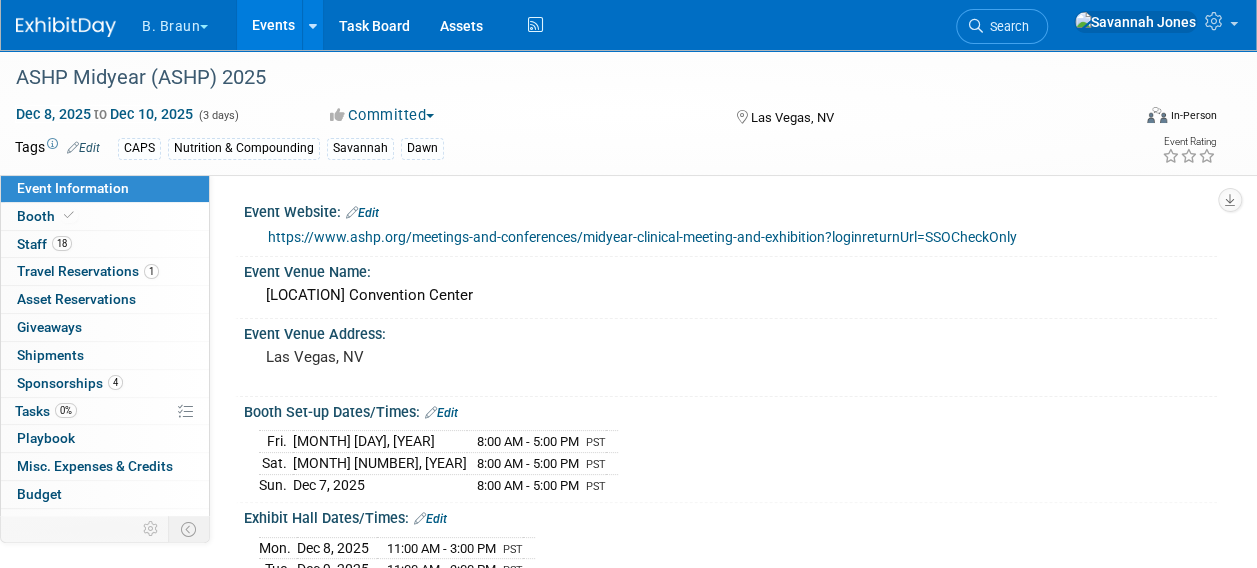 click on "Events" at bounding box center [273, 25] 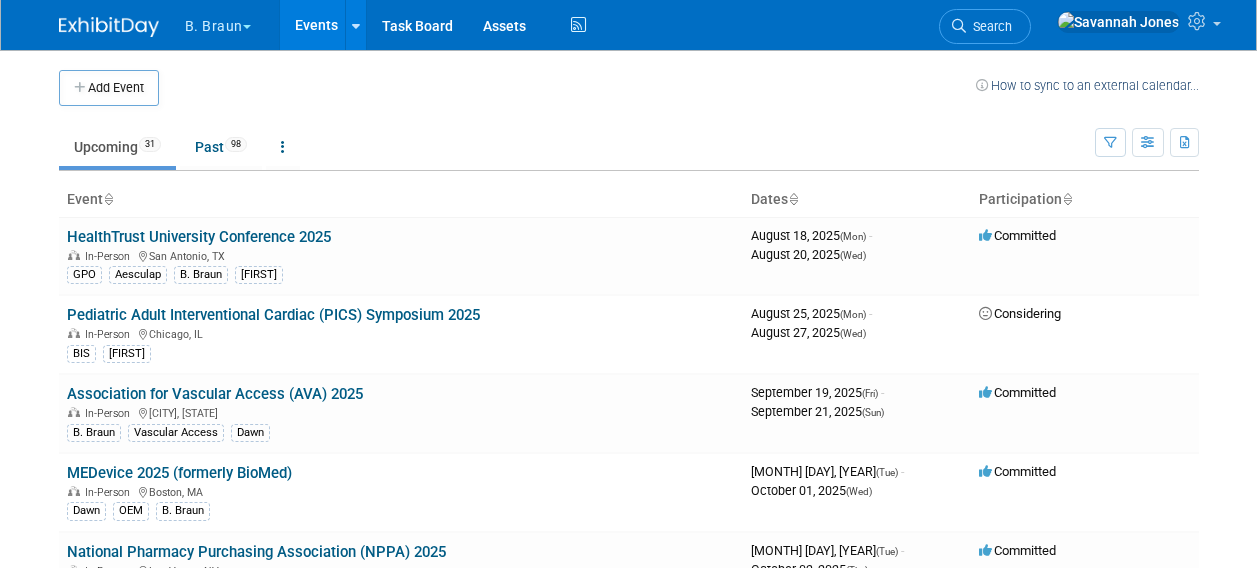 scroll, scrollTop: 0, scrollLeft: 0, axis: both 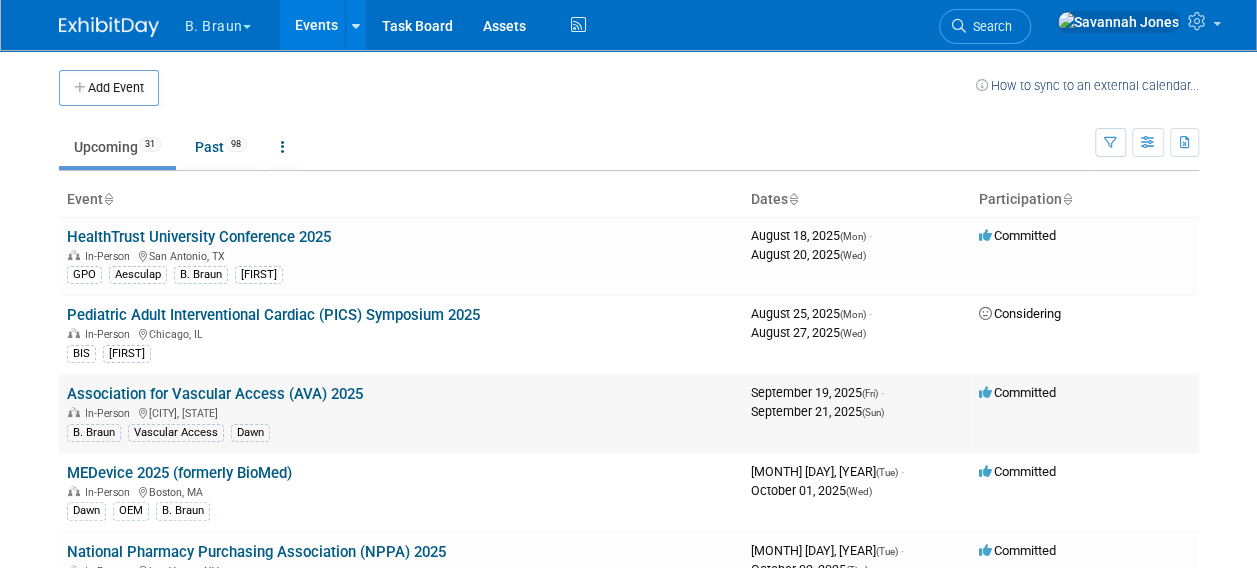 click on "Association for Vascular Access (AVA) [YEAR]
In-Person
[CITY], [STATE]
B. Braun
Vascular Access
[FIRST]" at bounding box center [401, 413] 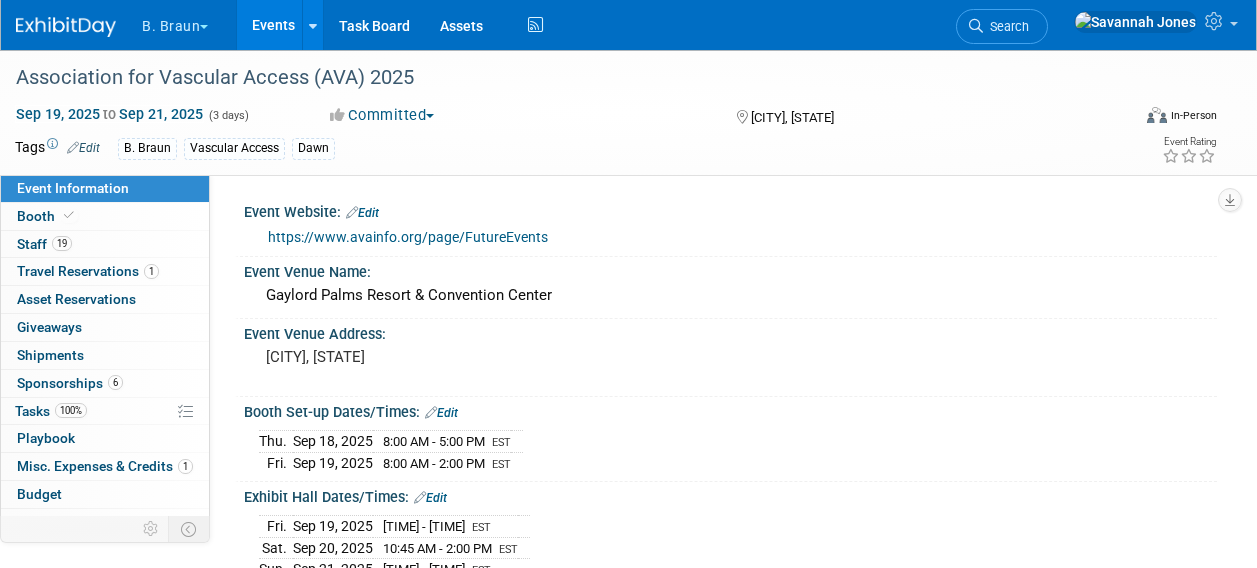 scroll, scrollTop: 0, scrollLeft: 0, axis: both 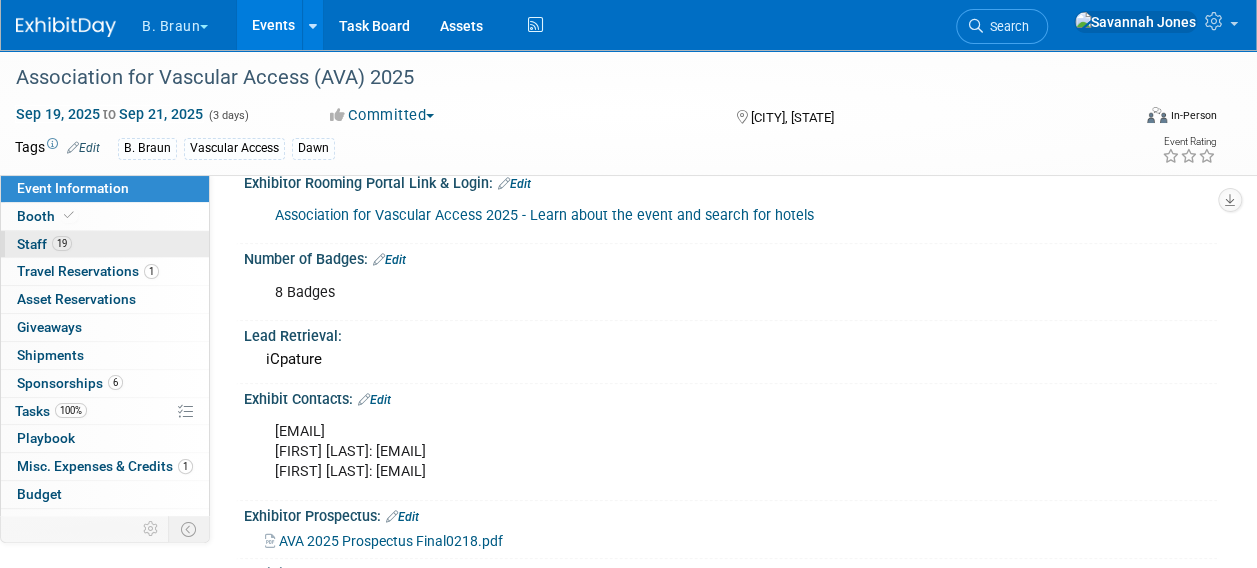 click on "19
Staff 19" at bounding box center [105, 244] 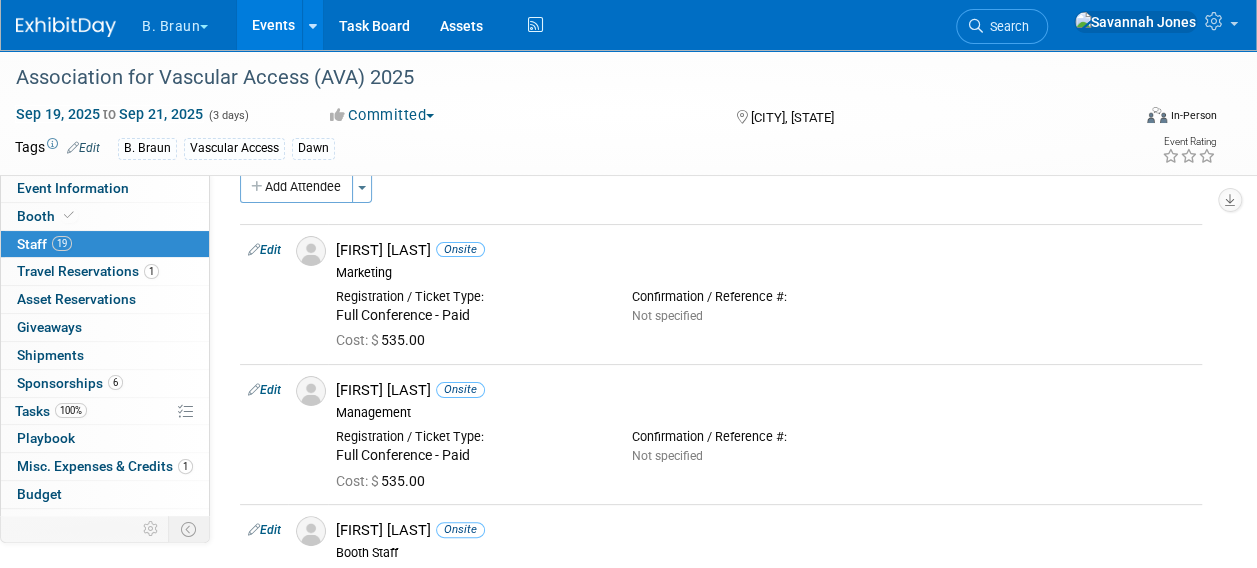 scroll, scrollTop: 0, scrollLeft: 0, axis: both 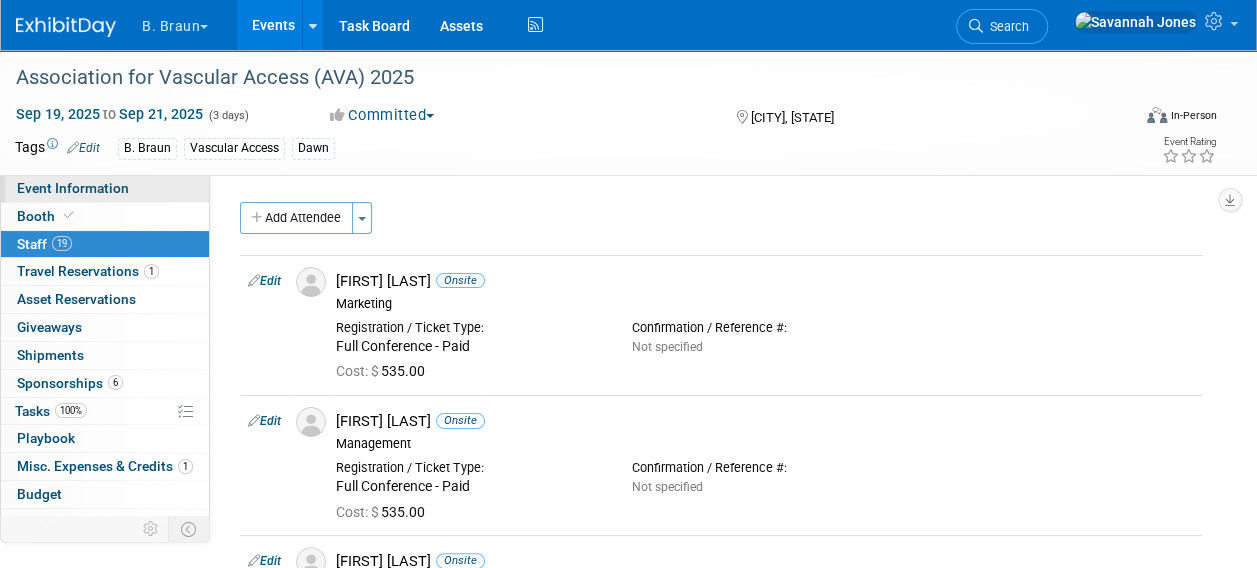 click on "Event Information" at bounding box center [105, 188] 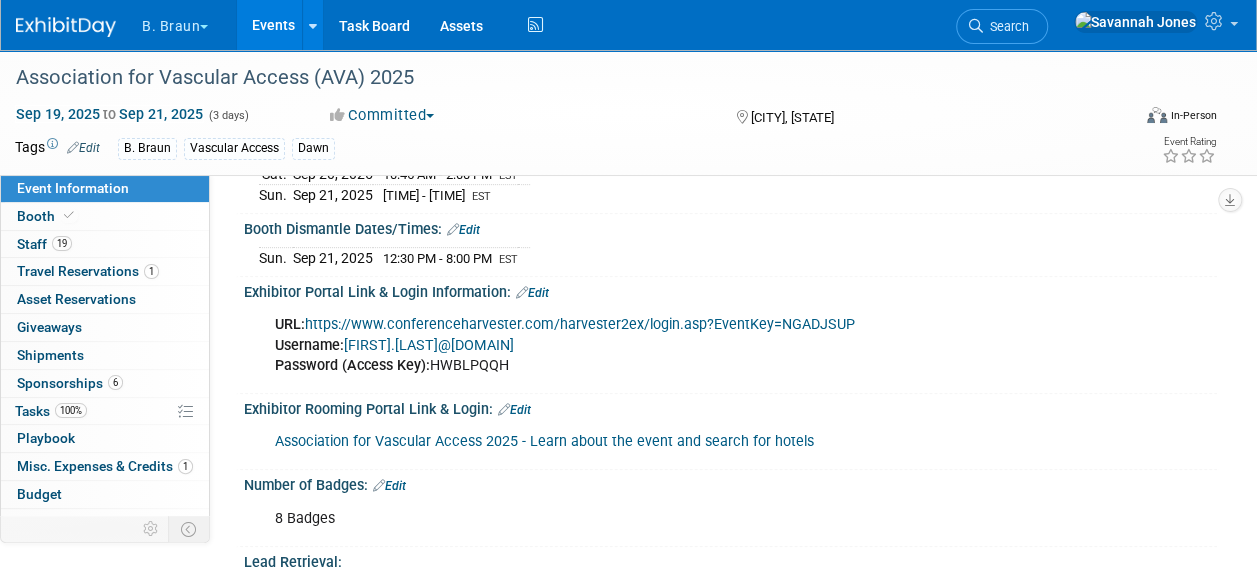 scroll, scrollTop: 400, scrollLeft: 0, axis: vertical 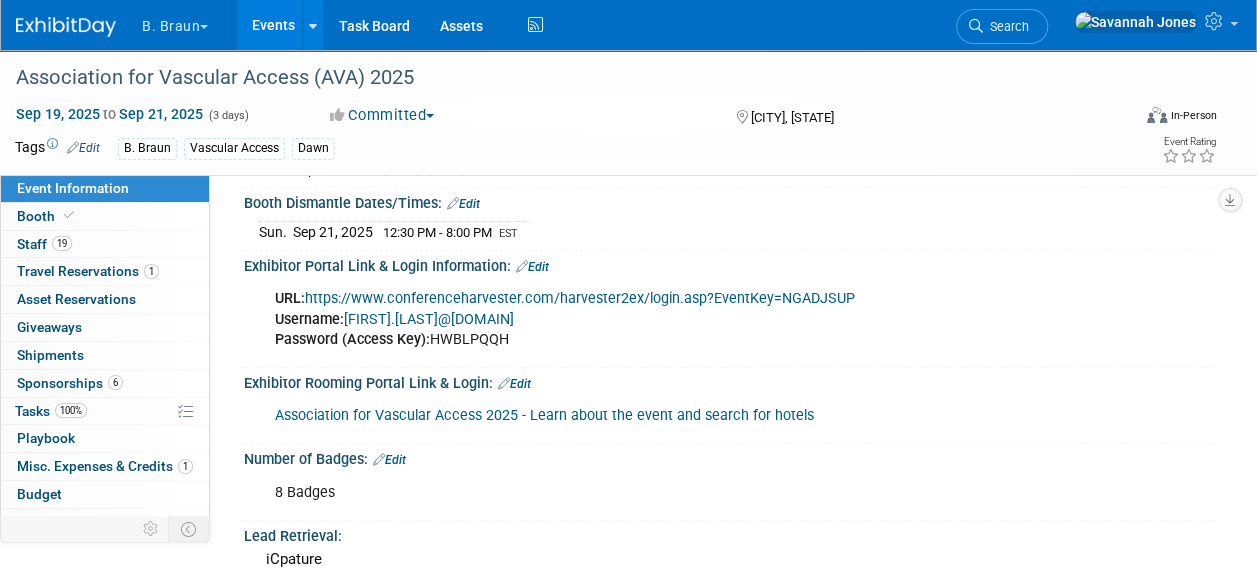 click on "https://www.conferenceharvester.com/harvester2ex/login.asp?EventKey=NGADJSUP" at bounding box center [580, 298] 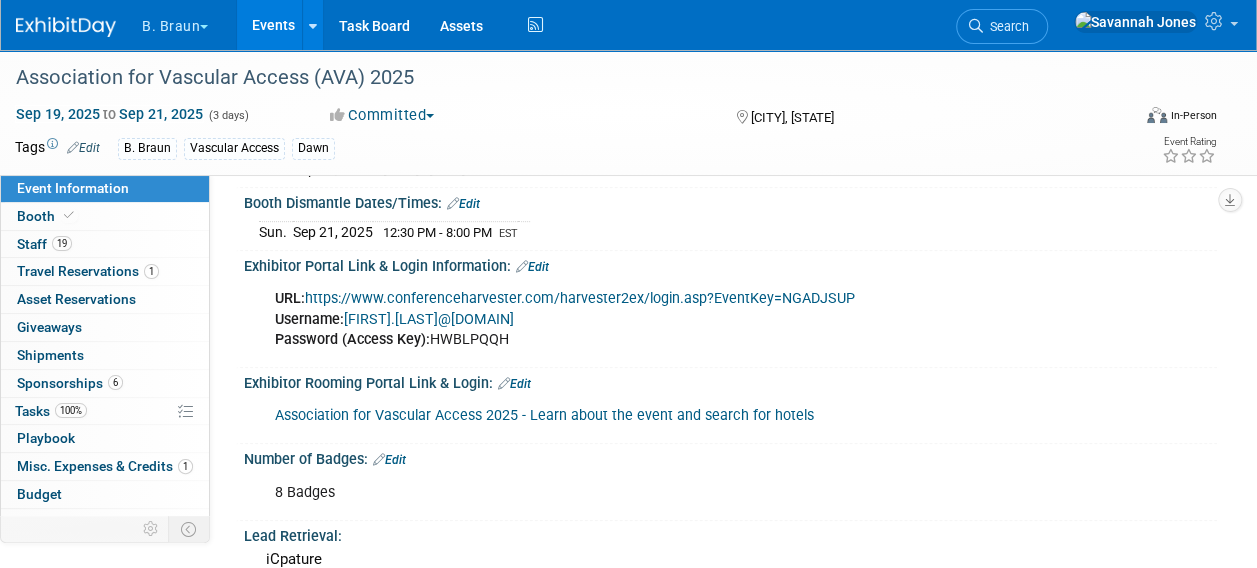 click on "Events" at bounding box center (273, 25) 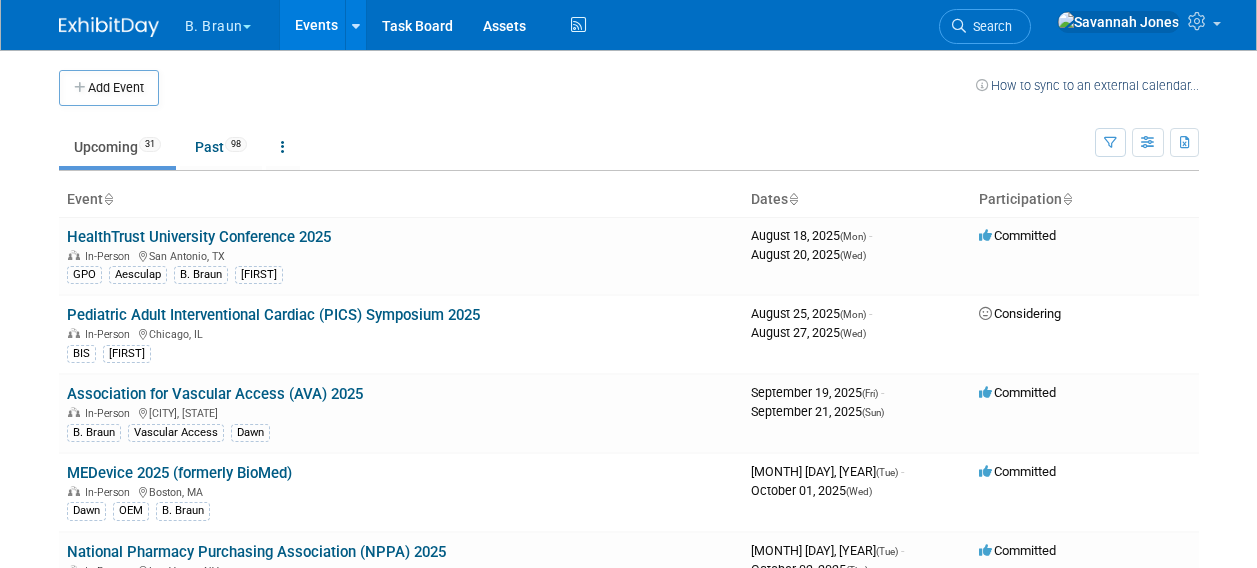 scroll, scrollTop: 0, scrollLeft: 0, axis: both 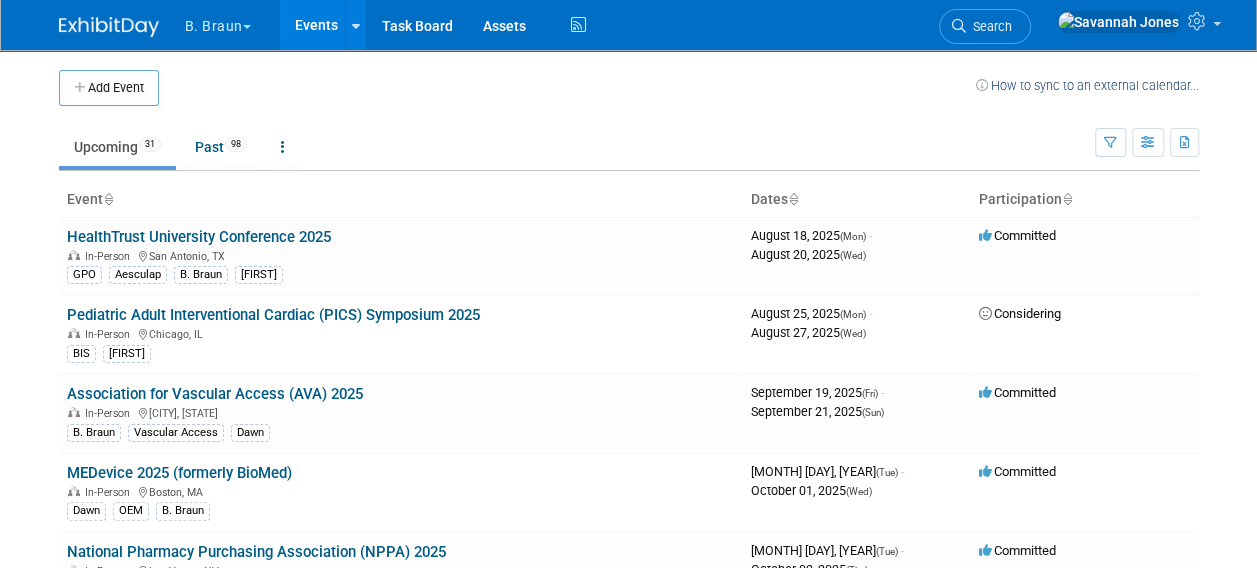 click at bounding box center (567, 88) 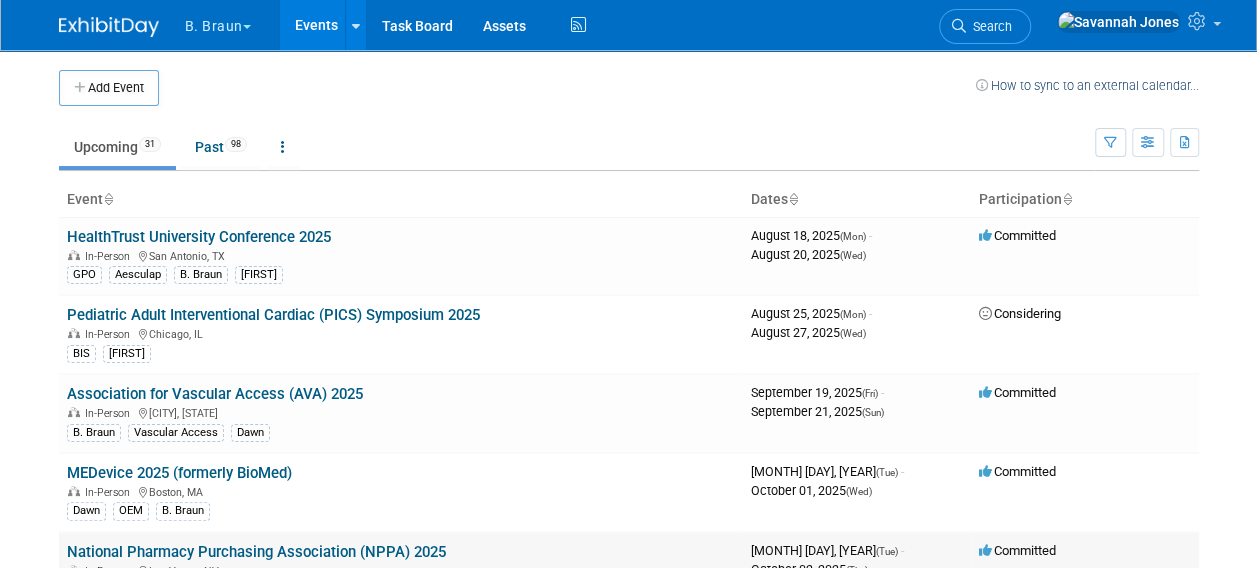 click on "National Pharmacy Purchasing Association (NPPA) 2025" at bounding box center (256, 552) 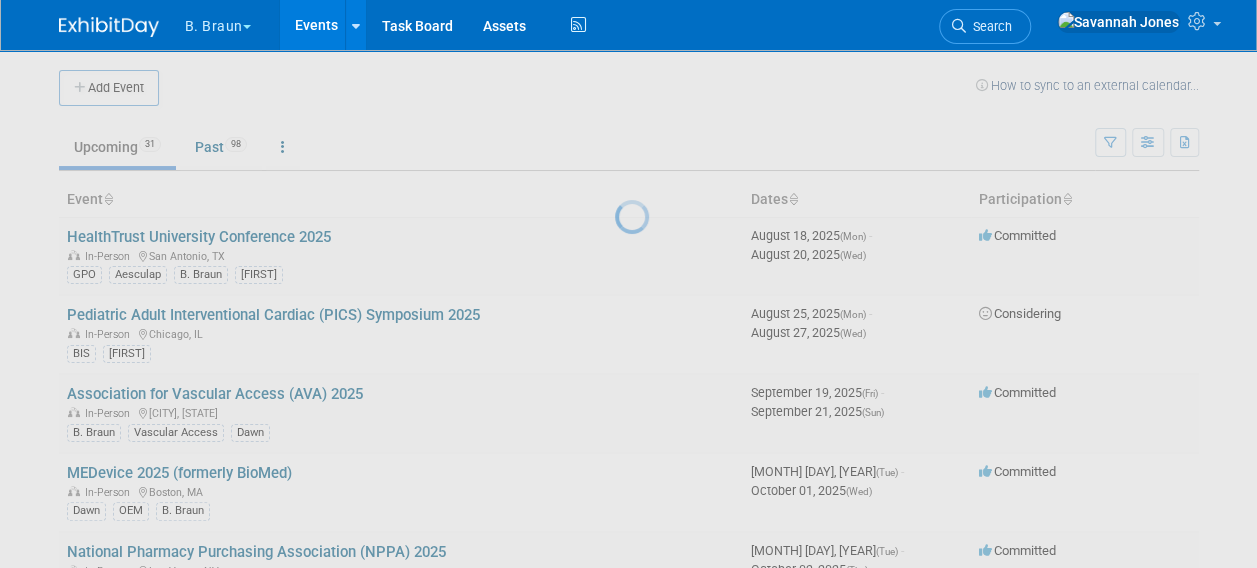 click at bounding box center [629, 284] 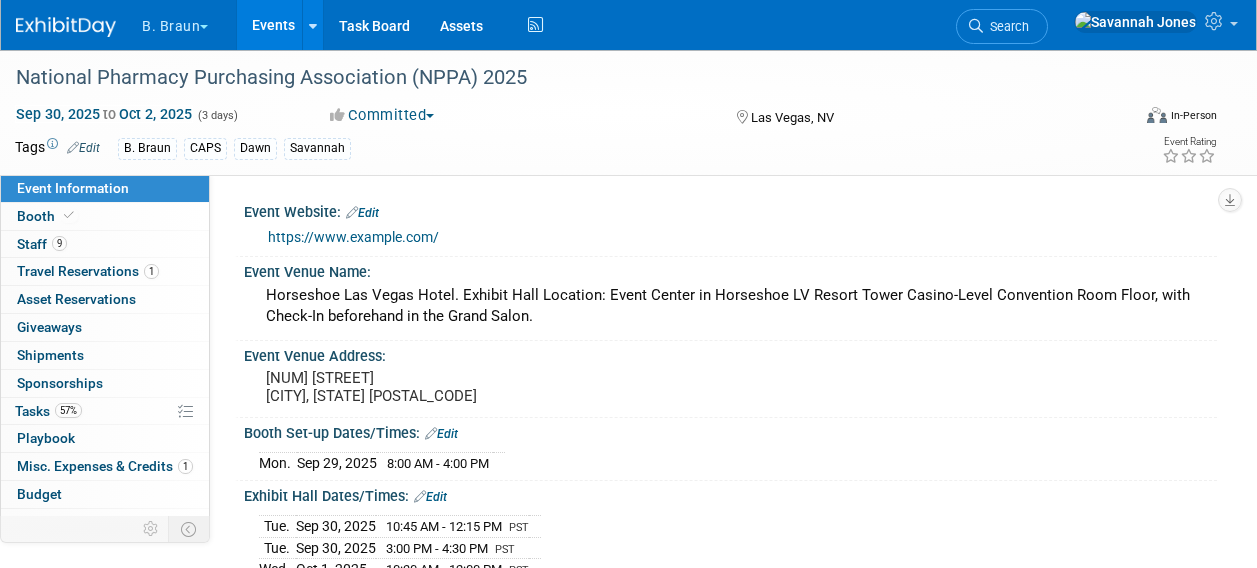 scroll, scrollTop: 0, scrollLeft: 0, axis: both 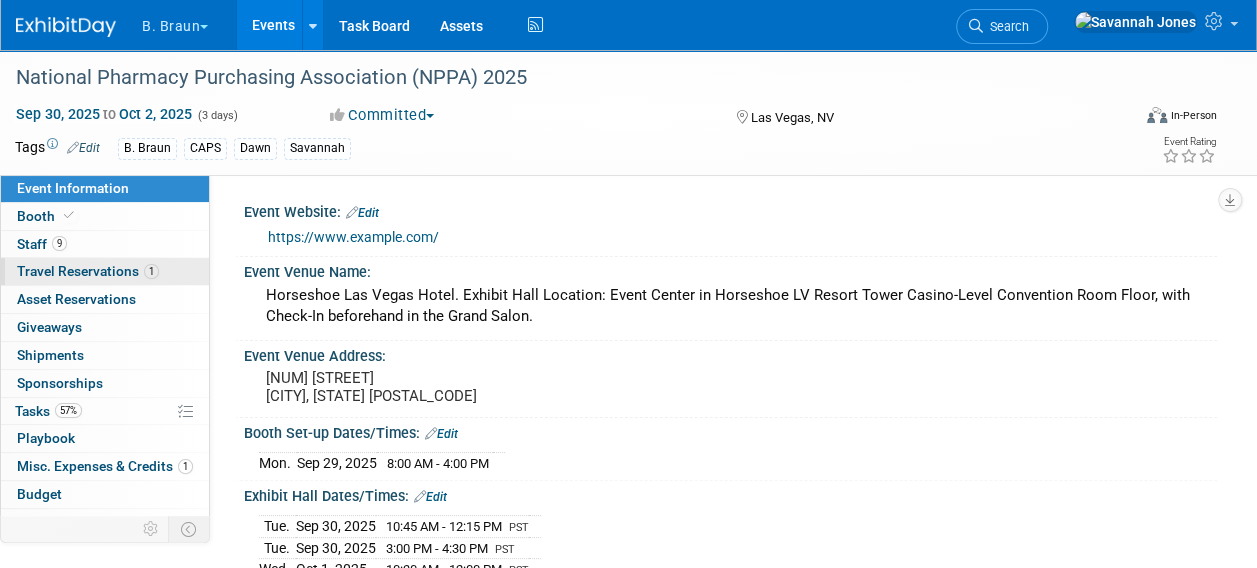 click on "1
Travel Reservations 1" at bounding box center [105, 271] 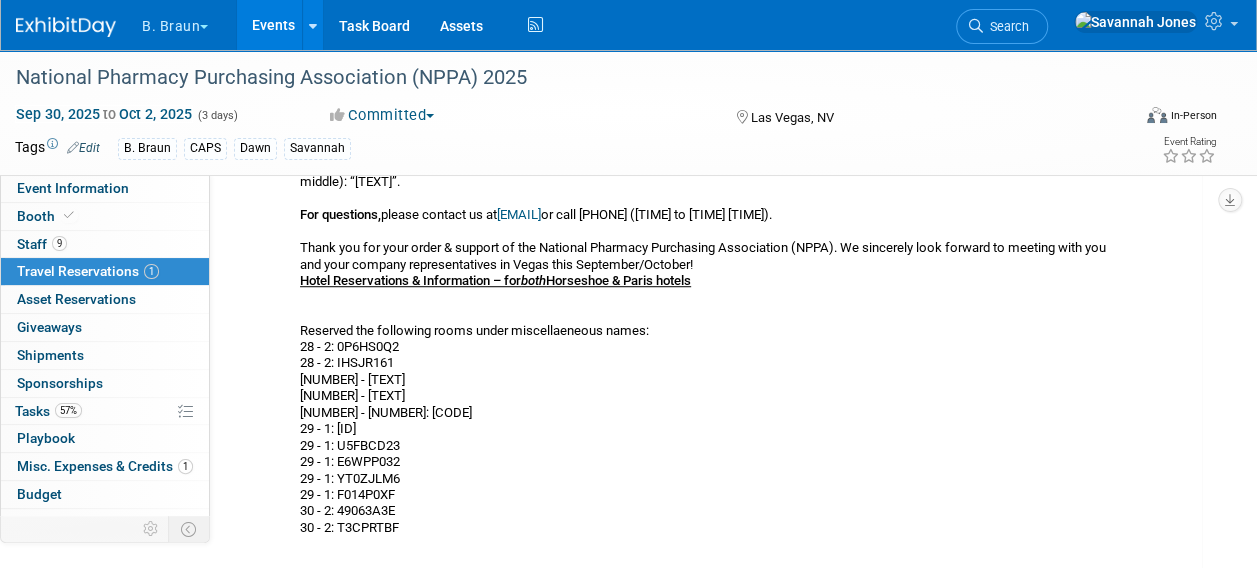 scroll, scrollTop: 600, scrollLeft: 0, axis: vertical 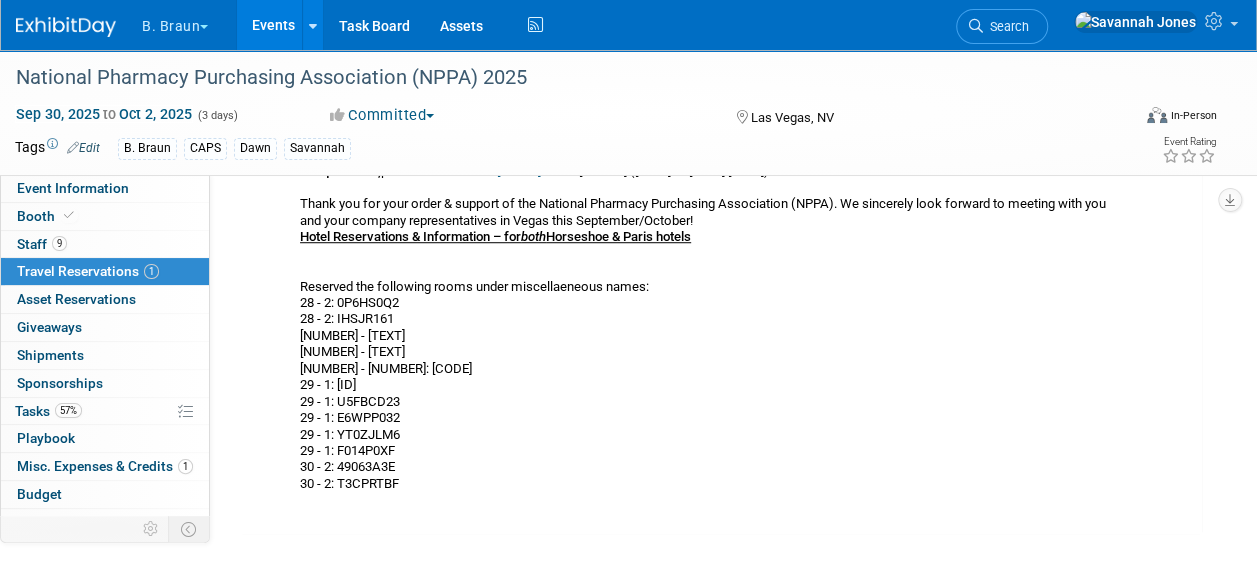 click on "[EMAIL]" at bounding box center [519, 170] 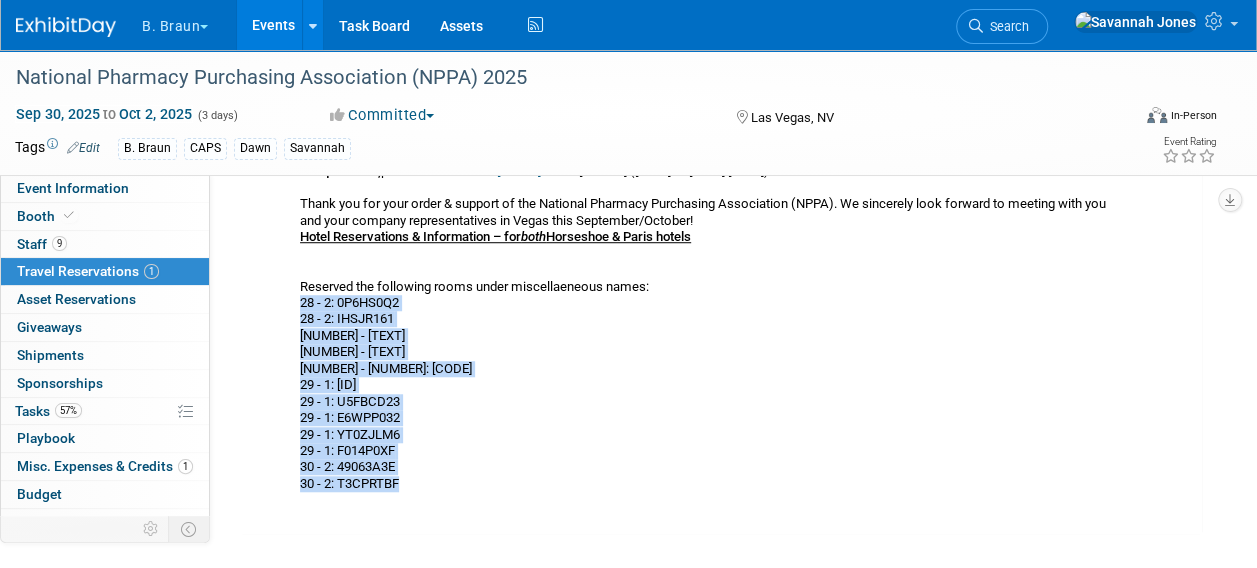 drag, startPoint x: 437, startPoint y: 518, endPoint x: 301, endPoint y: 336, distance: 227.20035 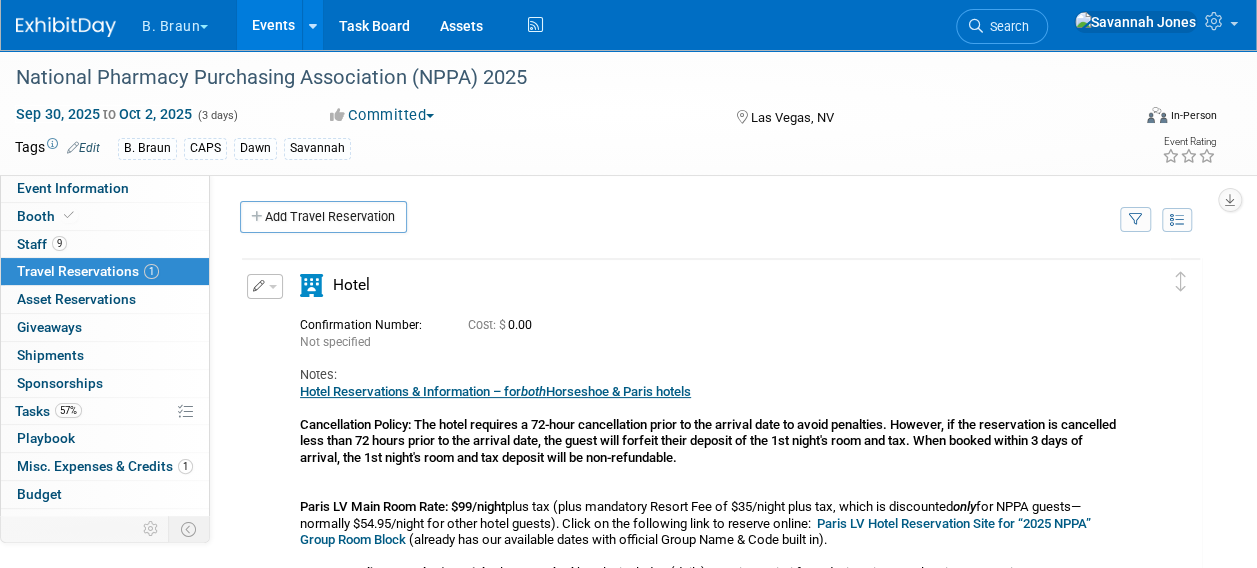 scroll, scrollTop: 0, scrollLeft: 0, axis: both 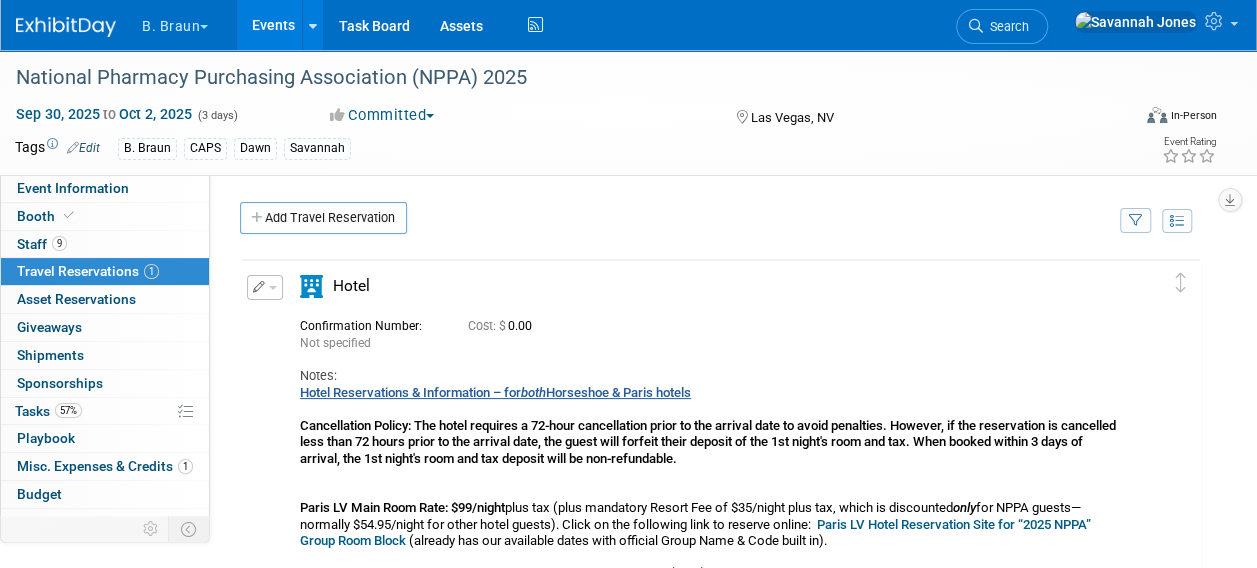 click on "Hotel Reservations & Information – for  both  Horseshoe & Paris hotels" at bounding box center [495, 392] 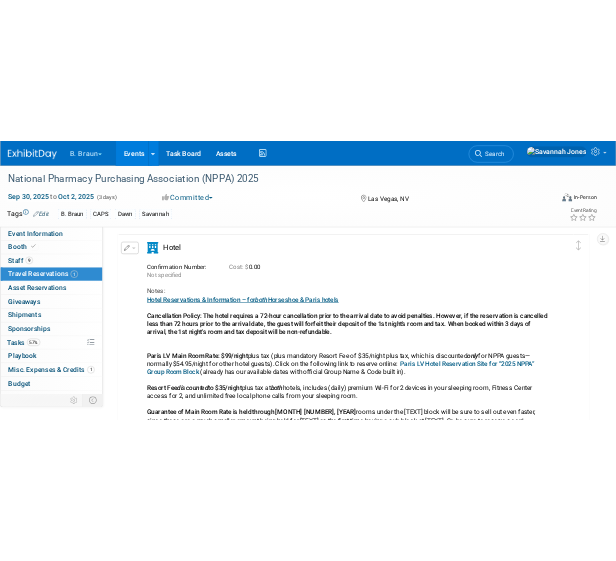 scroll, scrollTop: 100, scrollLeft: 0, axis: vertical 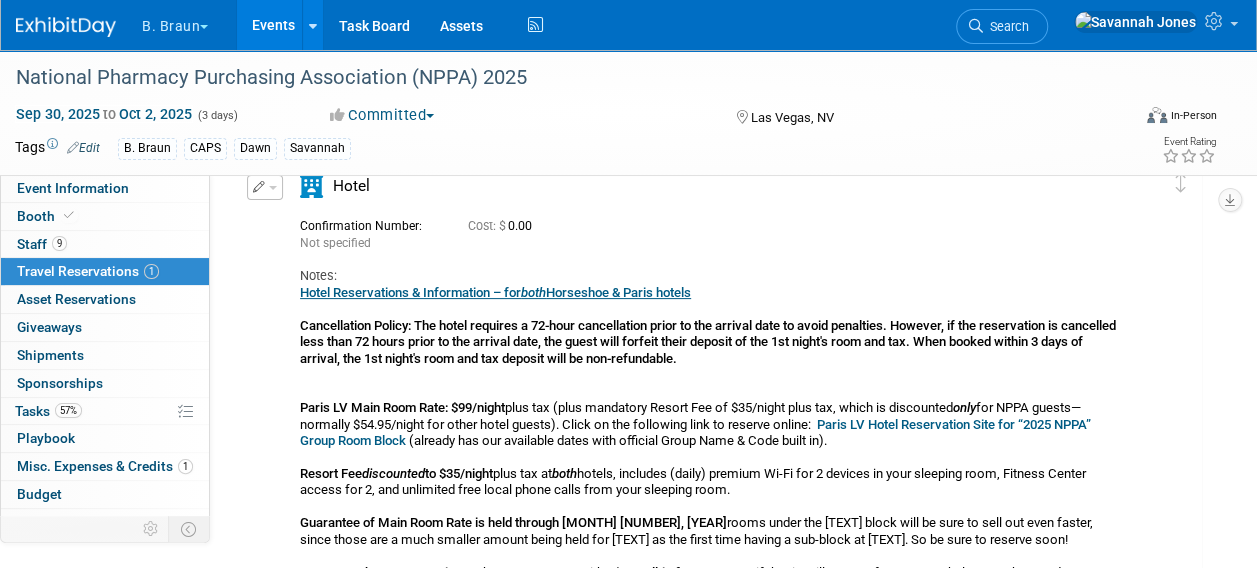click on "Paris LV Hotel Reservation Site for “2025 NPPA” Group Room Block" at bounding box center (695, 432) 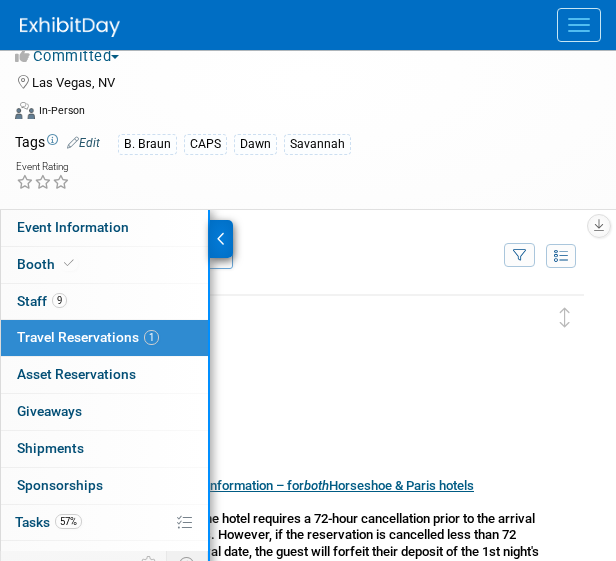 click at bounding box center [221, 239] 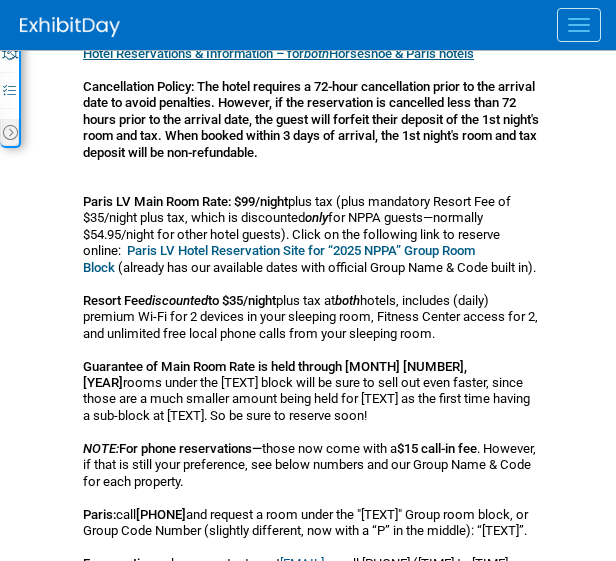 scroll, scrollTop: 100, scrollLeft: 0, axis: vertical 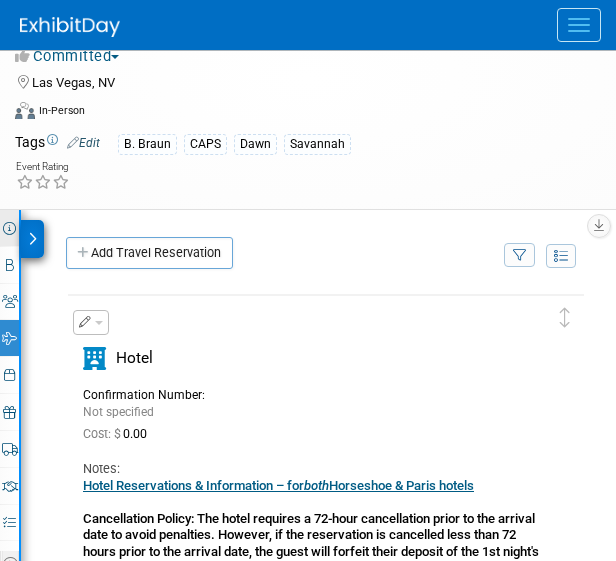 click at bounding box center (32, 239) 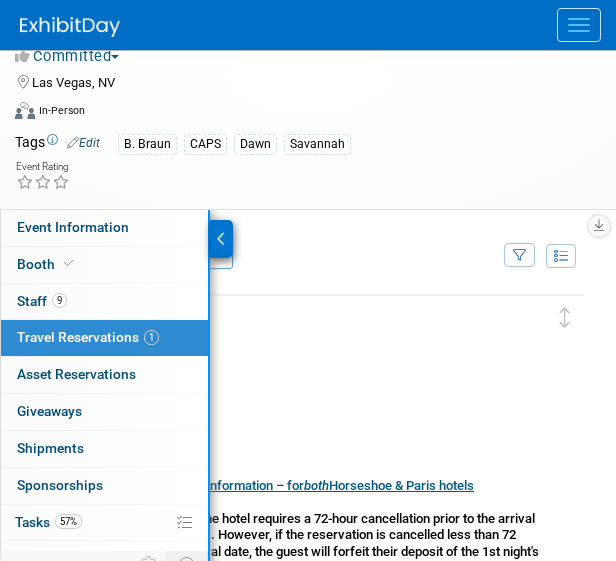 click at bounding box center (221, 239) 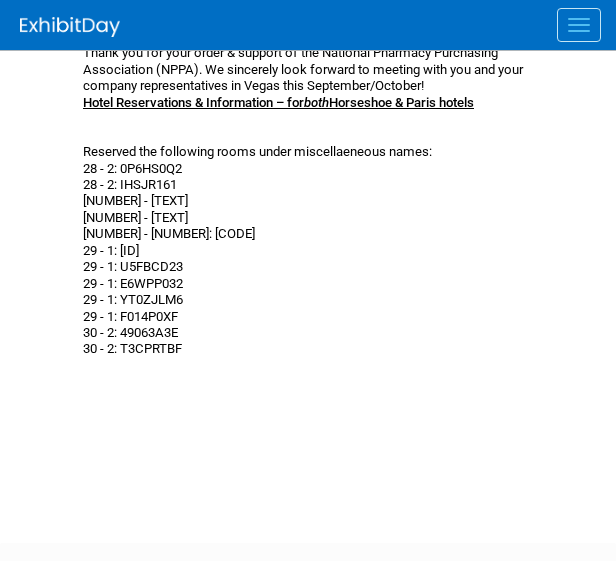 scroll, scrollTop: 1200, scrollLeft: 0, axis: vertical 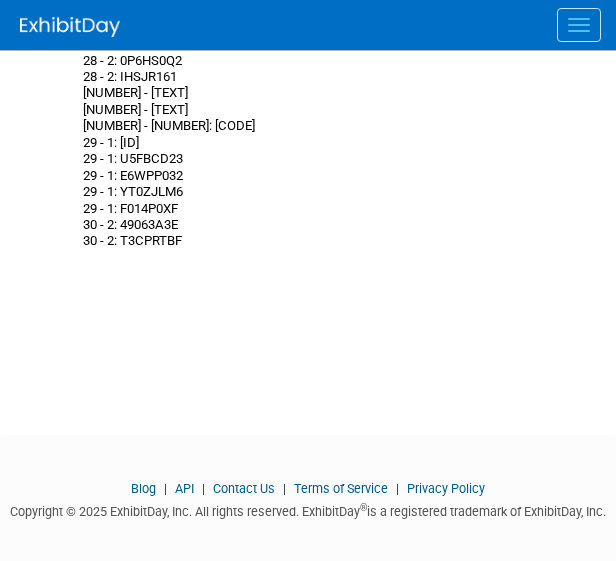 click on "Hotel Reservations & Information – for  both  Horseshoe & Paris hotels Cancellation Policy: The hotel requires a 72-hour cancellation prior to the arrival date to avoid penalties. However, if the reservation is cancelled less than 72 hours prior to the arrival date, the guest will forfeit their deposit of the 1st night's room and tax. When booked within 3 days of arrival, the 1st night's room and tax deposit will be non-refundable. Paris LV Main Room Rate: $99/night  plus tax (plus mandatory Resort Fee of $35/night plus tax, which is discounted  only  for NPPA guests—normally $54.95/night for other hotel guests). Click on the following link to reserve online:    Paris LV Hotel Reservation Site for “2025 NPPA” Group Room Block   (already has our available dates with official Group Name & Code built in).   Resort Fee  discounted  to $35/night  plus tax at  both     NOTE:  For phone reservations—" at bounding box center [311, -186] 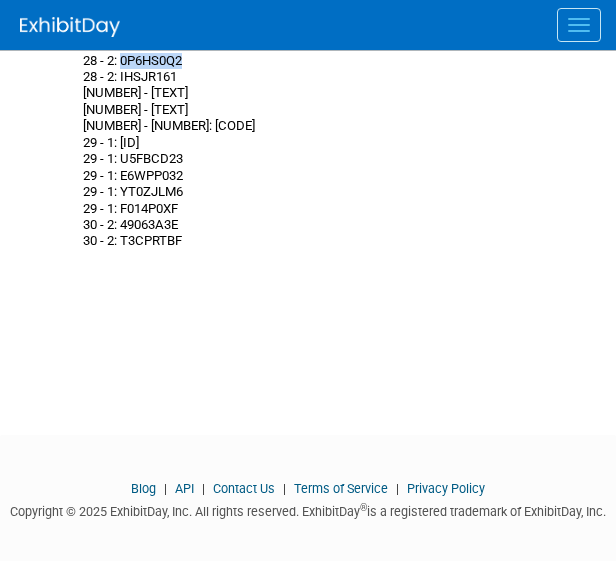 click on "Hotel Reservations & Information – for  both  Horseshoe & Paris hotels Cancellation Policy: The hotel requires a 72-hour cancellation prior to the arrival date to avoid penalties. However, if the reservation is cancelled less than 72 hours prior to the arrival date, the guest will forfeit their deposit of the 1st night's room and tax. When booked within 3 days of arrival, the 1st night's room and tax deposit will be non-refundable. Paris LV Main Room Rate: $99/night  plus tax (plus mandatory Resort Fee of $35/night plus tax, which is discounted  only  for NPPA guests—normally $54.95/night for other hotel guests). Click on the following link to reserve online:    Paris LV Hotel Reservation Site for “2025 NPPA” Group Room Block   (already has our available dates with official Group Name & Code built in).   Resort Fee  discounted  to $35/night  plus tax at  both     NOTE:  For phone reservations—" at bounding box center [311, -186] 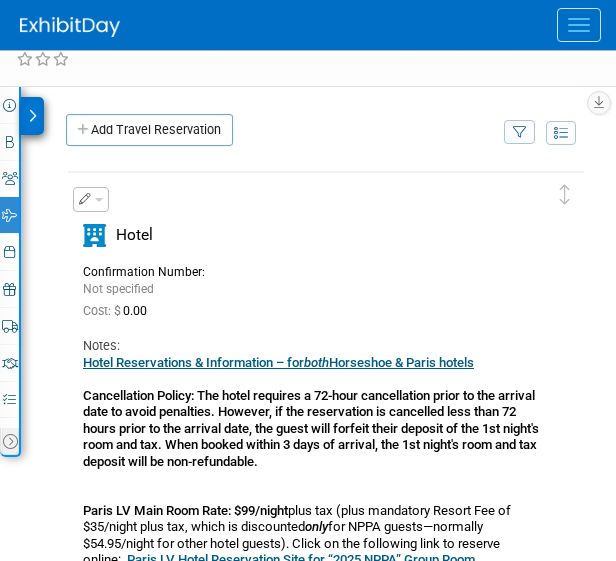 scroll, scrollTop: 200, scrollLeft: 0, axis: vertical 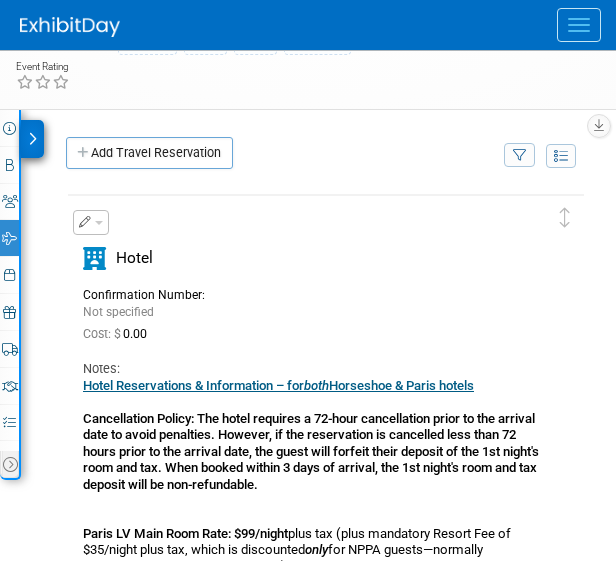 click at bounding box center (91, 222) 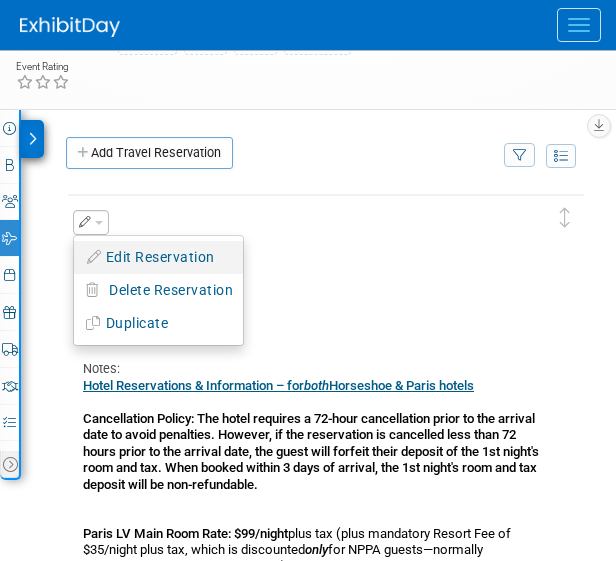 click on "Edit Reservation" at bounding box center [158, 257] 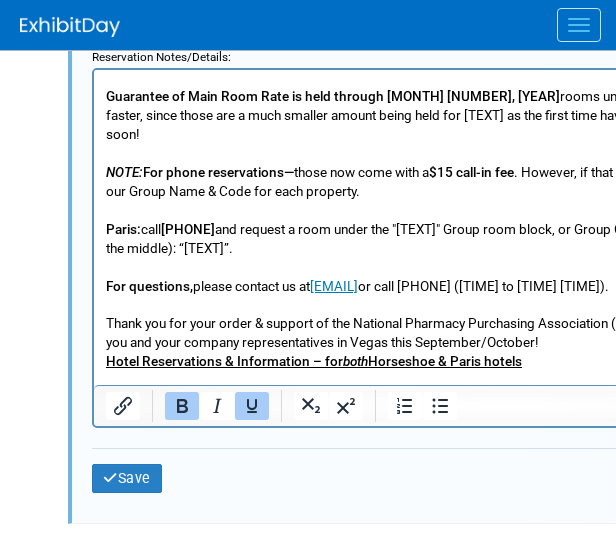 scroll, scrollTop: 500, scrollLeft: 0, axis: vertical 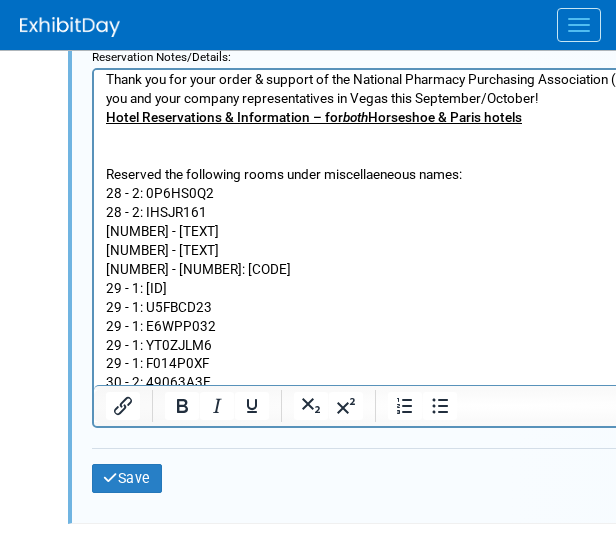 click on "Hotel Reservations & Information – for  both  Horseshoe & Paris hotels Cancellation Policy: The hotel requires a 72-hour cancellation prior to the arrival date to avoid penalties. However, if the reservation is cancelled less than 72 hours prior to the arrival date, the guest will forfeit their deposit of the 1st night's room and tax. When booked within 3 days of arrival, the 1st night's room and tax deposit will be non-refundable. Paris LV Main Room Rate: $99/night  plus tax (plus mandatory Resort Fee of $35/night plus tax, which is discounted  only  for NPPA guests—normally $54.95/night for other hotel guests). Click on the following link to reserve online:    Paris LV Hotel Reservation Site for “2025 NPPA” Group Room Block   (already has our available dates with official Group Name & Code built in).   Resort Fee  discounted  to $35/night  plus tax at  both   Guarantee of Main Room Rate is held through August 27, 2025    NOTE:  For phone reservations— those now come with a" at bounding box center (510, -7) 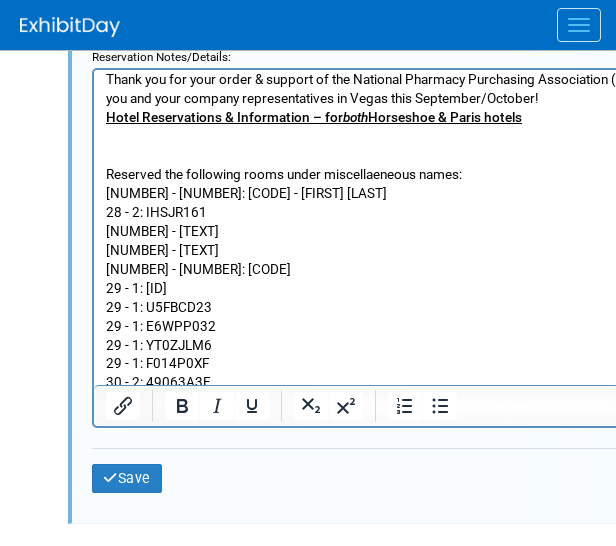 click on "Hotel Reservations & Information – for  both  Horseshoe & Paris hotels Cancellation Policy: The hotel requires a 72-hour cancellation prior to the arrival date to avoid penalties. However, if the reservation is cancelled less than 72 hours prior to the arrival date, the guest will forfeit their deposit of the 1st night's room and tax. When booked within 3 days of arrival, the 1st night's room and tax deposit will be non-refundable. Paris LV Main Room Rate: $99/night  plus tax (plus mandatory Resort Fee of $35/night plus tax, which is discounted  only  for NPPA guests—normally $54.95/night for other hotel guests). Click on the following link to reserve online:    Paris LV Hotel Reservation Site for “2025 NPPA” Group Room Block   (already has our available dates with official Group Name & Code built in).   Resort Fee  discounted  to $35/night  plus tax at  both   Guarantee of Main Room Rate is held through August 27, 2025    NOTE:  For phone reservations— those now come with a" at bounding box center (510, -7) 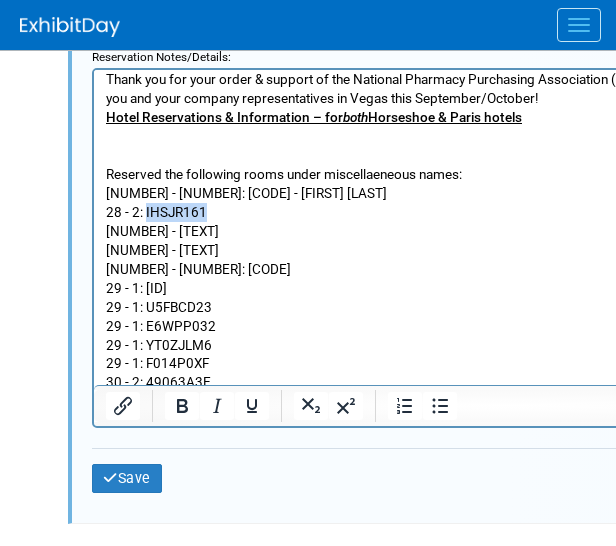click on "Hotel Reservations & Information – for  both  Horseshoe & Paris hotels Cancellation Policy: The hotel requires a 72-hour cancellation prior to the arrival date to avoid penalties. However, if the reservation is cancelled less than 72 hours prior to the arrival date, the guest will forfeit their deposit of the 1st night's room and tax. When booked within 3 days of arrival, the 1st night's room and tax deposit will be non-refundable. Paris LV Main Room Rate: $99/night  plus tax (plus mandatory Resort Fee of $35/night plus tax, which is discounted  only  for NPPA guests—normally $54.95/night for other hotel guests). Click on the following link to reserve online:    Paris LV Hotel Reservation Site for “2025 NPPA” Group Room Block   (already has our available dates with official Group Name & Code built in).   Resort Fee  discounted  to $35/night  plus tax at  both   Guarantee of Main Room Rate is held through August 27, 2025    NOTE:  For phone reservations— those now come with a" at bounding box center [510, -7] 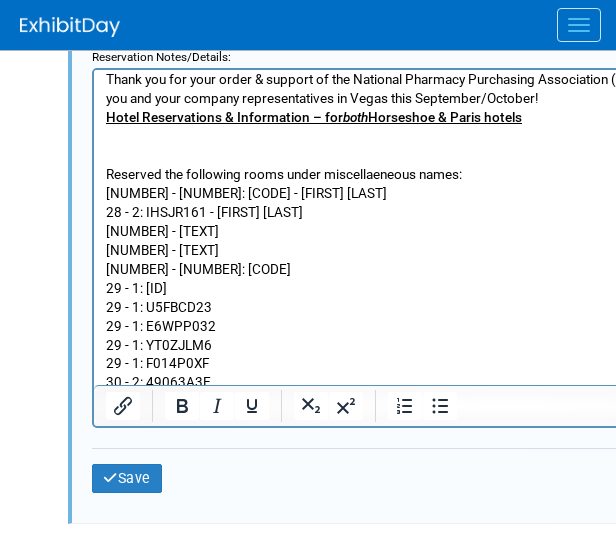 click on "Hotel Reservations & Information – for  both  Horseshoe & Paris hotels Cancellation Policy: The hotel requires a 72-hour cancellation prior to the arrival date to avoid penalties. However, if the reservation is cancelled less than 72 hours prior to the arrival date, the guest will forfeit their deposit of the 1st night's room and tax. When booked within 3 days of arrival, the 1st night's room and tax deposit will be non-refundable. Paris LV Main Room Rate: $99/night  plus tax (plus mandatory Resort Fee of $35/night plus tax, which is discounted  only  for NPPA guests—normally $54.95/night for other hotel guests). Click on the following link to reserve online:    Paris LV Hotel Reservation Site for “2025 NPPA” Group Room Block   (already has our available dates with official Group Name & Code built in).   Resort Fee  discounted  to $35/night  plus tax at  both   Guarantee of Main Room Rate is held through August 27, 2025    NOTE:  For phone reservations— those now come with a" at bounding box center (510, -7) 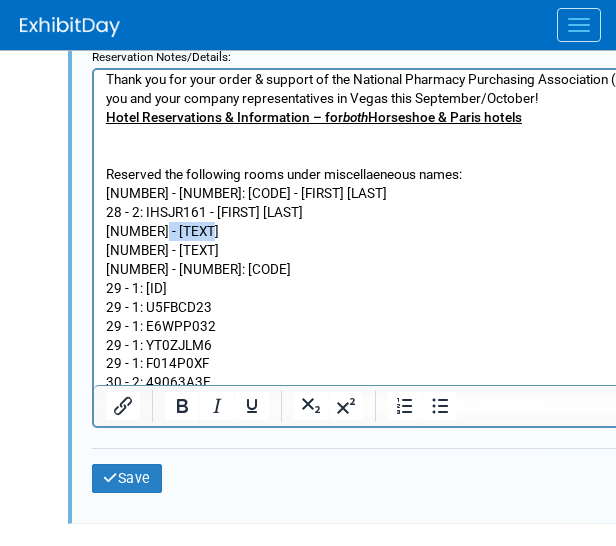 click on "Hotel Reservations & Information – for  both  Horseshoe & Paris hotels Cancellation Policy: The hotel requires a 72-hour cancellation prior to the arrival date to avoid penalties. However, if the reservation is cancelled less than 72 hours prior to the arrival date, the guest will forfeit their deposit of the 1st night's room and tax. When booked within 3 days of arrival, the 1st night's room and tax deposit will be non-refundable. Paris LV Main Room Rate: $99/night  plus tax (plus mandatory Resort Fee of $35/night plus tax, which is discounted  only  for NPPA guests—normally $54.95/night for other hotel guests). Click on the following link to reserve online:    Paris LV Hotel Reservation Site for “2025 NPPA” Group Room Block   (already has our available dates with official Group Name & Code built in).   Resort Fee  discounted  to $35/night  plus tax at  both   Guarantee of Main Room Rate is held through August 27, 2025    NOTE:  For phone reservations— those now come with a" at bounding box center [510, -7] 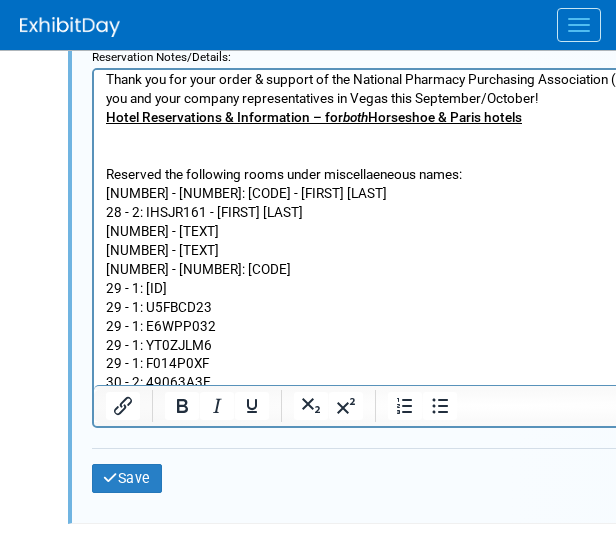 click on "Hotel Reservations & Information – for  both  Horseshoe & Paris hotels Cancellation Policy: The hotel requires a 72-hour cancellation prior to the arrival date to avoid penalties. However, if the reservation is cancelled less than 72 hours prior to the arrival date, the guest will forfeit their deposit of the 1st night's room and tax. When booked within 3 days of arrival, the 1st night's room and tax deposit will be non-refundable. Paris LV Main Room Rate: $99/night  plus tax (plus mandatory Resort Fee of $35/night plus tax, which is discounted  only  for NPPA guests—normally $54.95/night for other hotel guests). Click on the following link to reserve online:    Paris LV Hotel Reservation Site for “2025 NPPA” Group Room Block   (already has our available dates with official Group Name & Code built in).   Resort Fee  discounted  to $35/night  plus tax at  both   Guarantee of Main Room Rate is held through August 27, 2025    NOTE:  For phone reservations— those now come with a" at bounding box center (510, -7) 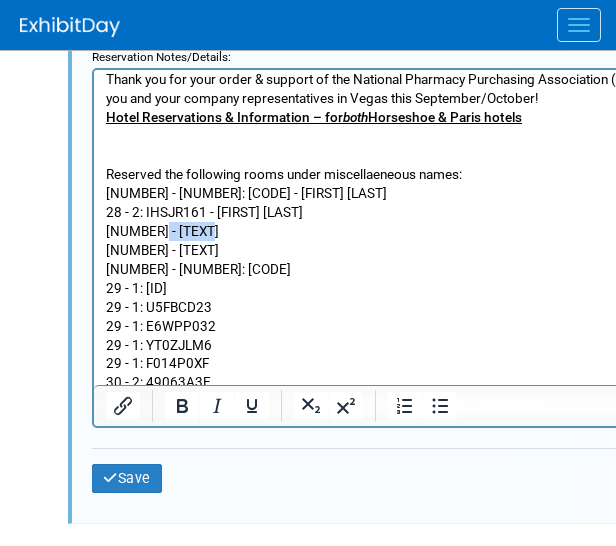 click on "Hotel Reservations & Information – for  both  Horseshoe & Paris hotels Cancellation Policy: The hotel requires a 72-hour cancellation prior to the arrival date to avoid penalties. However, if the reservation is cancelled less than 72 hours prior to the arrival date, the guest will forfeit their deposit of the 1st night's room and tax. When booked within 3 days of arrival, the 1st night's room and tax deposit will be non-refundable. Paris LV Main Room Rate: $99/night  plus tax (plus mandatory Resort Fee of $35/night plus tax, which is discounted  only  for NPPA guests—normally $54.95/night for other hotel guests). Click on the following link to reserve online:    Paris LV Hotel Reservation Site for “2025 NPPA” Group Room Block   (already has our available dates with official Group Name & Code built in).   Resort Fee  discounted  to $35/night  plus tax at  both   Guarantee of Main Room Rate is held through August 27, 2025    NOTE:  For phone reservations— those now come with a" at bounding box center (510, -7) 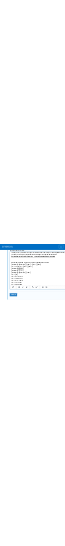 scroll, scrollTop: 2692, scrollLeft: 0, axis: vertical 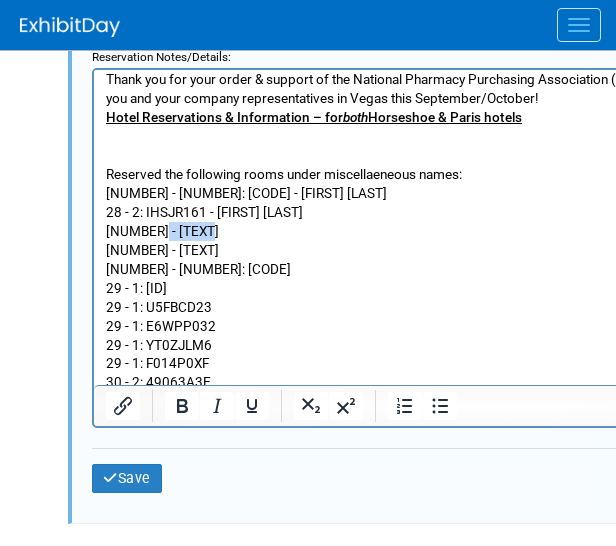 copy on "06UWQPYE" 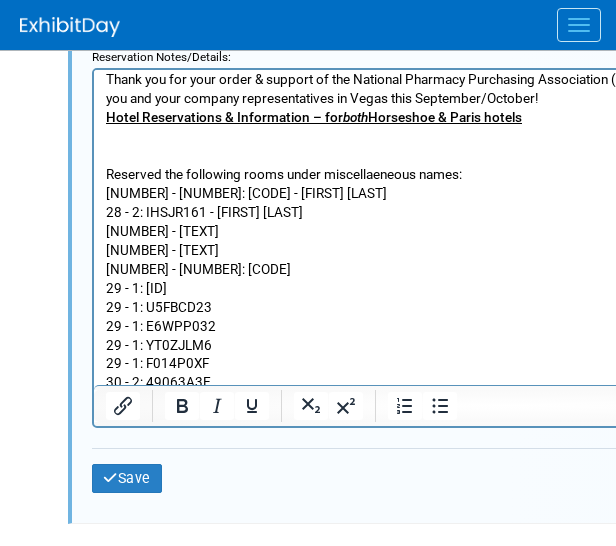 click on "Hotel Reservations & Information – for  both  Horseshoe & Paris hotels Cancellation Policy: The hotel requires a 72-hour cancellation prior to the arrival date to avoid penalties. However, if the reservation is cancelled less than 72 hours prior to the arrival date, the guest will forfeit their deposit of the 1st night's room and tax. When booked within 3 days of arrival, the 1st night's room and tax deposit will be non-refundable. Paris LV Main Room Rate: $99/night  plus tax (plus mandatory Resort Fee of $35/night plus tax, which is discounted  only  for NPPA guests—normally $54.95/night for other hotel guests). Click on the following link to reserve online:    Paris LV Hotel Reservation Site for “2025 NPPA” Group Room Block   (already has our available dates with official Group Name & Code built in).   Resort Fee  discounted  to $35/night  plus tax at  both   Guarantee of Main Room Rate is held through August 27, 2025    NOTE:  For phone reservations— those now come with a" at bounding box center (510, -7) 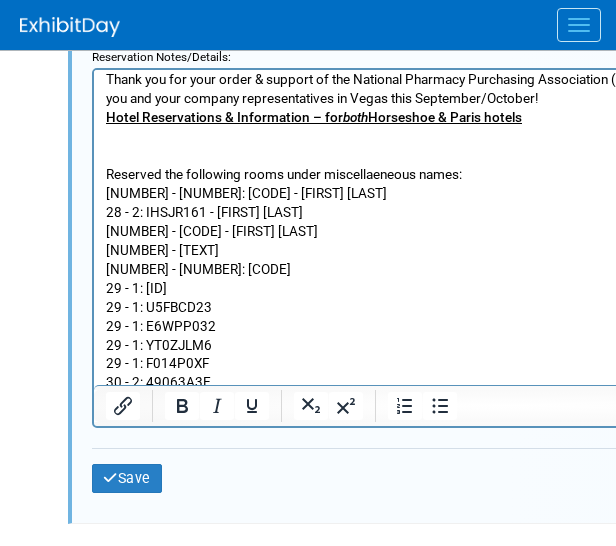 click on "Hotel Reservations & Information – for  both  Horseshoe & Paris hotels Cancellation Policy: The hotel requires a 72-hour cancellation prior to the arrival date to avoid penalties. However, if the reservation is cancelled less than 72 hours prior to the arrival date, the guest will forfeit their deposit of the 1st night's room and tax. When booked within 3 days of arrival, the 1st night's room and tax deposit will be non-refundable. Paris LV Main Room Rate: $99/night  plus tax (plus mandatory Resort Fee of $35/night plus tax, which is discounted  only  for NPPA guests—normally $54.95/night for other hotel guests). Click on the following link to reserve online:    Paris LV Hotel Reservation Site for “2025 NPPA” Group Room Block   (already has our available dates with official Group Name & Code built in).   Resort Fee  discounted  to $35/night  plus tax at  both   Guarantee of Main Room Rate is held through August 27, 2025    NOTE:  For phone reservations— those now come with a" at bounding box center [510, -7] 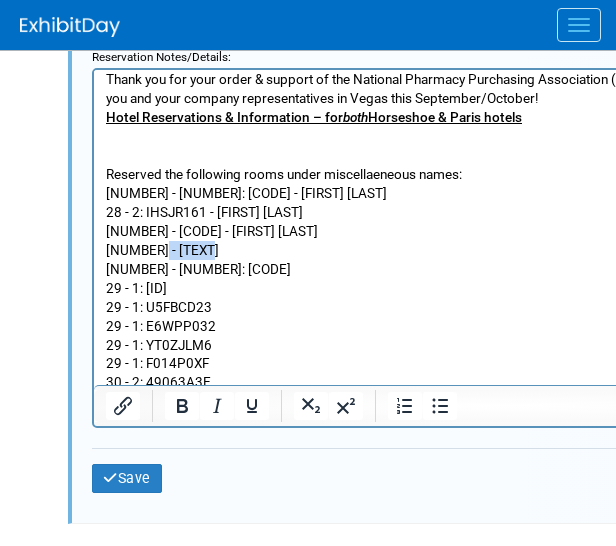 click on "Hotel Reservations & Information – for  both  Horseshoe & Paris hotels Cancellation Policy: The hotel requires a 72-hour cancellation prior to the arrival date to avoid penalties. However, if the reservation is cancelled less than 72 hours prior to the arrival date, the guest will forfeit their deposit of the 1st night's room and tax. When booked within 3 days of arrival, the 1st night's room and tax deposit will be non-refundable. Paris LV Main Room Rate: $99/night  plus tax (plus mandatory Resort Fee of $35/night plus tax, which is discounted  only  for NPPA guests—normally $54.95/night for other hotel guests). Click on the following link to reserve online:    Paris LV Hotel Reservation Site for “2025 NPPA” Group Room Block   (already has our available dates with official Group Name & Code built in).   Resort Fee  discounted  to $35/night  plus tax at  both   Guarantee of Main Room Rate is held through August 27, 2025    NOTE:  For phone reservations— those now come with a" at bounding box center (510, -7) 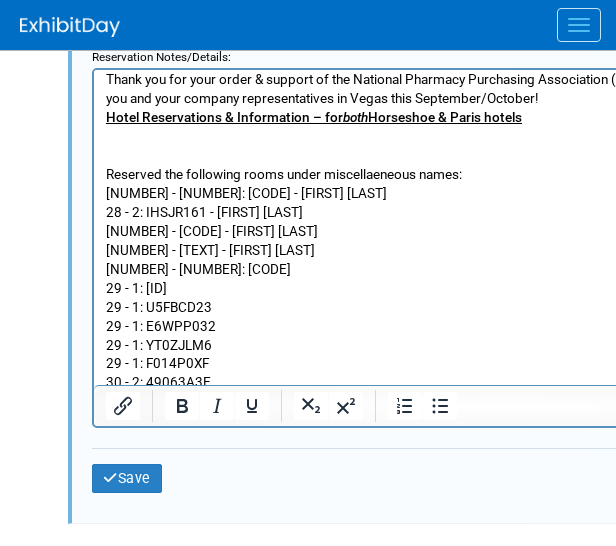 click on "Hotel Reservations & Information – for  both  Horseshoe & Paris hotels Cancellation Policy: The hotel requires a 72-hour cancellation prior to the arrival date to avoid penalties. However, if the reservation is cancelled less than 72 hours prior to the arrival date, the guest will forfeit their deposit of the 1st night's room and tax. When booked within 3 days of arrival, the 1st night's room and tax deposit will be non-refundable. Paris LV Main Room Rate: $99/night  plus tax (plus mandatory Resort Fee of $35/night plus tax, which is discounted  only  for NPPA guests—normally $54.95/night for other hotel guests). Click on the following link to reserve online:    Paris LV Hotel Reservation Site for “2025 NPPA” Group Room Block   (already has our available dates with official Group Name & Code built in).   Resort Fee  discounted  to $35/night  plus tax at  both   Guarantee of Main Room Rate is held through August 27, 2025    NOTE:  For phone reservations— those now come with a" at bounding box center [510, -7] 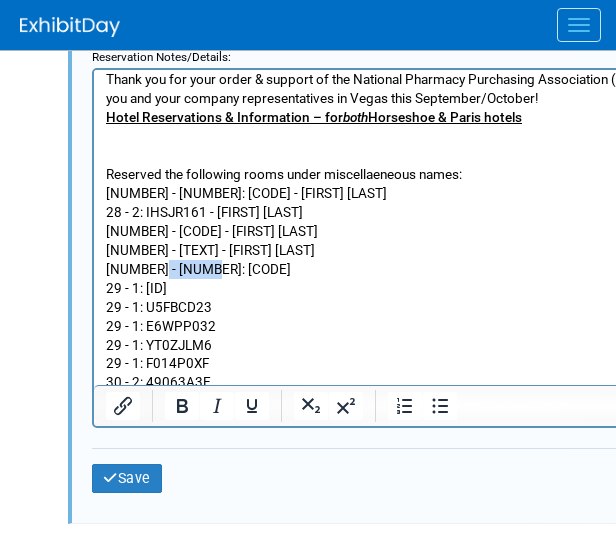 click on "Hotel Reservations & Information – for  both  Horseshoe & Paris hotels Cancellation Policy: The hotel requires a 72-hour cancellation prior to the arrival date to avoid penalties. However, if the reservation is cancelled less than 72 hours prior to the arrival date, the guest will forfeit their deposit of the 1st night's room and tax. When booked within 3 days of arrival, the 1st night's room and tax deposit will be non-refundable. Paris LV Main Room Rate: $99/night  plus tax (plus mandatory Resort Fee of $35/night plus tax, which is discounted  only  for NPPA guests—normally $54.95/night for other hotel guests). Click on the following link to reserve online:    Paris LV Hotel Reservation Site for “2025 NPPA” Group Room Block   (already has our available dates with official Group Name & Code built in).   Resort Fee  discounted  to $35/night  plus tax at  both   Guarantee of Main Room Rate is held through August 27, 2025    NOTE:  For phone reservations— those now come with a" at bounding box center (510, -7) 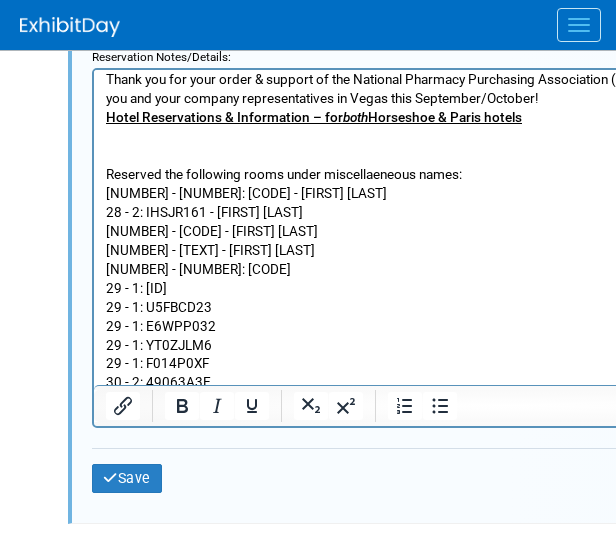 click on "Hotel Reservations & Information – for  both  Horseshoe & Paris hotels Cancellation Policy: The hotel requires a 72-hour cancellation prior to the arrival date to avoid penalties. However, if the reservation is cancelled less than 72 hours prior to the arrival date, the guest will forfeit their deposit of the 1st night's room and tax. When booked within 3 days of arrival, the 1st night's room and tax deposit will be non-refundable. Paris LV Main Room Rate: $99/night  plus tax (plus mandatory Resort Fee of $35/night plus tax, which is discounted  only  for NPPA guests—normally $54.95/night for other hotel guests). Click on the following link to reserve online:    Paris LV Hotel Reservation Site for “2025 NPPA” Group Room Block   (already has our available dates with official Group Name & Code built in).   Resort Fee  discounted  to $35/night  plus tax at  both   Guarantee of Main Room Rate is held through August 27, 2025    NOTE:  For phone reservations— those now come with a" at bounding box center (510, -7) 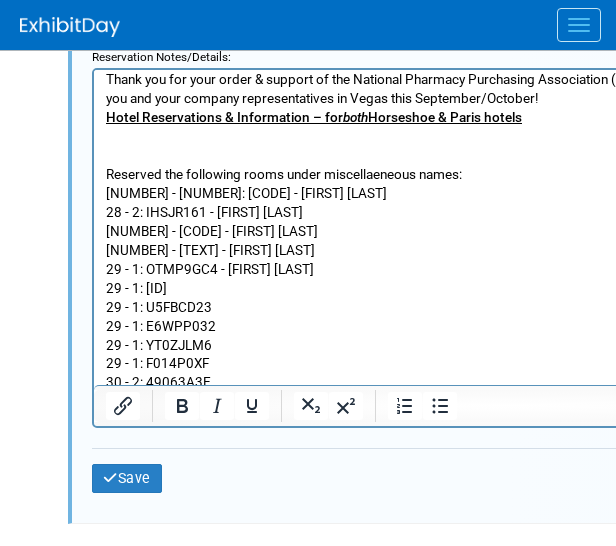 click on "Hotel Reservations & Information – for  both  Horseshoe & Paris hotels Cancellation Policy: The hotel requires a 72-hour cancellation prior to the arrival date to avoid penalties. However, if the reservation is cancelled less than 72 hours prior to the arrival date, the guest will forfeit their deposit of the 1st night's room and tax. When booked within 3 days of arrival, the 1st night's room and tax deposit will be non-refundable. Paris LV Main Room Rate: $99/night  plus tax (plus mandatory Resort Fee of $35/night plus tax, which is discounted  only  for NPPA guests—normally $54.95/night for other hotel guests). Click on the following link to reserve online:    Paris LV Hotel Reservation Site for “2025 NPPA” Group Room Block   (already has our available dates with official Group Name & Code built in).   Resort Fee  discounted  to $35/night  plus tax at  both   Guarantee of Main Room Rate is held through August 27, 2025    NOTE:  For phone reservations— those now come with a" at bounding box center [510, -7] 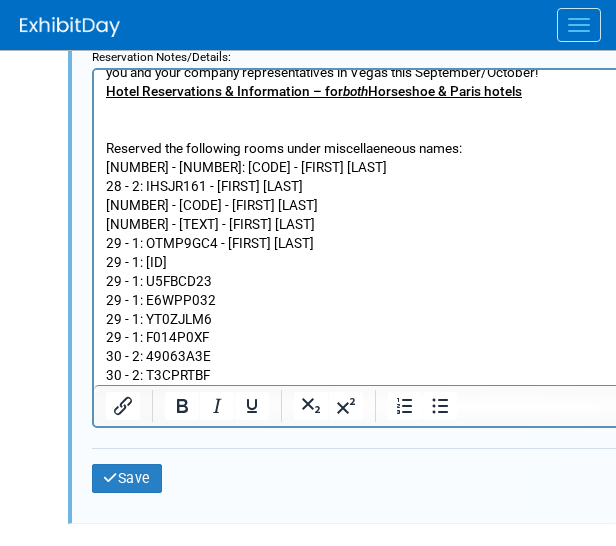 click on "Hotel Reservations & Information – for  both  Horseshoe & Paris hotels Cancellation Policy: The hotel requires a 72-hour cancellation prior to the arrival date to avoid penalties. However, if the reservation is cancelled less than 72 hours prior to the arrival date, the guest will forfeit their deposit of the 1st night's room and tax. When booked within 3 days of arrival, the 1st night's room and tax deposit will be non-refundable. Paris LV Main Room Rate: $99/night  plus tax (plus mandatory Resort Fee of $35/night plus tax, which is discounted  only  for NPPA guests—normally $54.95/night for other hotel guests). Click on the following link to reserve online:    Paris LV Hotel Reservation Site for “2025 NPPA” Group Room Block   (already has our available dates with official Group Name & Code built in).   Resort Fee  discounted  to $35/night  plus tax at  both   Guarantee of Main Room Rate is held through August 27, 2025    NOTE:  For phone reservations— those now come with a" at bounding box center (510, -33) 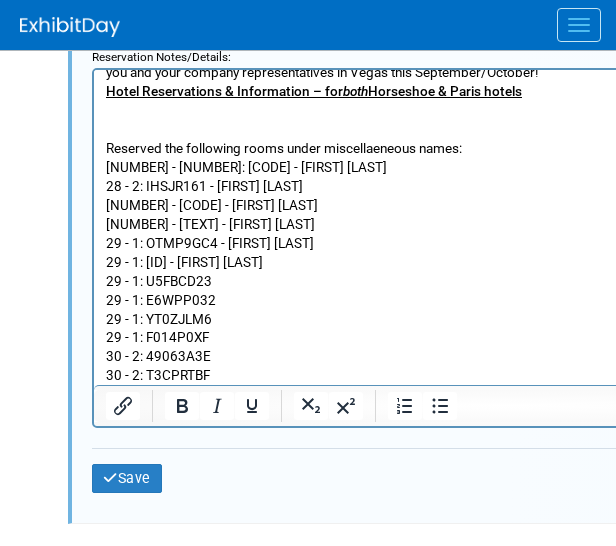 click on "Hotel Reservations & Information – for  both  Horseshoe & Paris hotels Cancellation Policy: The hotel requires a 72-hour cancellation prior to the arrival date to avoid penalties. However, if the reservation is cancelled less than 72 hours prior to the arrival date, the guest will forfeit their deposit of the 1st night's room and tax. When booked within 3 days of arrival, the 1st night's room and tax deposit will be non-refundable. Paris LV Main Room Rate: $99/night  plus tax (plus mandatory Resort Fee of $35/night plus tax, which is discounted  only  for NPPA guests—normally $54.95/night for other hotel guests). Click on the following link to reserve online:    Paris LV Hotel Reservation Site for “2025 NPPA” Group Room Block   (already has our available dates with official Group Name & Code built in).   Resort Fee  discounted  to $35/night  plus tax at  both   Guarantee of Main Room Rate is held through August 27, 2025    NOTE:  For phone reservations— those now come with a" at bounding box center (510, -33) 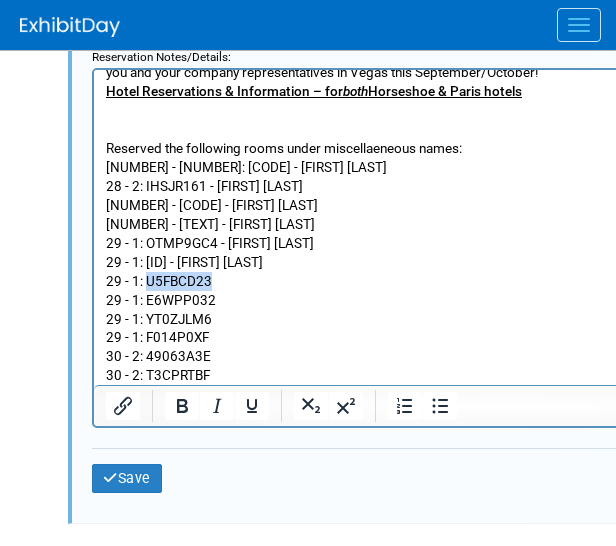 click on "Hotel Reservations & Information – for  both  Horseshoe & Paris hotels Cancellation Policy: The hotel requires a 72-hour cancellation prior to the arrival date to avoid penalties. However, if the reservation is cancelled less than 72 hours prior to the arrival date, the guest will forfeit their deposit of the 1st night's room and tax. When booked within 3 days of arrival, the 1st night's room and tax deposit will be non-refundable. Paris LV Main Room Rate: $99/night  plus tax (plus mandatory Resort Fee of $35/night plus tax, which is discounted  only  for NPPA guests—normally $54.95/night for other hotel guests). Click on the following link to reserve online:    Paris LV Hotel Reservation Site for “2025 NPPA” Group Room Block   (already has our available dates with official Group Name & Code built in).   Resort Fee  discounted  to $35/night  plus tax at  both   Guarantee of Main Room Rate is held through August 27, 2025    NOTE:  For phone reservations— those now come with a" at bounding box center (510, -33) 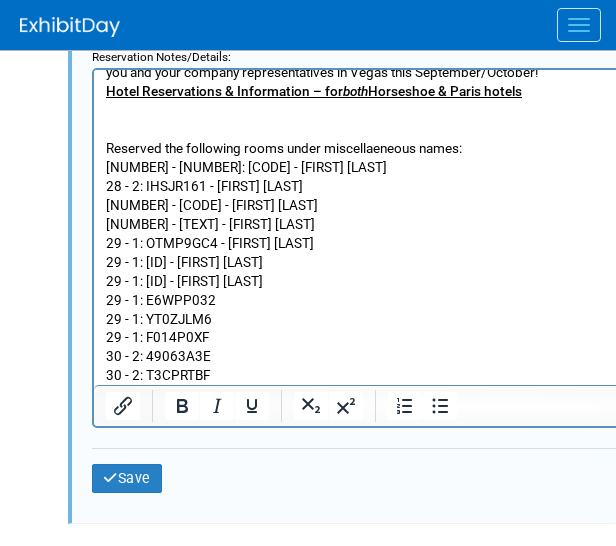 click on "Hotel Reservations & Information – for  both  Horseshoe & Paris hotels Cancellation Policy: The hotel requires a 72-hour cancellation prior to the arrival date to avoid penalties. However, if the reservation is cancelled less than 72 hours prior to the arrival date, the guest will forfeit their deposit of the 1st night's room and tax. When booked within 3 days of arrival, the 1st night's room and tax deposit will be non-refundable. Paris LV Main Room Rate: $99/night  plus tax (plus mandatory Resort Fee of $35/night plus tax, which is discounted  only  for NPPA guests—normally $54.95/night for other hotel guests). Click on the following link to reserve online:    Paris LV Hotel Reservation Site for “2025 NPPA” Group Room Block   (already has our available dates with official Group Name & Code built in).   Resort Fee  discounted  to $35/night  plus tax at  both   Guarantee of Main Room Rate is held through August 27, 2025    NOTE:  For phone reservations— those now come with a" at bounding box center [510, -33] 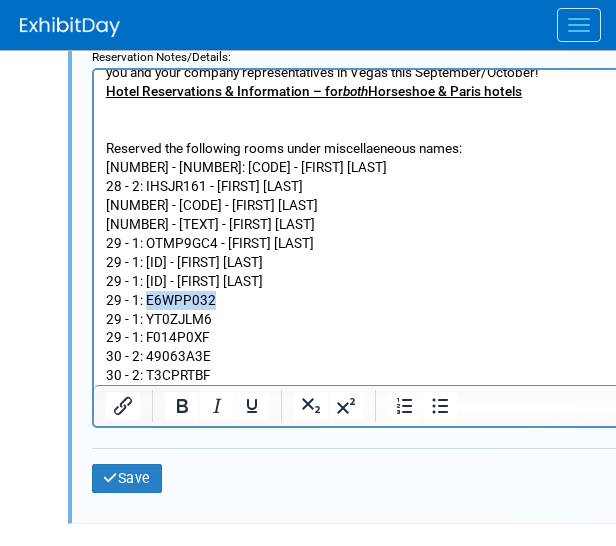 click on "Hotel Reservations & Information – for  both  Horseshoe & Paris hotels Cancellation Policy: The hotel requires a 72-hour cancellation prior to the arrival date to avoid penalties. However, if the reservation is cancelled less than 72 hours prior to the arrival date, the guest will forfeit their deposit of the 1st night's room and tax. When booked within 3 days of arrival, the 1st night's room and tax deposit will be non-refundable. Paris LV Main Room Rate: $99/night  plus tax (plus mandatory Resort Fee of $35/night plus tax, which is discounted  only  for NPPA guests—normally $54.95/night for other hotel guests). Click on the following link to reserve online:    Paris LV Hotel Reservation Site for “2025 NPPA” Group Room Block   (already has our available dates with official Group Name & Code built in).   Resort Fee  discounted  to $35/night  plus tax at  both   Guarantee of Main Room Rate is held through August 27, 2025    NOTE:  For phone reservations— those now come with a" at bounding box center (510, -33) 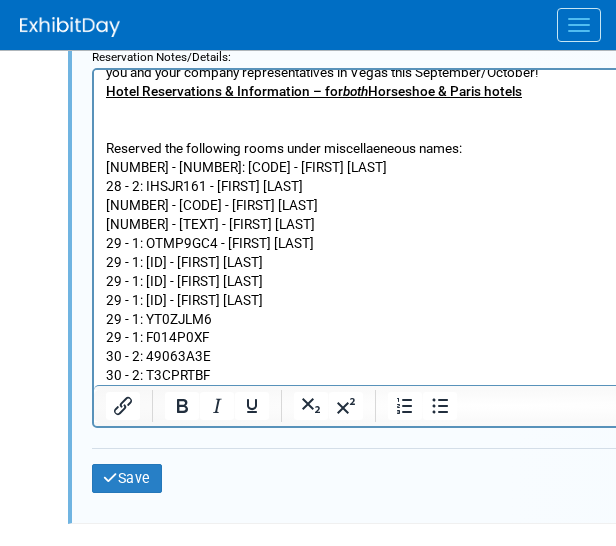 click on "Hotel Reservations & Information – for  both  Horseshoe & Paris hotels Cancellation Policy: The hotel requires a 72-hour cancellation prior to the arrival date to avoid penalties. However, if the reservation is cancelled less than 72 hours prior to the arrival date, the guest will forfeit their deposit of the 1st night's room and tax. When booked within 3 days of arrival, the 1st night's room and tax deposit will be non-refundable. Paris LV Main Room Rate: $99/night  plus tax (plus mandatory Resort Fee of $35/night plus tax, which is discounted  only  for NPPA guests—normally $54.95/night for other hotel guests). Click on the following link to reserve online:    Paris LV Hotel Reservation Site for “2025 NPPA” Group Room Block   (already has our available dates with official Group Name & Code built in).   Resort Fee  discounted  to $35/night  plus tax at  both   Guarantee of Main Room Rate is held through August 27, 2025    NOTE:  For phone reservations— those now come with a" at bounding box center (510, -33) 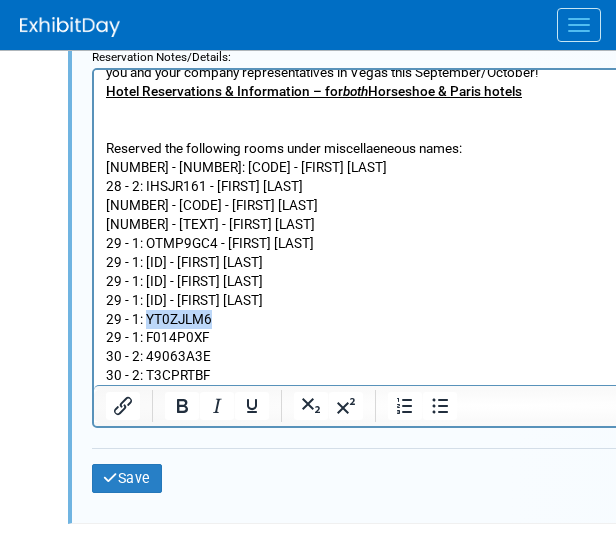 click on "Hotel Reservations & Information – for  both  Horseshoe & Paris hotels Cancellation Policy: The hotel requires a 72-hour cancellation prior to the arrival date to avoid penalties. However, if the reservation is cancelled less than 72 hours prior to the arrival date, the guest will forfeit their deposit of the 1st night's room and tax. When booked within 3 days of arrival, the 1st night's room and tax deposit will be non-refundable. Paris LV Main Room Rate: $99/night  plus tax (plus mandatory Resort Fee of $35/night plus tax, which is discounted  only  for NPPA guests—normally $54.95/night for other hotel guests). Click on the following link to reserve online:    Paris LV Hotel Reservation Site for “2025 NPPA” Group Room Block   (already has our available dates with official Group Name & Code built in).   Resort Fee  discounted  to $35/night  plus tax at  both   Guarantee of Main Room Rate is held through August 27, 2025    NOTE:  For phone reservations— those now come with a" at bounding box center (510, -33) 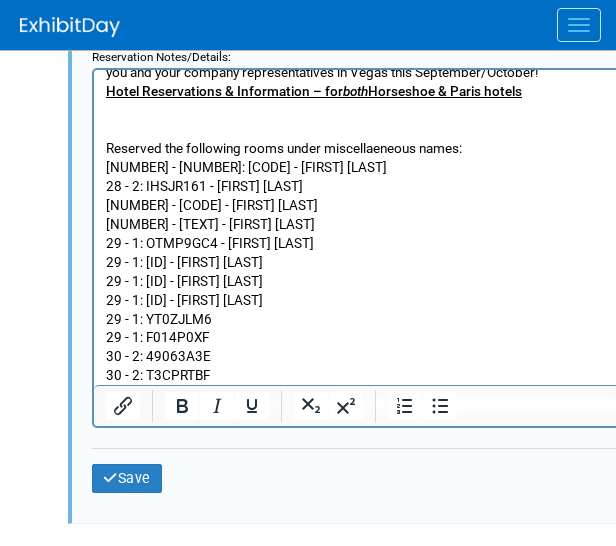 click on "Hotel Reservations & Information – for  both  Horseshoe & Paris hotels Cancellation Policy: The hotel requires a 72-hour cancellation prior to the arrival date to avoid penalties. However, if the reservation is cancelled less than 72 hours prior to the arrival date, the guest will forfeit their deposit of the 1st night's room and tax. When booked within 3 days of arrival, the 1st night's room and tax deposit will be non-refundable. Paris LV Main Room Rate: $99/night  plus tax (plus mandatory Resort Fee of $35/night plus tax, which is discounted  only  for NPPA guests—normally $54.95/night for other hotel guests). Click on the following link to reserve online:    Paris LV Hotel Reservation Site for “2025 NPPA” Group Room Block   (already has our available dates with official Group Name & Code built in).   Resort Fee  discounted  to $35/night  plus tax at  both   Guarantee of Main Room Rate is held through August 27, 2025    NOTE:  For phone reservations— those now come with a" at bounding box center (510, -33) 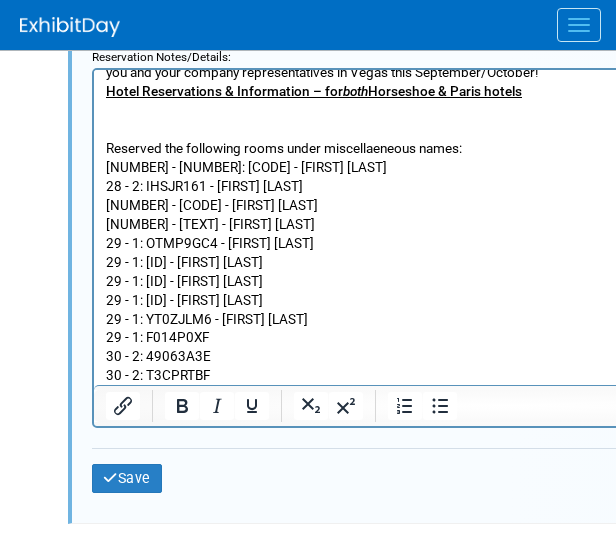 click on "Hotel Reservations & Information – for  both  Horseshoe & Paris hotels Cancellation Policy: The hotel requires a 72-hour cancellation prior to the arrival date to avoid penalties. However, if the reservation is cancelled less than 72 hours prior to the arrival date, the guest will forfeit their deposit of the 1st night's room and tax. When booked within 3 days of arrival, the 1st night's room and tax deposit will be non-refundable. Paris LV Main Room Rate: $99/night  plus tax (plus mandatory Resort Fee of $35/night plus tax, which is discounted  only  for NPPA guests—normally $54.95/night for other hotel guests). Click on the following link to reserve online:    Paris LV Hotel Reservation Site for “2025 NPPA” Group Room Block   (already has our available dates with official Group Name & Code built in).   Resort Fee  discounted  to $35/night  plus tax at  both   Guarantee of Main Room Rate is held through August 27, 2025    NOTE:  For phone reservations— those now come with a" at bounding box center (510, -33) 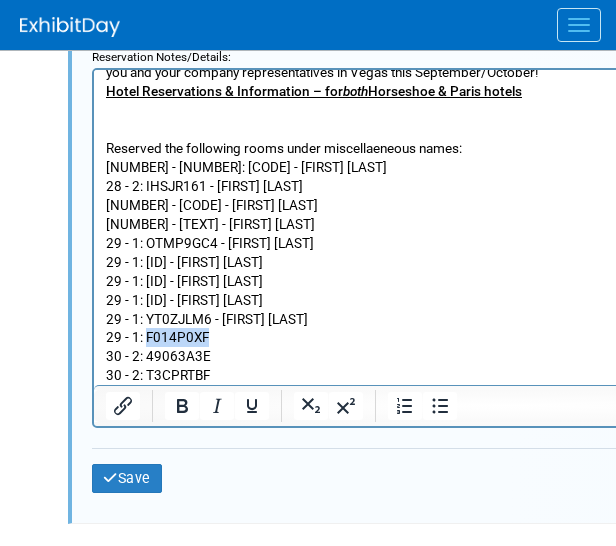 click on "Hotel Reservations & Information – for  both  Horseshoe & Paris hotels Cancellation Policy: The hotel requires a 72-hour cancellation prior to the arrival date to avoid penalties. However, if the reservation is cancelled less than 72 hours prior to the arrival date, the guest will forfeit their deposit of the 1st night's room and tax. When booked within 3 days of arrival, the 1st night's room and tax deposit will be non-refundable. Paris LV Main Room Rate: $99/night  plus tax (plus mandatory Resort Fee of $35/night plus tax, which is discounted  only  for NPPA guests—normally $54.95/night for other hotel guests). Click on the following link to reserve online:    Paris LV Hotel Reservation Site for “2025 NPPA” Group Room Block   (already has our available dates with official Group Name & Code built in).   Resort Fee  discounted  to $35/night  plus tax at  both   Guarantee of Main Room Rate is held through August 27, 2025    NOTE:  For phone reservations— those now come with a" at bounding box center (510, -33) 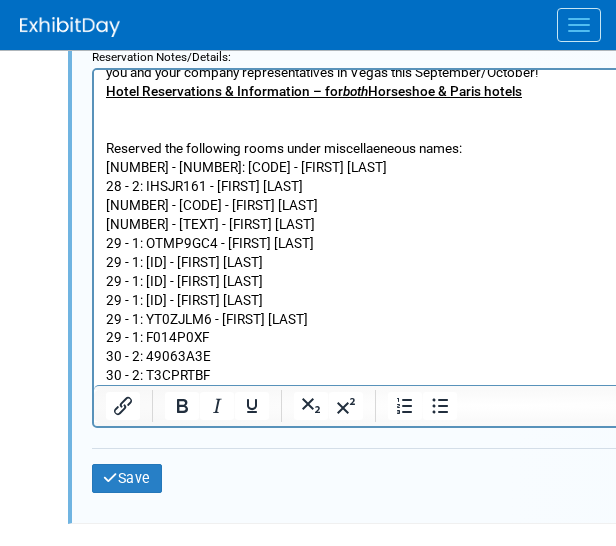 click on "Hotel Reservations & Information – for  both  Horseshoe & Paris hotels Cancellation Policy: The hotel requires a 72-hour cancellation prior to the arrival date to avoid penalties. However, if the reservation is cancelled less than 72 hours prior to the arrival date, the guest will forfeit their deposit of the 1st night's room and tax. When booked within 3 days of arrival, the 1st night's room and tax deposit will be non-refundable. Paris LV Main Room Rate: $99/night  plus tax (plus mandatory Resort Fee of $35/night plus tax, which is discounted  only  for NPPA guests—normally $54.95/night for other hotel guests). Click on the following link to reserve online:    Paris LV Hotel Reservation Site for “2025 NPPA” Group Room Block   (already has our available dates with official Group Name & Code built in).   Resort Fee  discounted  to $35/night  plus tax at  both   Guarantee of Main Room Rate is held through August 27, 2025    NOTE:  For phone reservations— those now come with a" at bounding box center (510, -33) 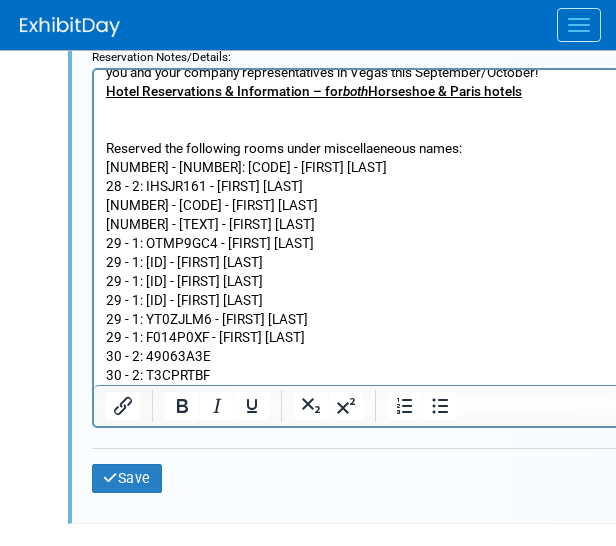 click on "Hotel Reservations & Information – for  both  Horseshoe & Paris hotels Cancellation Policy: The hotel requires a 72-hour cancellation prior to the arrival date to avoid penalties. However, if the reservation is cancelled less than 72 hours prior to the arrival date, the guest will forfeit their deposit of the 1st night's room and tax. When booked within 3 days of arrival, the 1st night's room and tax deposit will be non-refundable. Paris LV Main Room Rate: $99/night  plus tax (plus mandatory Resort Fee of $35/night plus tax, which is discounted  only  for NPPA guests—normally $54.95/night for other hotel guests). Click on the following link to reserve online:    Paris LV Hotel Reservation Site for “2025 NPPA” Group Room Block   (already has our available dates with official Group Name & Code built in).   Resort Fee  discounted  to $35/night  plus tax at  both   Guarantee of Main Room Rate is held through August 27, 2025    NOTE:  For phone reservations— those now come with a" at bounding box center [510, -33] 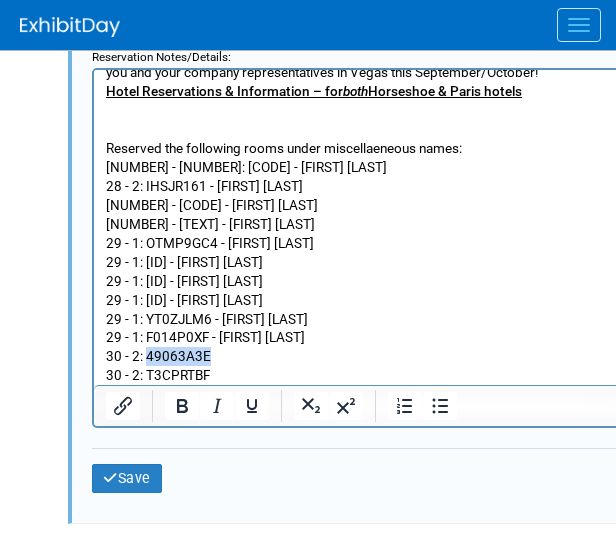 click on "Hotel Reservations & Information – for  both  Horseshoe & Paris hotels Cancellation Policy: The hotel requires a 72-hour cancellation prior to the arrival date to avoid penalties. However, if the reservation is cancelled less than 72 hours prior to the arrival date, the guest will forfeit their deposit of the 1st night's room and tax. When booked within 3 days of arrival, the 1st night's room and tax deposit will be non-refundable. Paris LV Main Room Rate: $99/night  plus tax (plus mandatory Resort Fee of $35/night plus tax, which is discounted  only  for NPPA guests—normally $54.95/night for other hotel guests). Click on the following link to reserve online:    Paris LV Hotel Reservation Site for “2025 NPPA” Group Room Block   (already has our available dates with official Group Name & Code built in).   Resort Fee  discounted  to $35/night  plus tax at  both   Guarantee of Main Room Rate is held through August 27, 2025    NOTE:  For phone reservations— those now come with a" at bounding box center (510, -33) 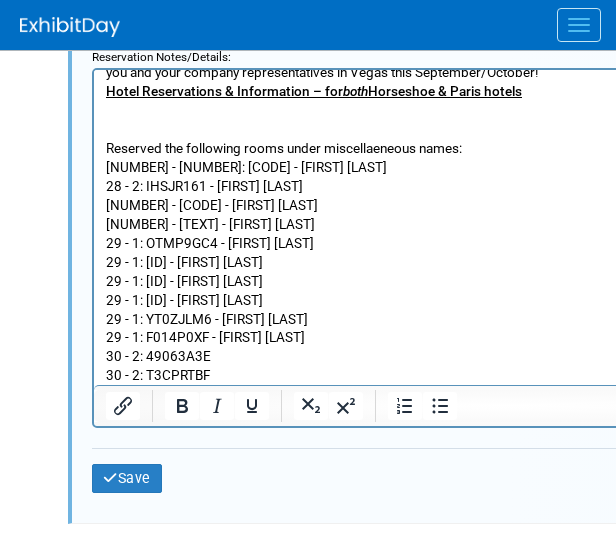 click on "Hotel Reservations & Information – for  both  Horseshoe & Paris hotels Cancellation Policy: The hotel requires a 72-hour cancellation prior to the arrival date to avoid penalties. However, if the reservation is cancelled less than 72 hours prior to the arrival date, the guest will forfeit their deposit of the 1st night's room and tax. When booked within 3 days of arrival, the 1st night's room and tax deposit will be non-refundable. Paris LV Main Room Rate: $99/night  plus tax (plus mandatory Resort Fee of $35/night plus tax, which is discounted  only  for NPPA guests—normally $54.95/night for other hotel guests). Click on the following link to reserve online:    Paris LV Hotel Reservation Site for “2025 NPPA” Group Room Block   (already has our available dates with official Group Name & Code built in).   Resort Fee  discounted  to $35/night  plus tax at  both   Guarantee of Main Room Rate is held through August 27, 2025    NOTE:  For phone reservations— those now come with a" at bounding box center (510, -33) 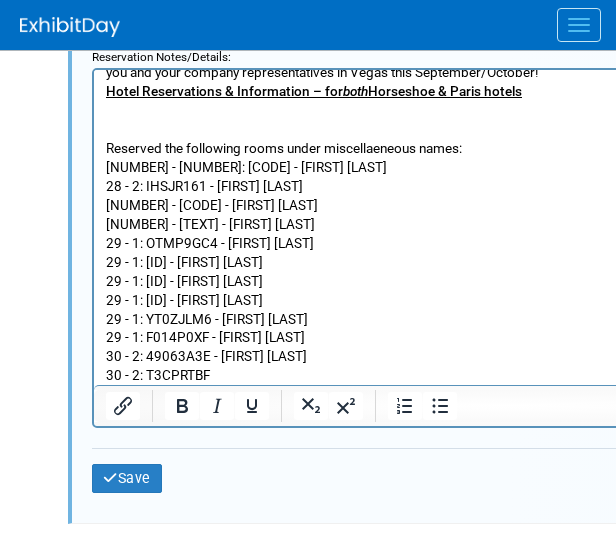 click on "Hotel Reservations & Information – for  both  Horseshoe & Paris hotels Cancellation Policy: The hotel requires a 72-hour cancellation prior to the arrival date to avoid penalties. However, if the reservation is cancelled less than 72 hours prior to the arrival date, the guest will forfeit their deposit of the 1st night's room and tax. When booked within 3 days of arrival, the 1st night's room and tax deposit will be non-refundable. Paris LV Main Room Rate: $99/night  plus tax (plus mandatory Resort Fee of $35/night plus tax, which is discounted  only  for NPPA guests—normally $54.95/night for other hotel guests). Click on the following link to reserve online:    Paris LV Hotel Reservation Site for “2025 NPPA” Group Room Block   (already has our available dates with official Group Name & Code built in).   Resort Fee  discounted  to $35/night  plus tax at  both   Guarantee of Main Room Rate is held through August 27, 2025    NOTE:  For phone reservations— those now come with a" at bounding box center [510, -33] 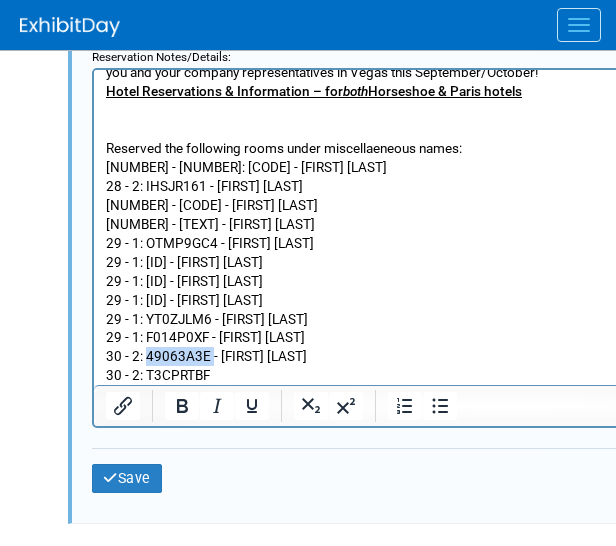click on "Hotel Reservations & Information – for  both  Horseshoe & Paris hotels Cancellation Policy: The hotel requires a 72-hour cancellation prior to the arrival date to avoid penalties. However, if the reservation is cancelled less than 72 hours prior to the arrival date, the guest will forfeit their deposit of the 1st night's room and tax. When booked within 3 days of arrival, the 1st night's room and tax deposit will be non-refundable. Paris LV Main Room Rate: $99/night  plus tax (plus mandatory Resort Fee of $35/night plus tax, which is discounted  only  for NPPA guests—normally $54.95/night for other hotel guests). Click on the following link to reserve online:    Paris LV Hotel Reservation Site for “2025 NPPA” Group Room Block   (already has our available dates with official Group Name & Code built in).   Resort Fee  discounted  to $35/night  plus tax at  both   Guarantee of Main Room Rate is held through August 27, 2025    NOTE:  For phone reservations— those now come with a" at bounding box center (510, -33) 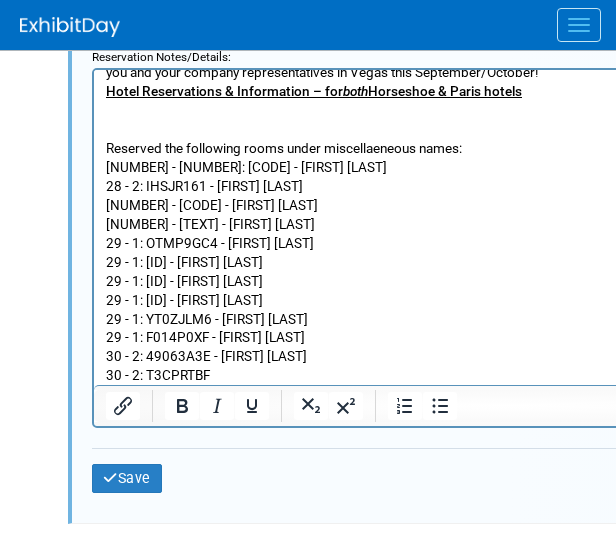 drag, startPoint x: 188, startPoint y: 364, endPoint x: 183, endPoint y: 379, distance: 15.811388 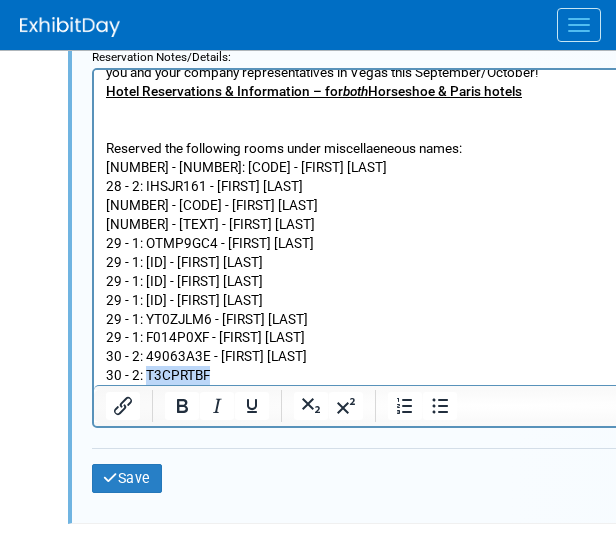 click on "Hotel Reservations & Information – for  both  Horseshoe & Paris hotels Cancellation Policy: The hotel requires a 72-hour cancellation prior to the arrival date to avoid penalties. However, if the reservation is cancelled less than 72 hours prior to the arrival date, the guest will forfeit their deposit of the 1st night's room and tax. When booked within 3 days of arrival, the 1st night's room and tax deposit will be non-refundable. Paris LV Main Room Rate: $99/night  plus tax (plus mandatory Resort Fee of $35/night plus tax, which is discounted  only  for NPPA guests—normally $54.95/night for other hotel guests). Click on the following link to reserve online:    Paris LV Hotel Reservation Site for “2025 NPPA” Group Room Block   (already has our available dates with official Group Name & Code built in).   Resort Fee  discounted  to $35/night  plus tax at  both   Guarantee of Main Room Rate is held through August 27, 2025    NOTE:  For phone reservations— those now come with a" at bounding box center [510, -33] 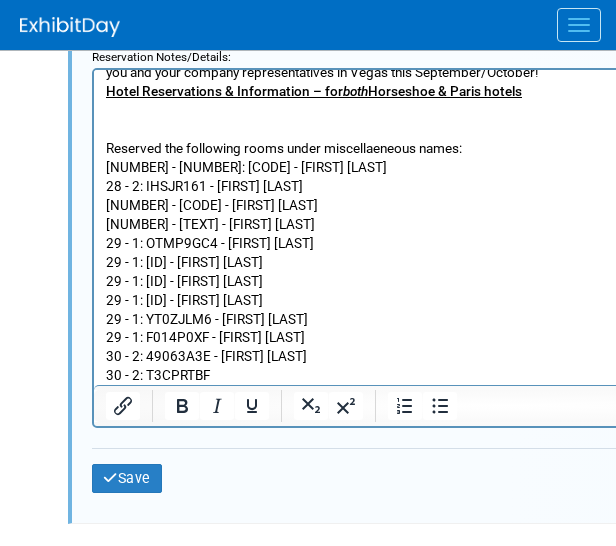 click on "Hotel Reservations & Information – for  both  Horseshoe & Paris hotels Cancellation Policy: The hotel requires a 72-hour cancellation prior to the arrival date to avoid penalties. However, if the reservation is cancelled less than 72 hours prior to the arrival date, the guest will forfeit their deposit of the 1st night's room and tax. When booked within 3 days of arrival, the 1st night's room and tax deposit will be non-refundable. Paris LV Main Room Rate: $99/night  plus tax (plus mandatory Resort Fee of $35/night plus tax, which is discounted  only  for NPPA guests—normally $54.95/night for other hotel guests). Click on the following link to reserve online:    Paris LV Hotel Reservation Site for “2025 NPPA” Group Room Block   (already has our available dates with official Group Name & Code built in).   Resort Fee  discounted  to $35/night  plus tax at  both   Guarantee of Main Room Rate is held through August 27, 2025    NOTE:  For phone reservations— those now come with a" at bounding box center (510, -33) 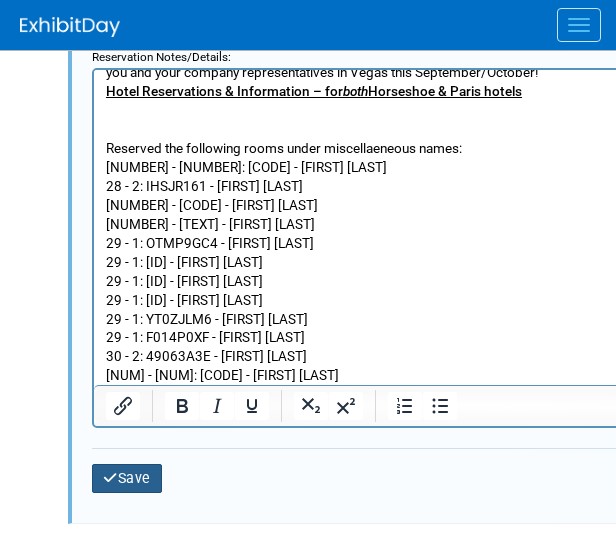 click on "Save" at bounding box center (127, 478) 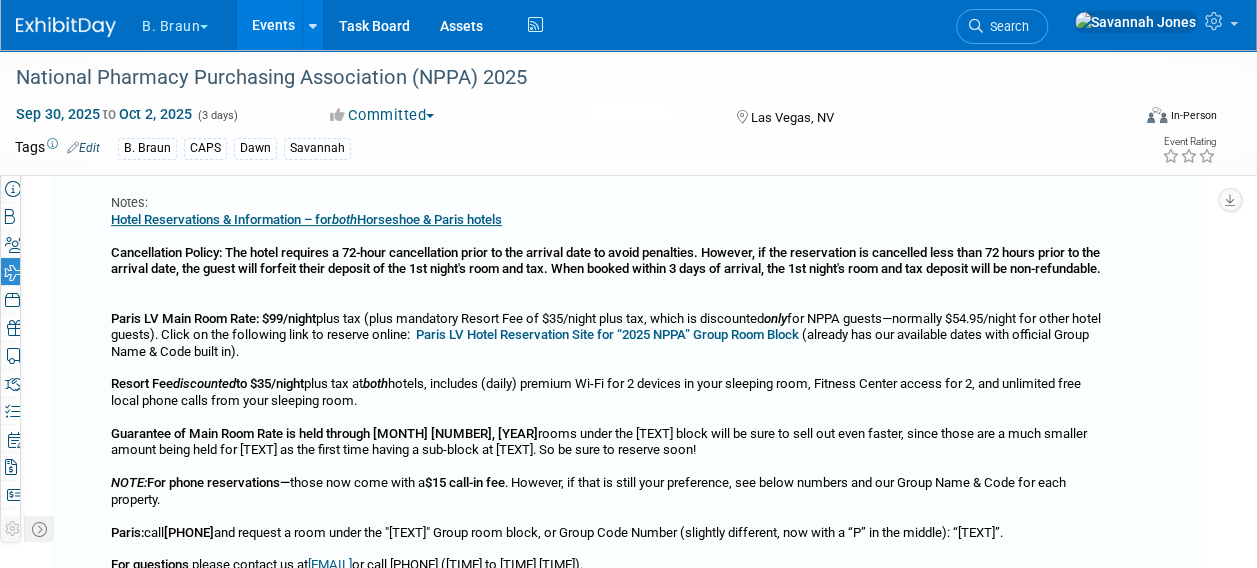 scroll, scrollTop: 0, scrollLeft: 0, axis: both 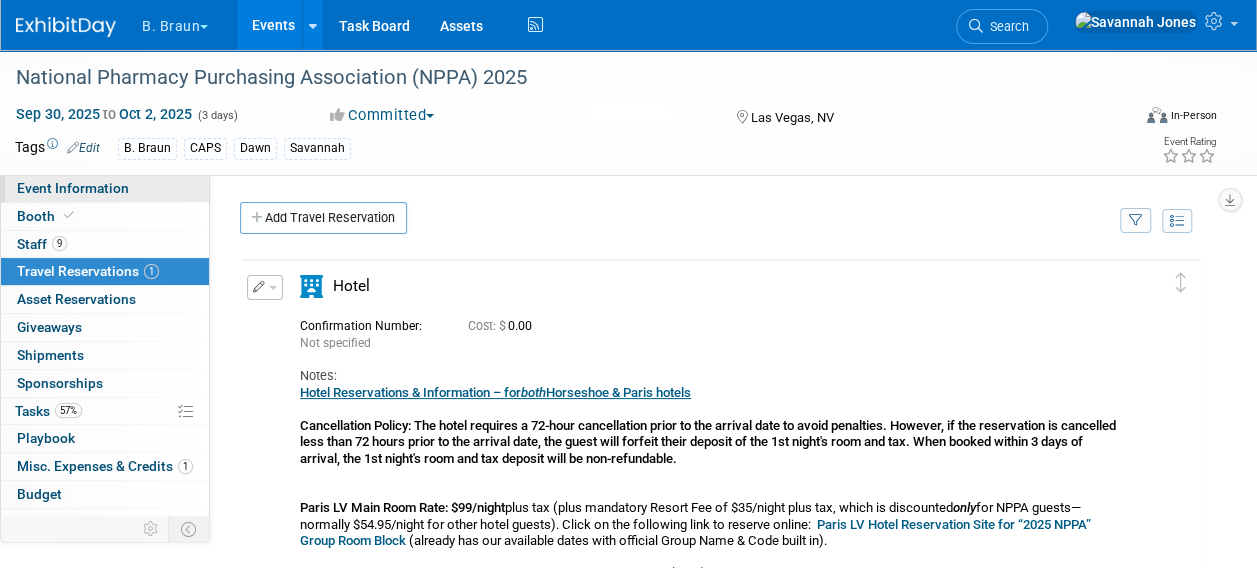 click on "Event Information" at bounding box center [105, 188] 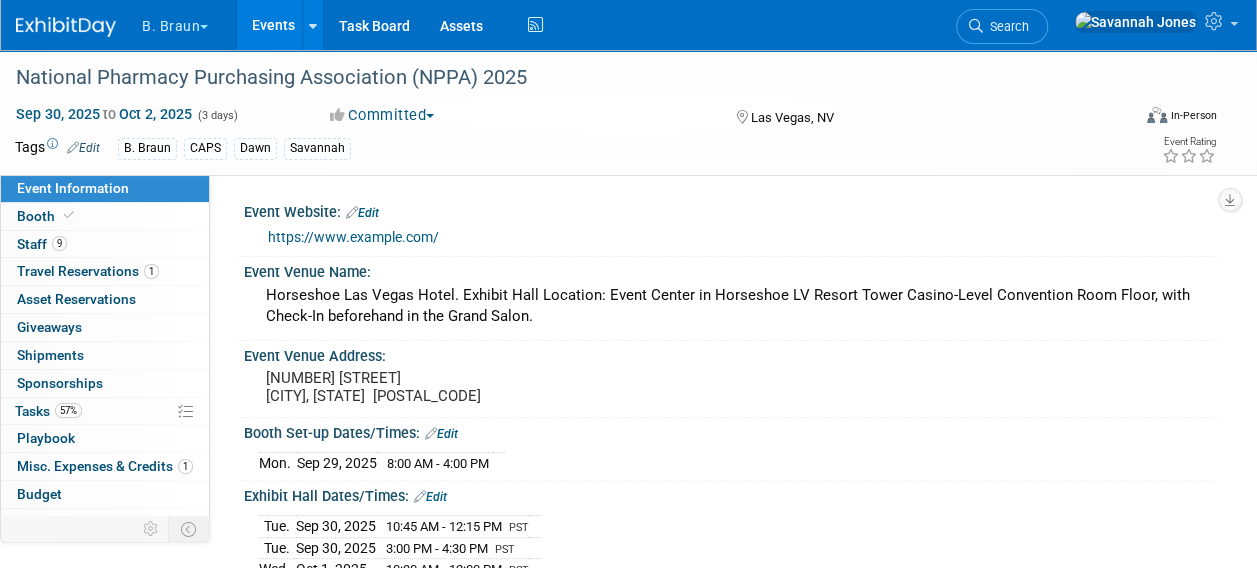 click on "Events" at bounding box center (273, 25) 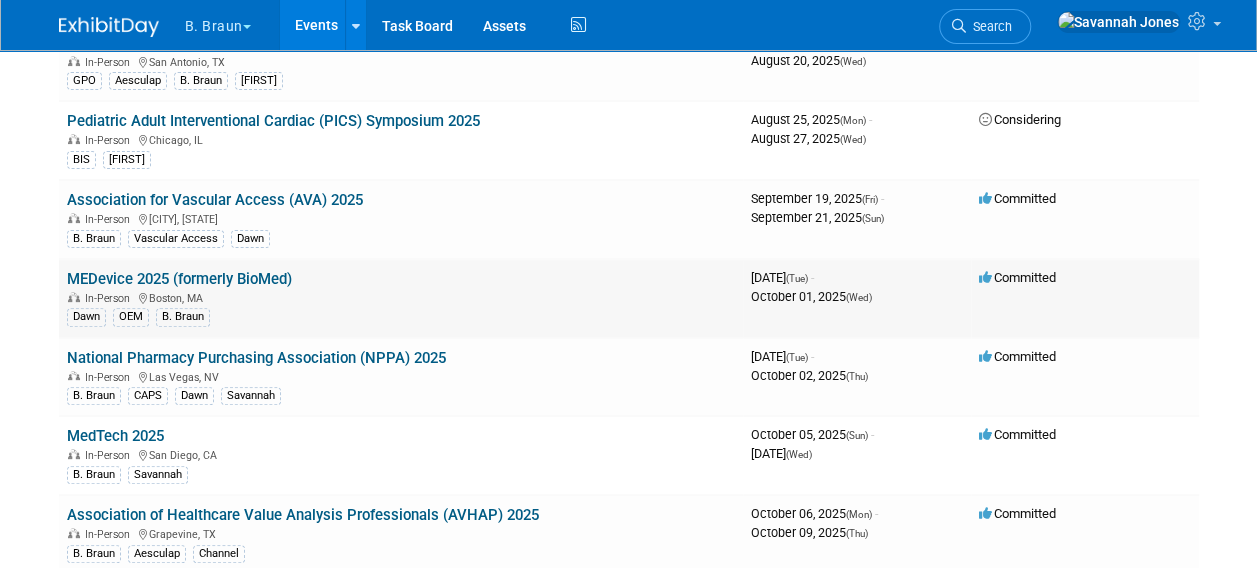scroll, scrollTop: 300, scrollLeft: 0, axis: vertical 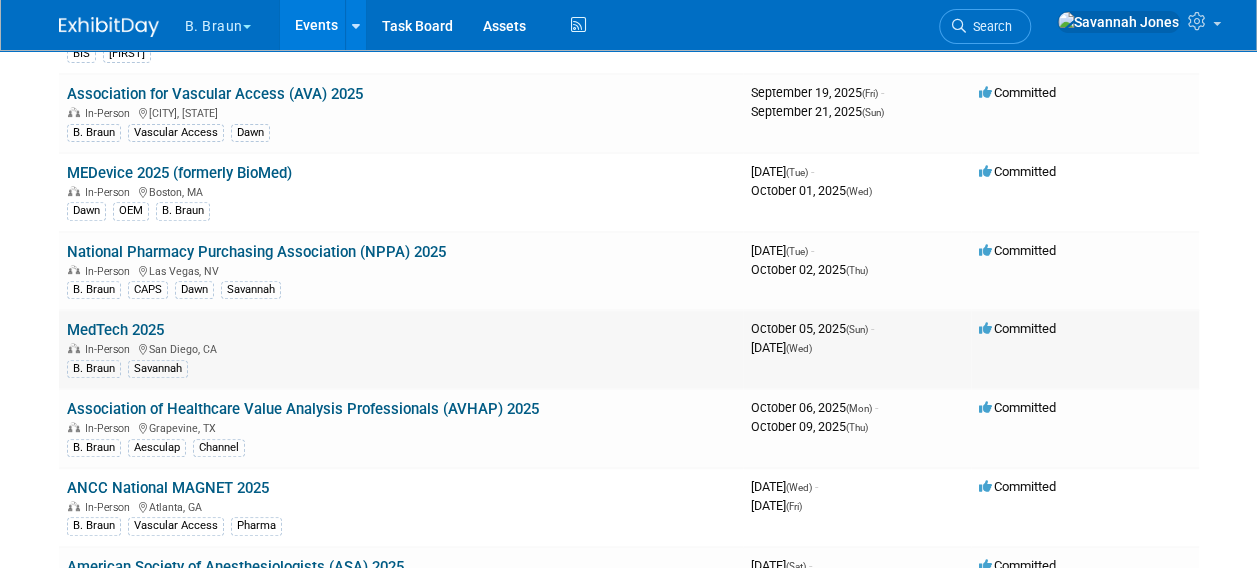 click on "MedTech 2025" at bounding box center [115, 330] 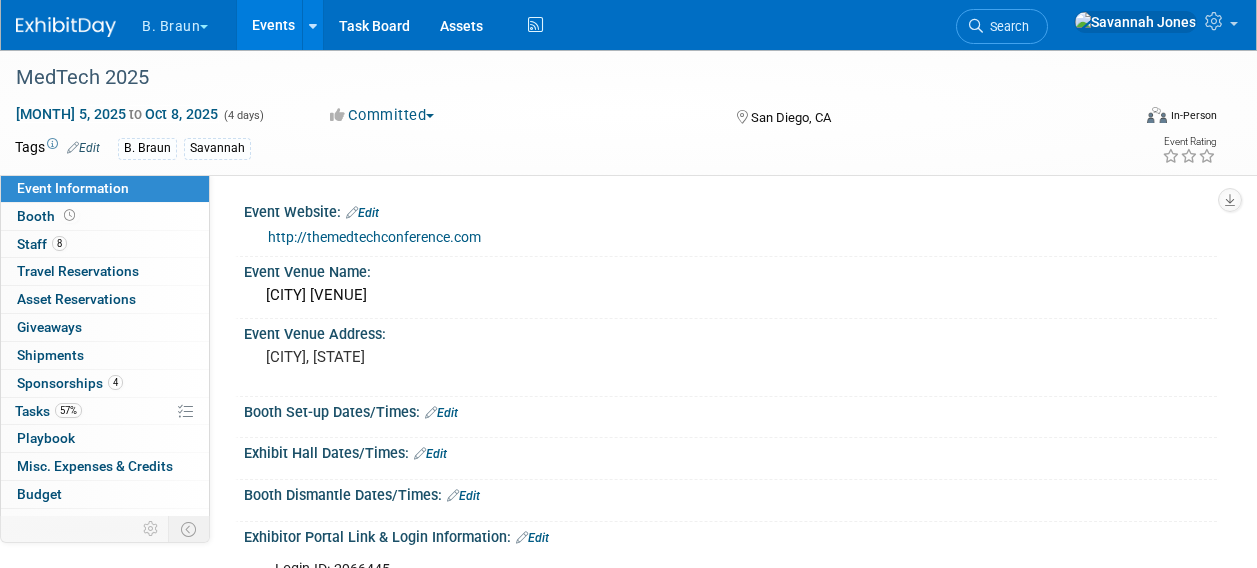 scroll, scrollTop: 68, scrollLeft: 0, axis: vertical 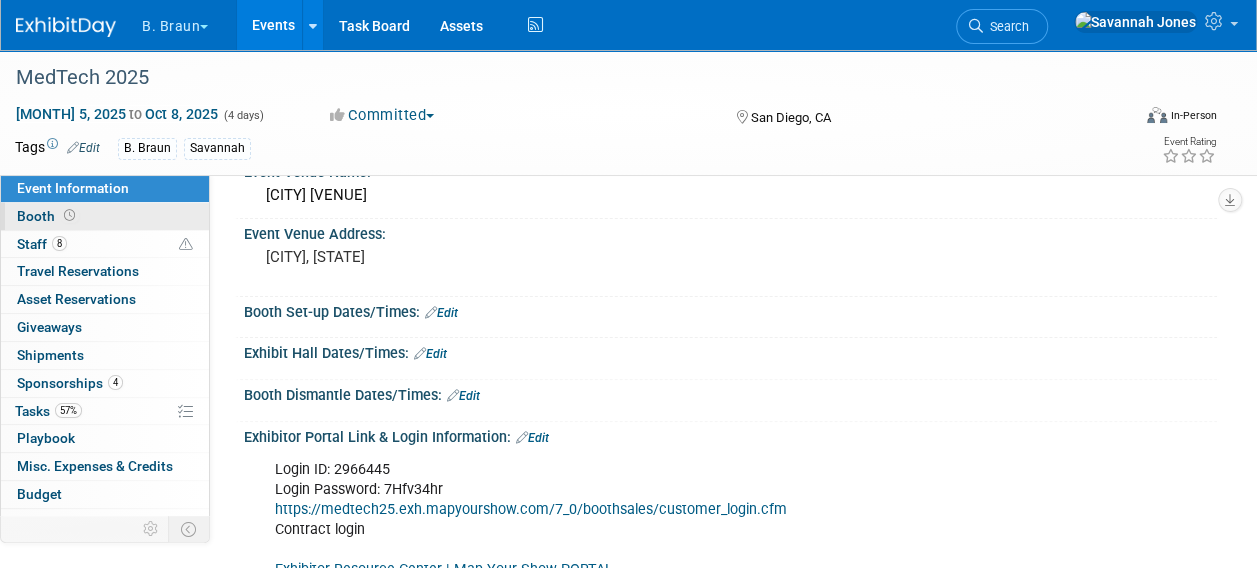 click on "Booth" at bounding box center (105, 216) 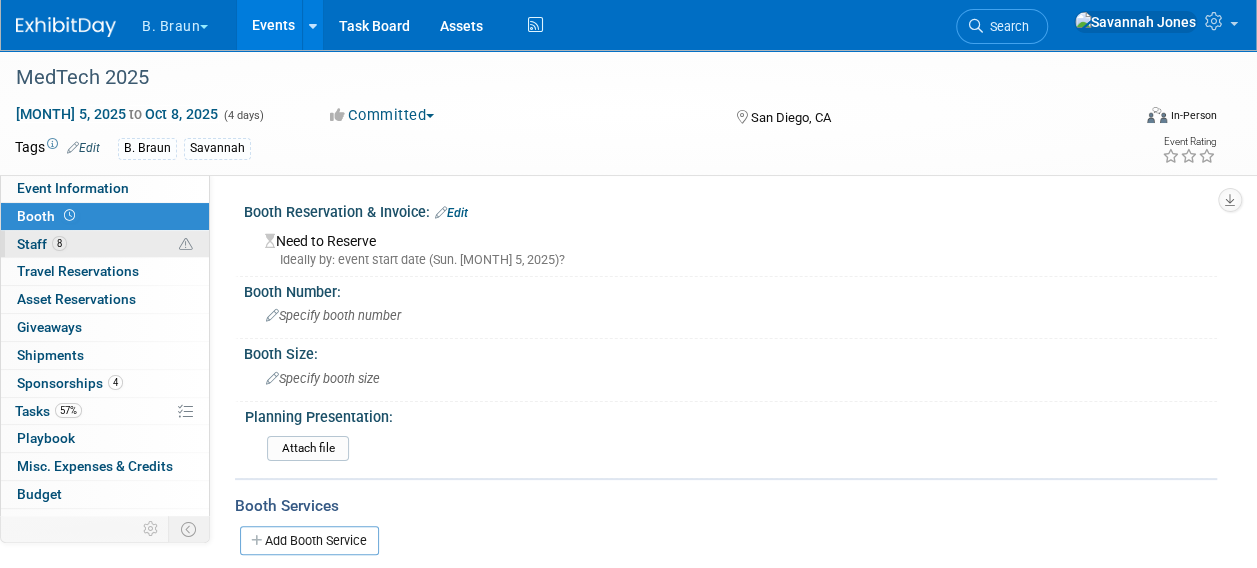 click on "8
Staff 8" at bounding box center (105, 244) 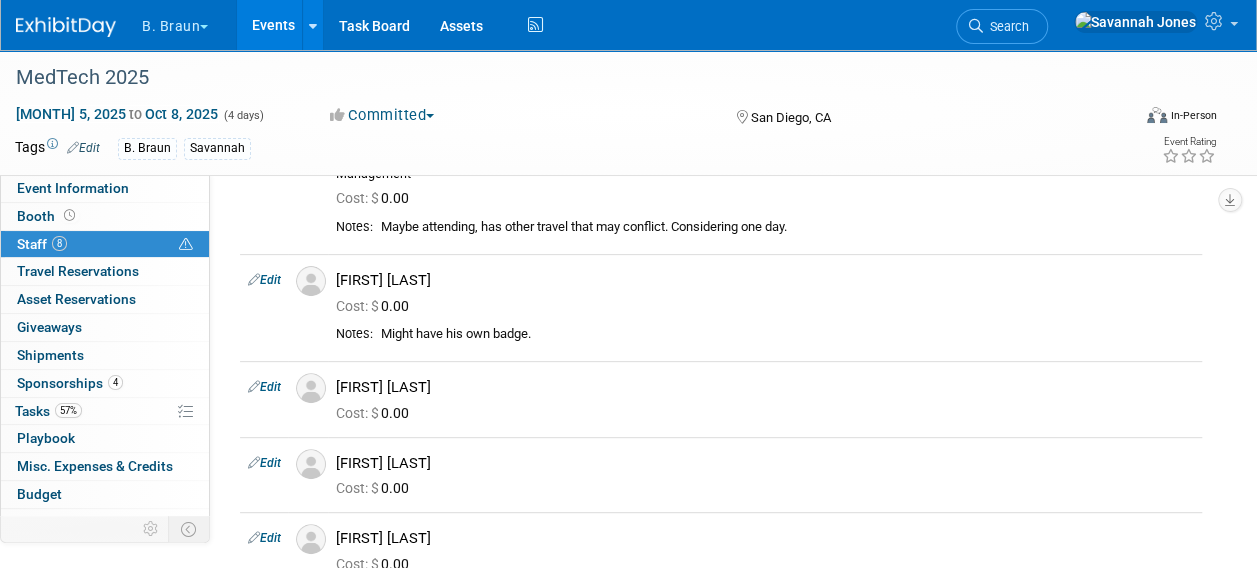 scroll, scrollTop: 0, scrollLeft: 0, axis: both 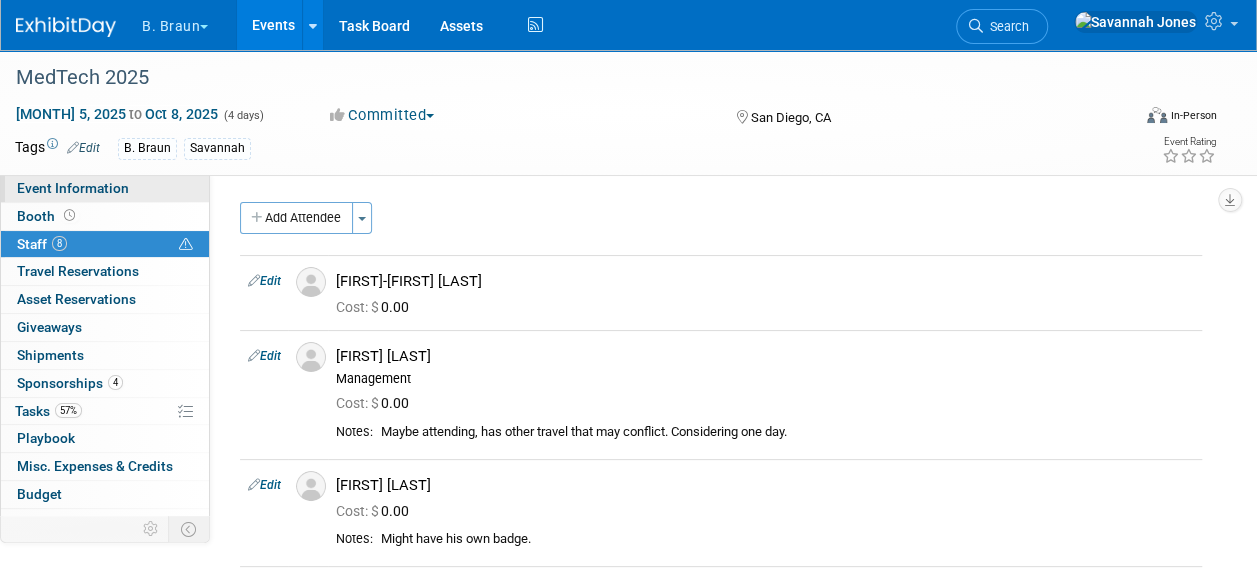 click on "Event Information" at bounding box center (105, 188) 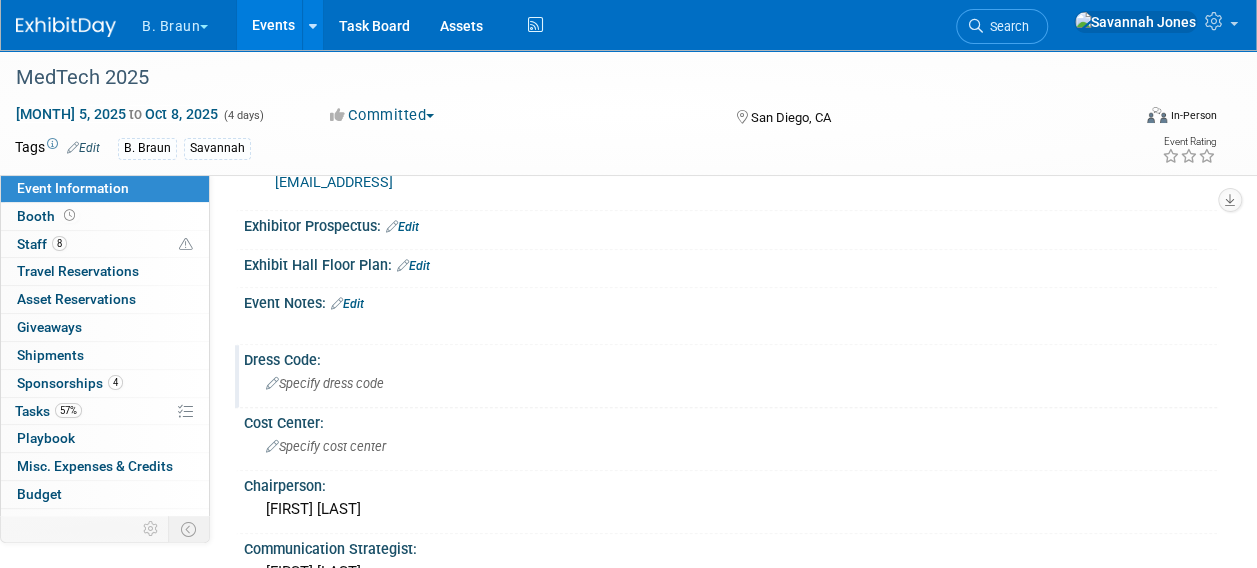 scroll, scrollTop: 900, scrollLeft: 0, axis: vertical 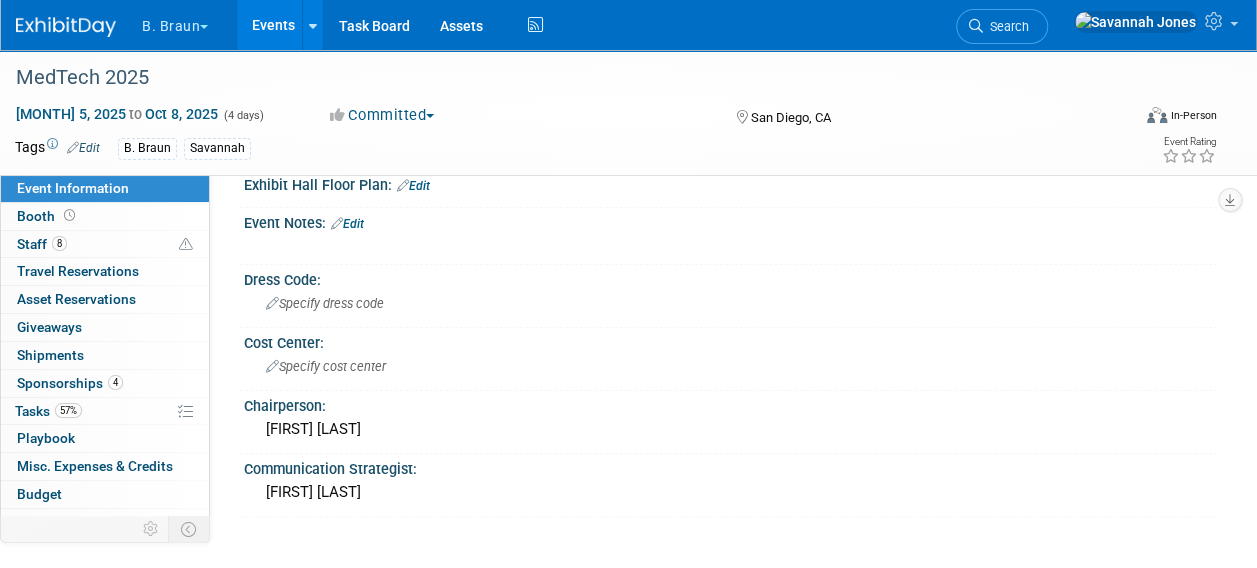 click on "4" at bounding box center [115, 382] 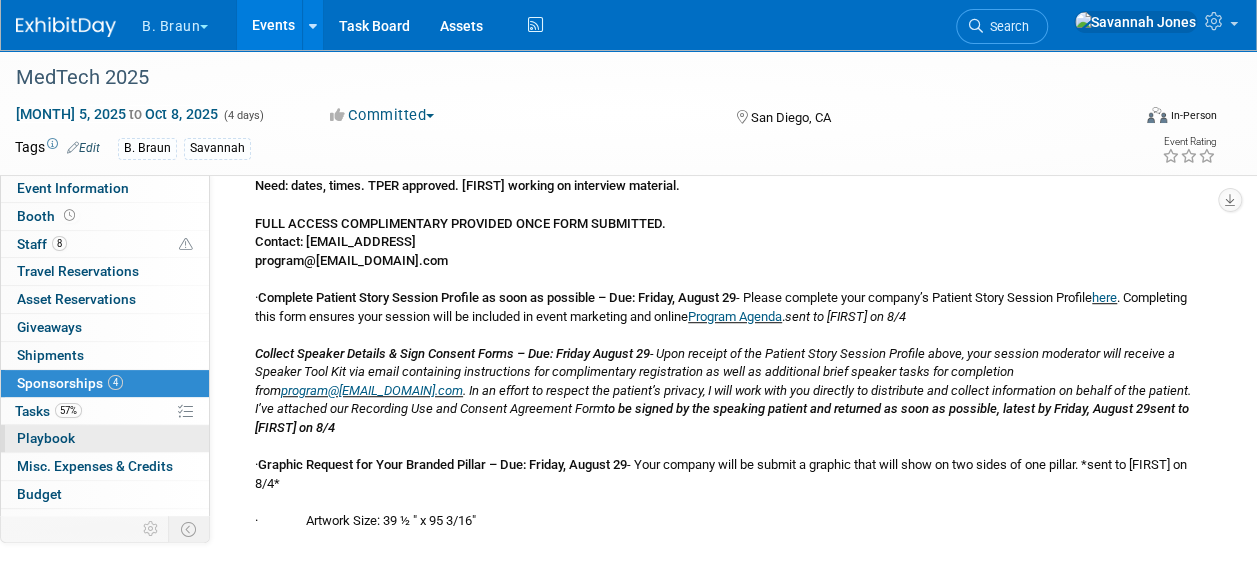 scroll, scrollTop: 500, scrollLeft: 0, axis: vertical 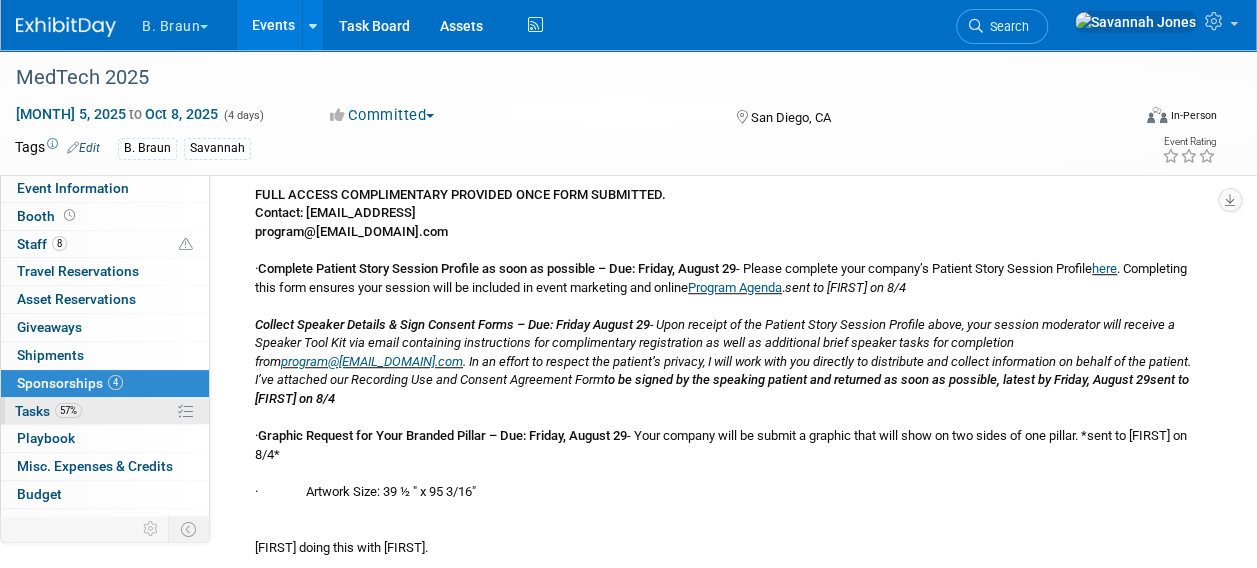 click on "57%
Tasks 57%" at bounding box center [105, 411] 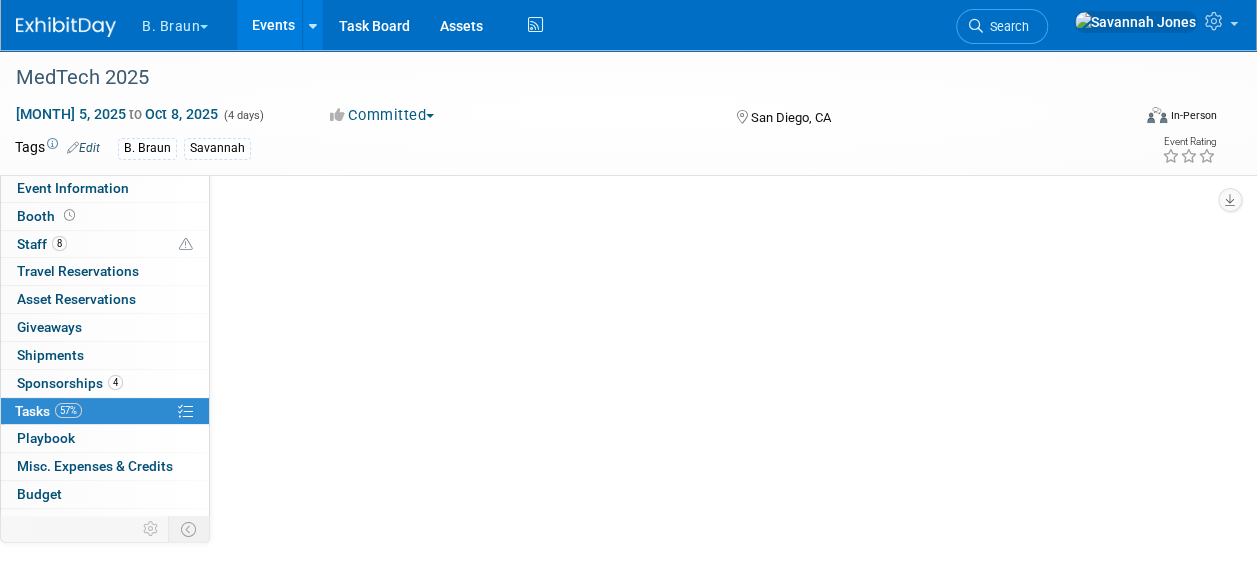 scroll, scrollTop: 0, scrollLeft: 0, axis: both 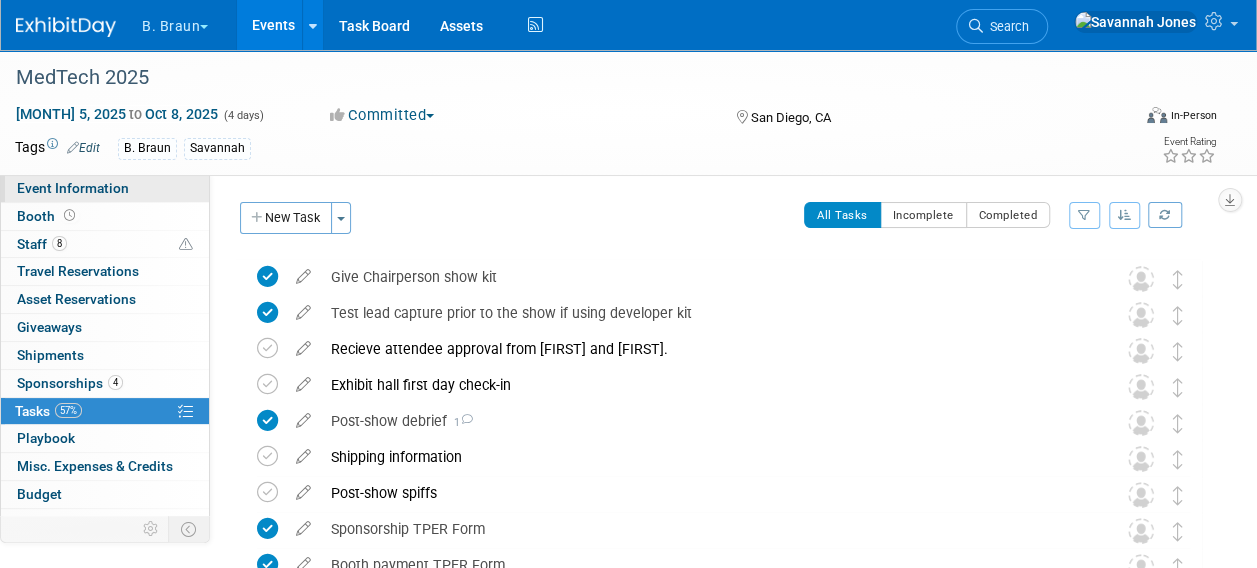 click on "Event Information" at bounding box center [73, 188] 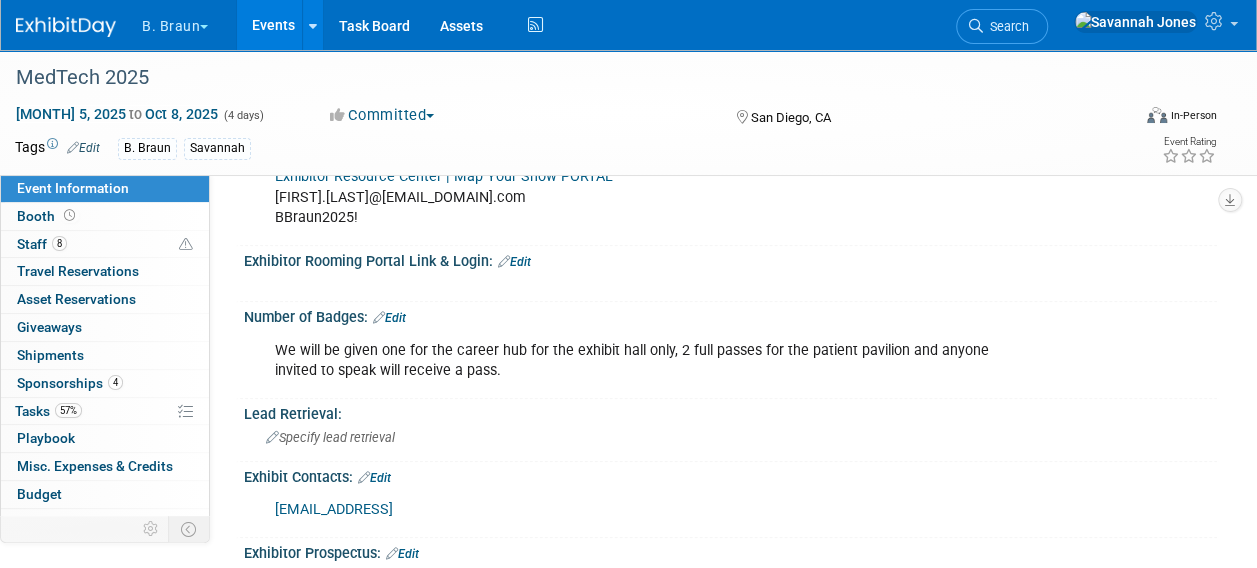 scroll, scrollTop: 400, scrollLeft: 0, axis: vertical 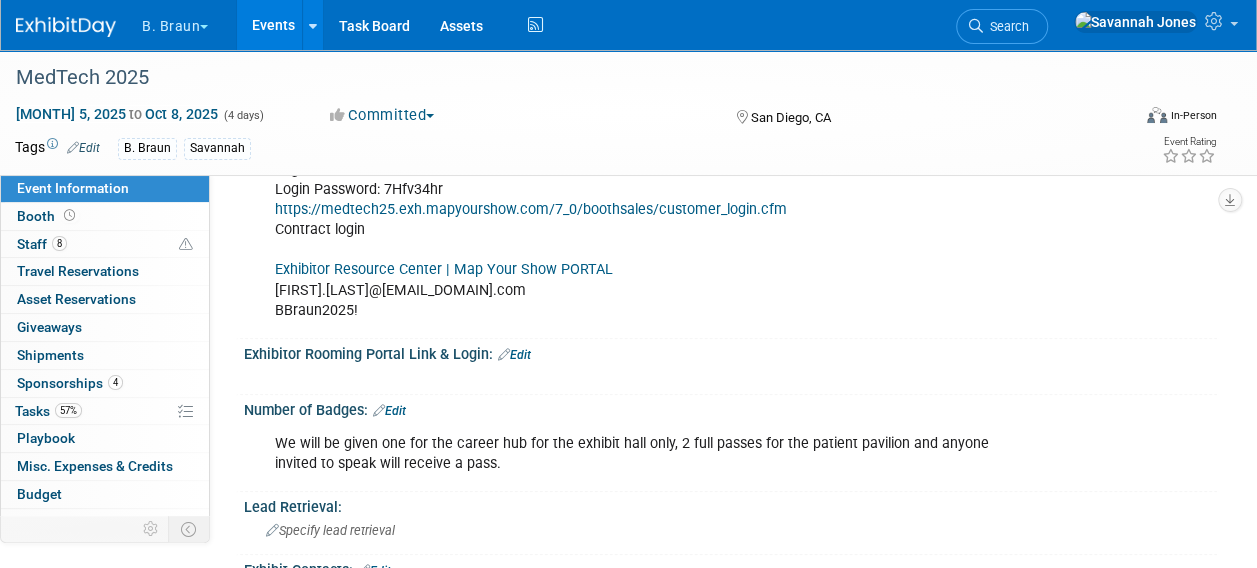 click on "Exhibitor Resource Center | Map Your Show PORTAL" at bounding box center (444, 269) 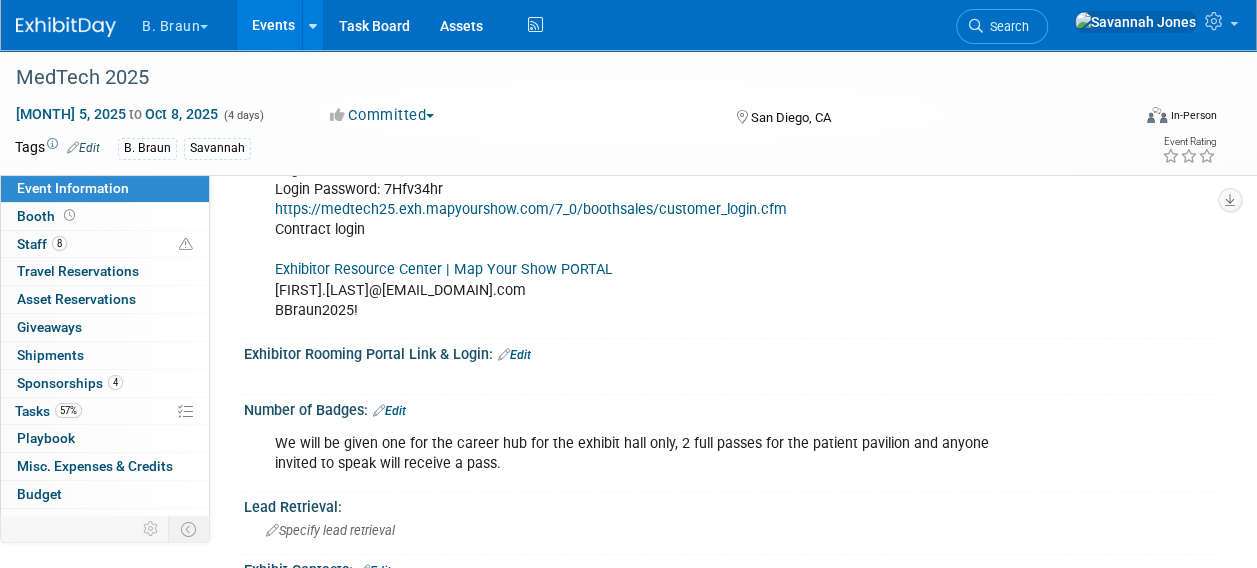 click on "Events" at bounding box center (273, 25) 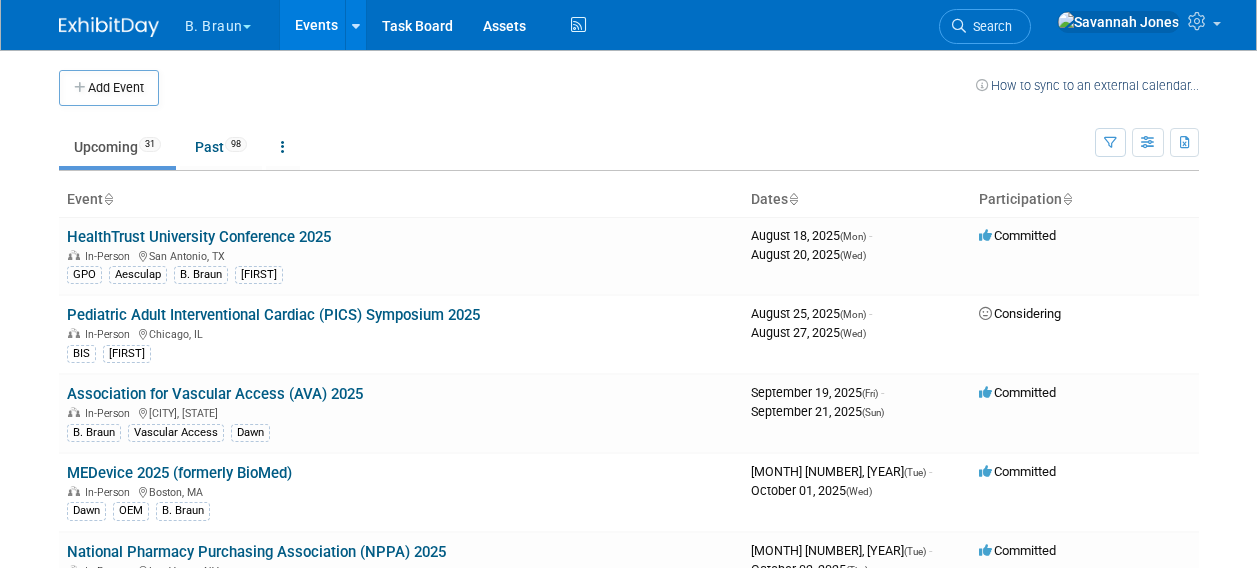 scroll, scrollTop: 0, scrollLeft: 0, axis: both 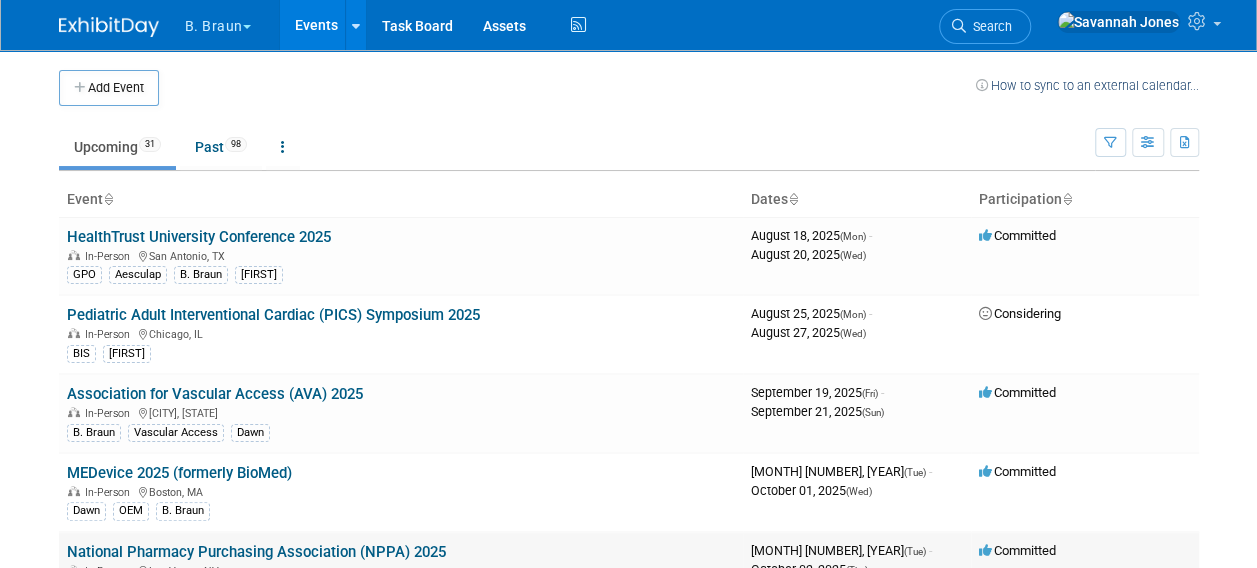 click on "National Pharmacy Purchasing Association (NPPA) 2025" at bounding box center [256, 552] 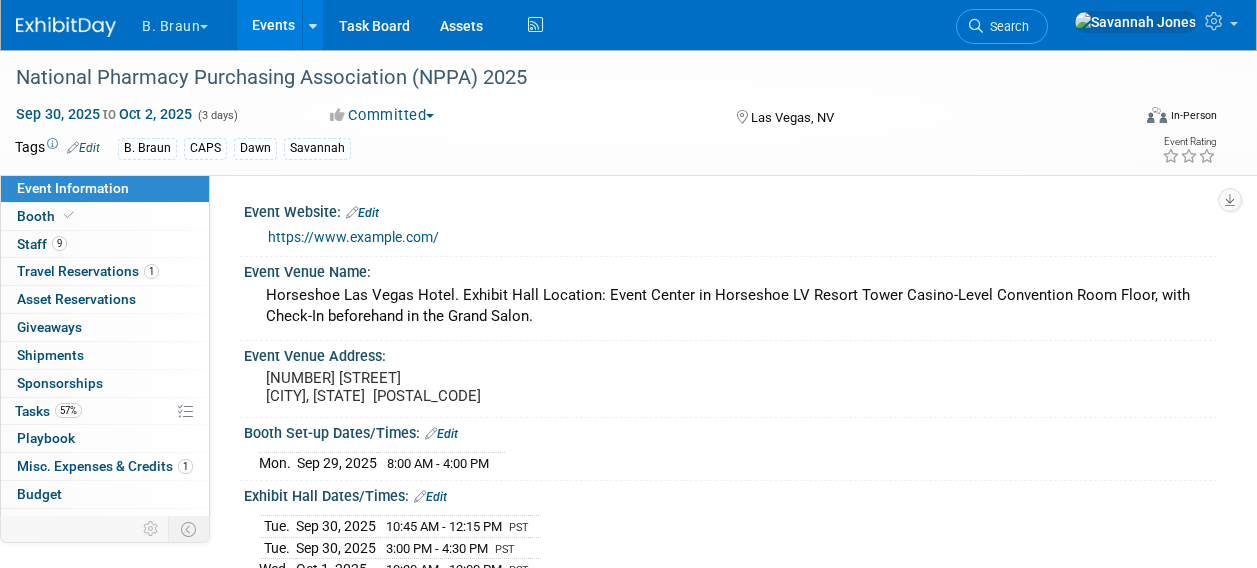 scroll, scrollTop: 188, scrollLeft: 0, axis: vertical 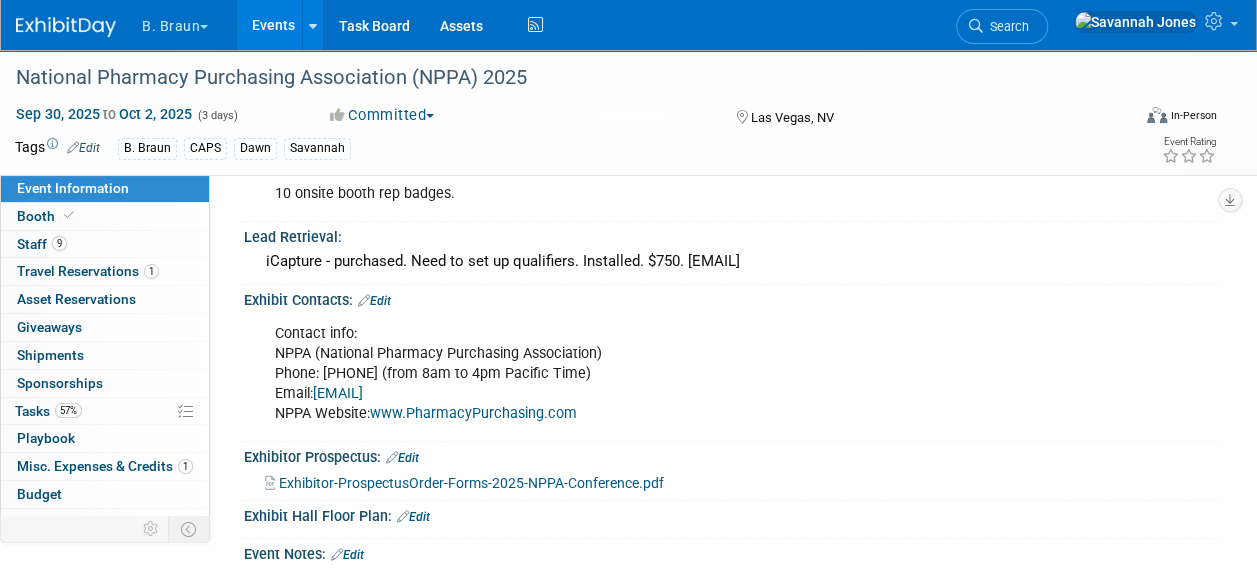 click on "Edit" at bounding box center (374, 301) 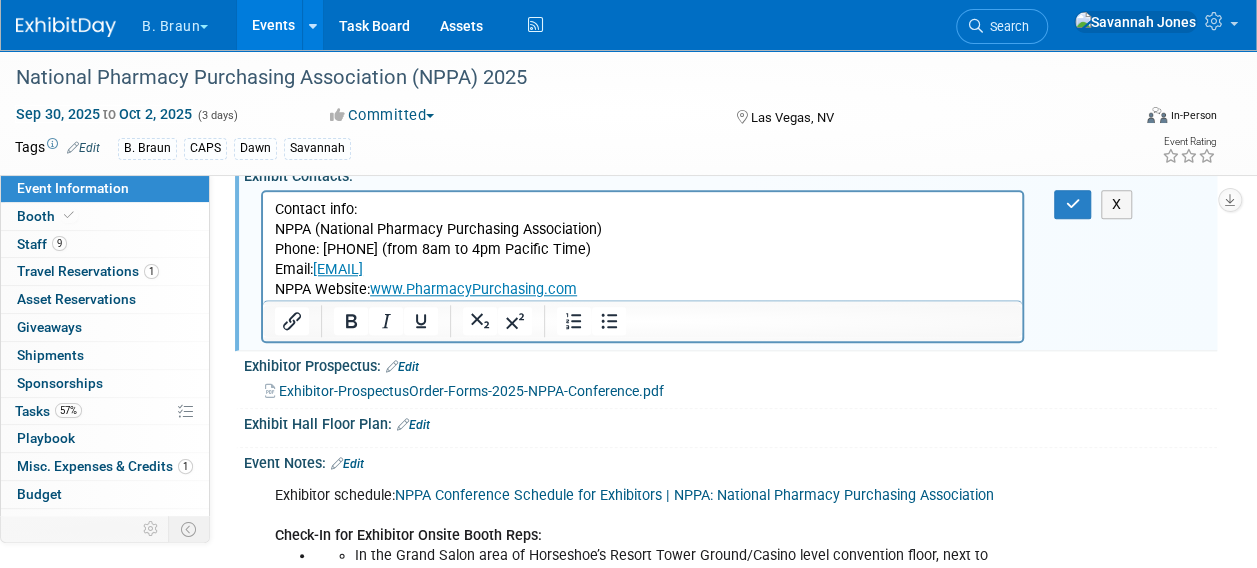 scroll, scrollTop: 900, scrollLeft: 0, axis: vertical 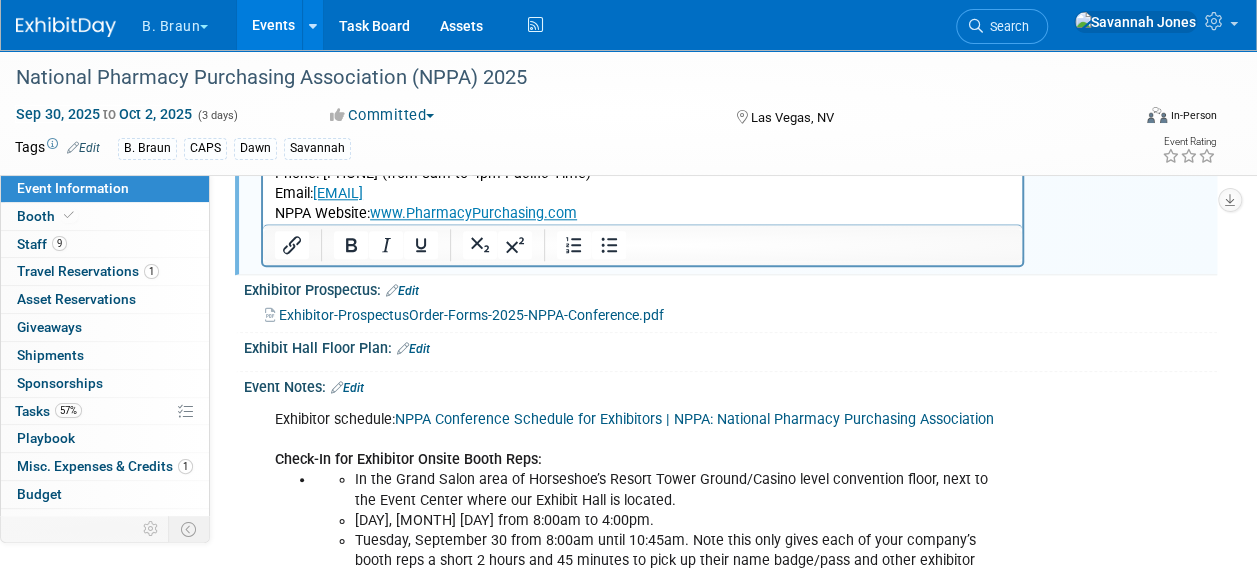 click on "Contact info: NPPA (National Pharmacy Purchasing Association) Phone: 858-581-6373 (from 8am to 4pm Pacific Time) Email:  ExhibitInfo@PharmacyPurchasing.com NPPA Website:  www.PharmacyPurchasing.com" at bounding box center (643, 173) 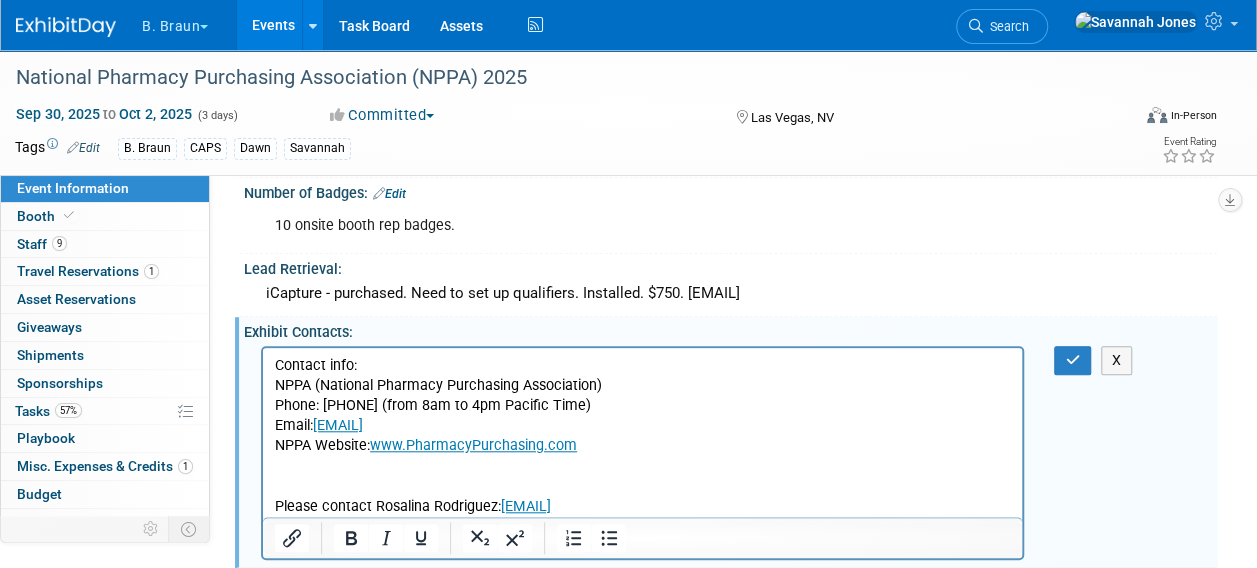 scroll, scrollTop: 700, scrollLeft: 0, axis: vertical 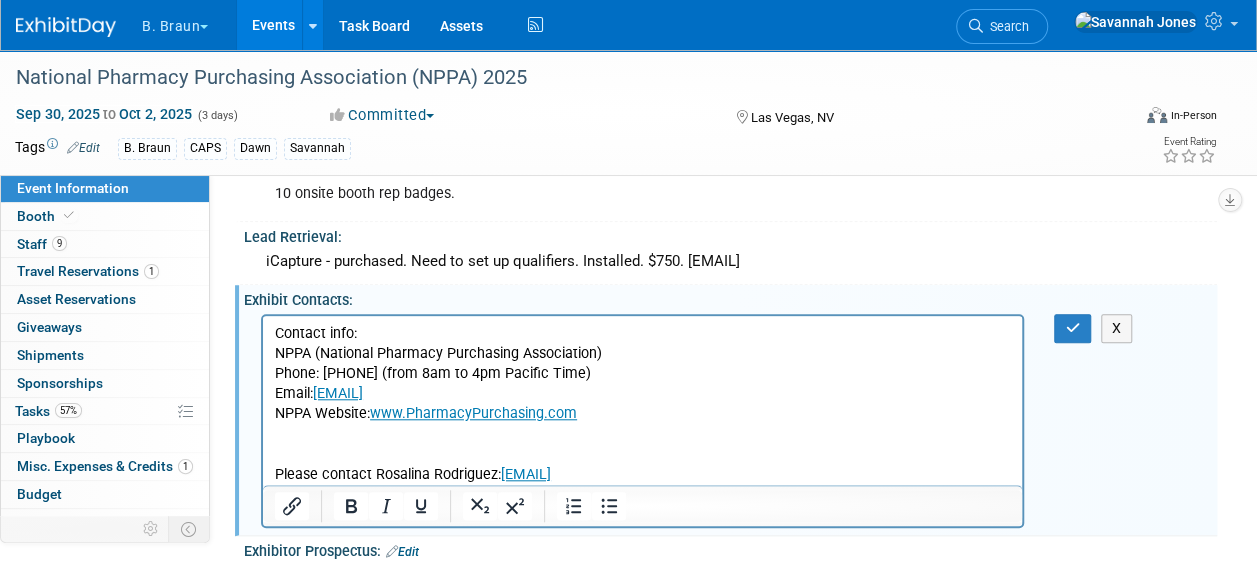 click on "Please contact Rosalina Rodriguez:  rrodriguezsandoval@caesars.com" at bounding box center (643, 474) 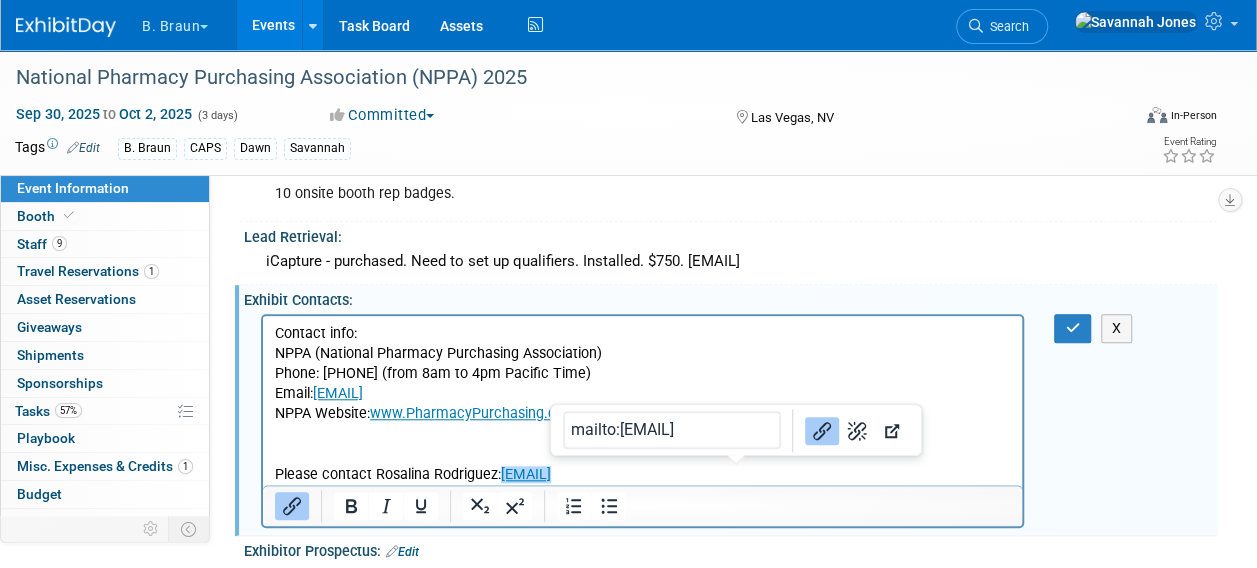 type 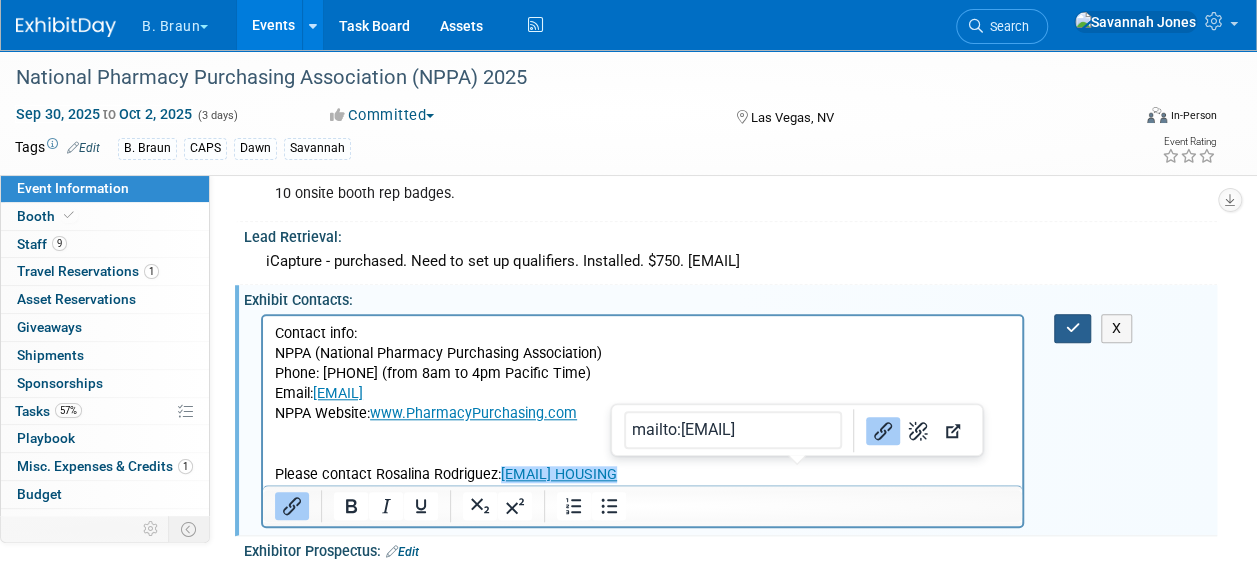 click at bounding box center (1072, 328) 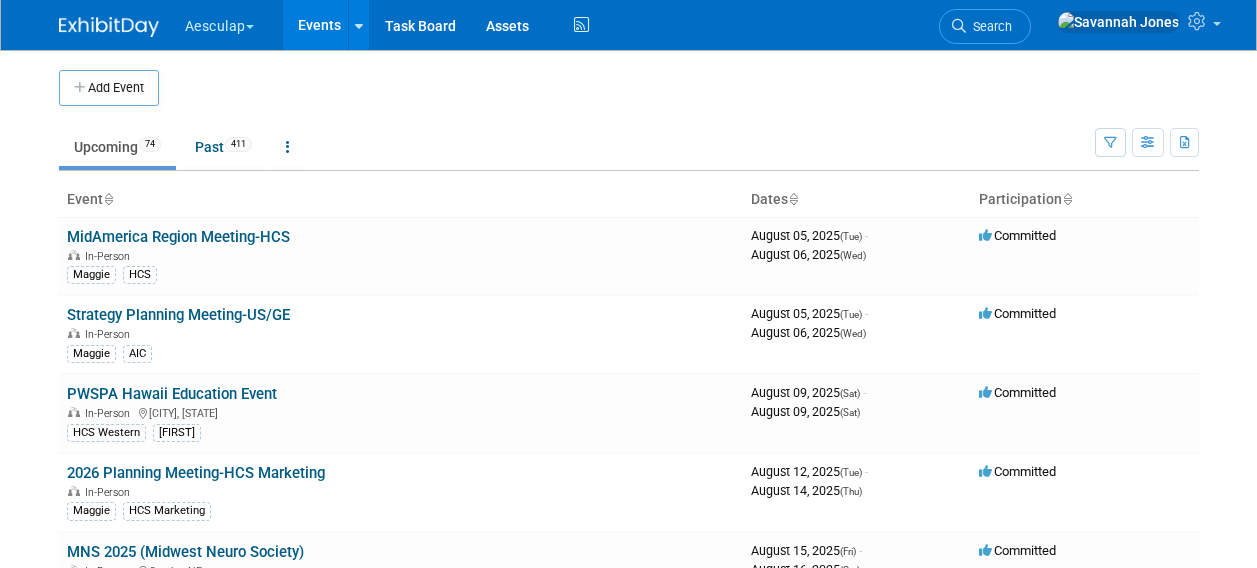 scroll, scrollTop: 0, scrollLeft: 0, axis: both 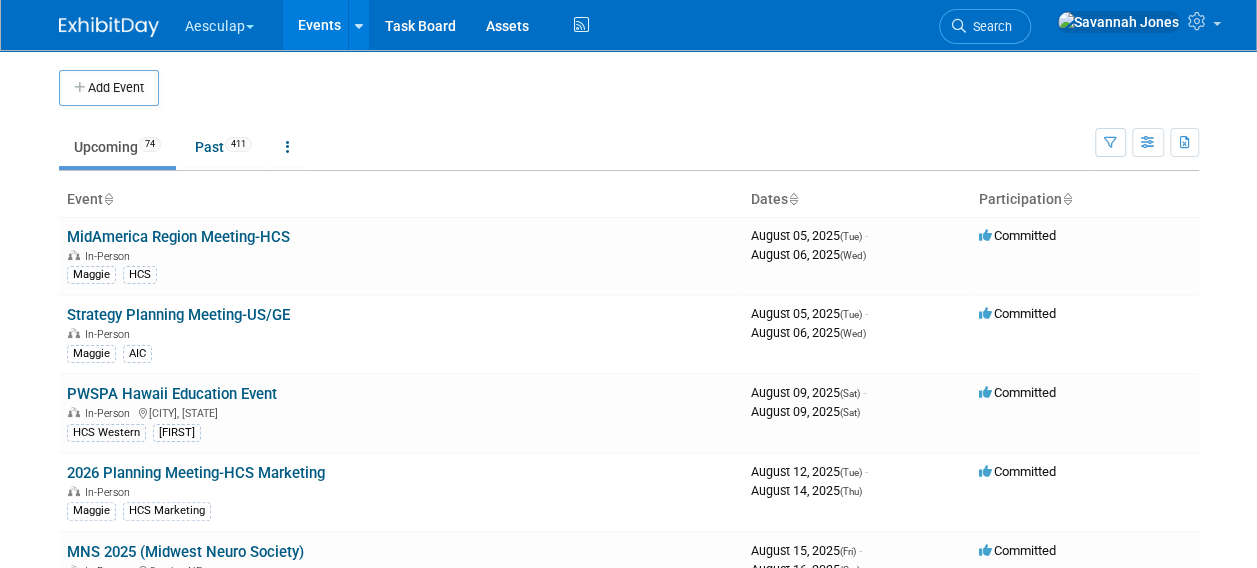 click on "Aesculap" at bounding box center (231, 22) 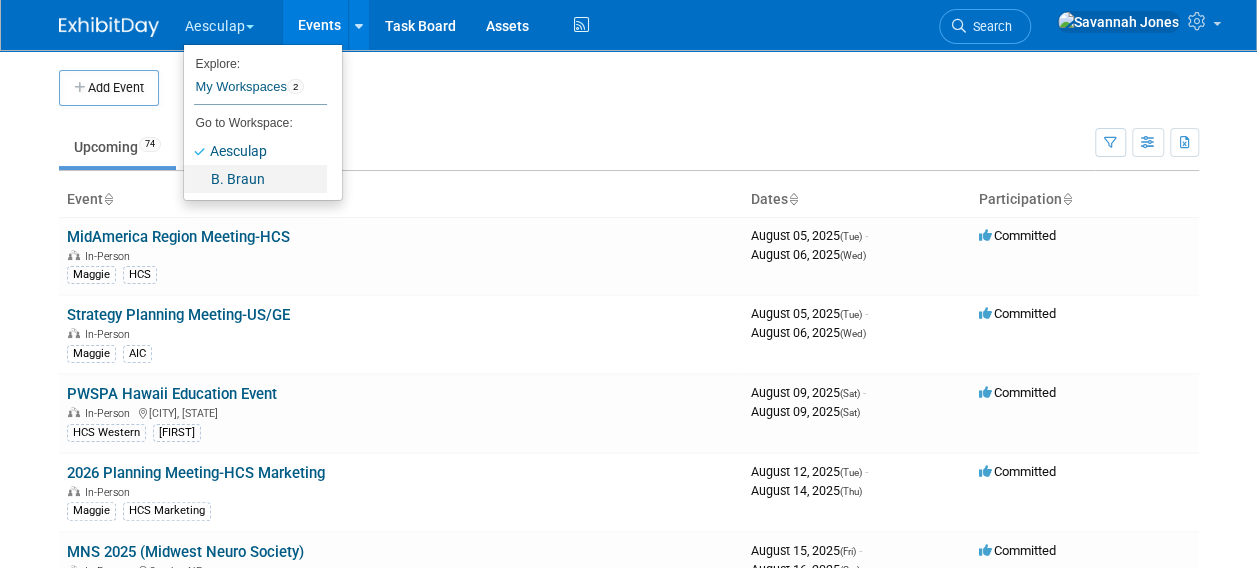 click on "B. Braun" at bounding box center [255, 179] 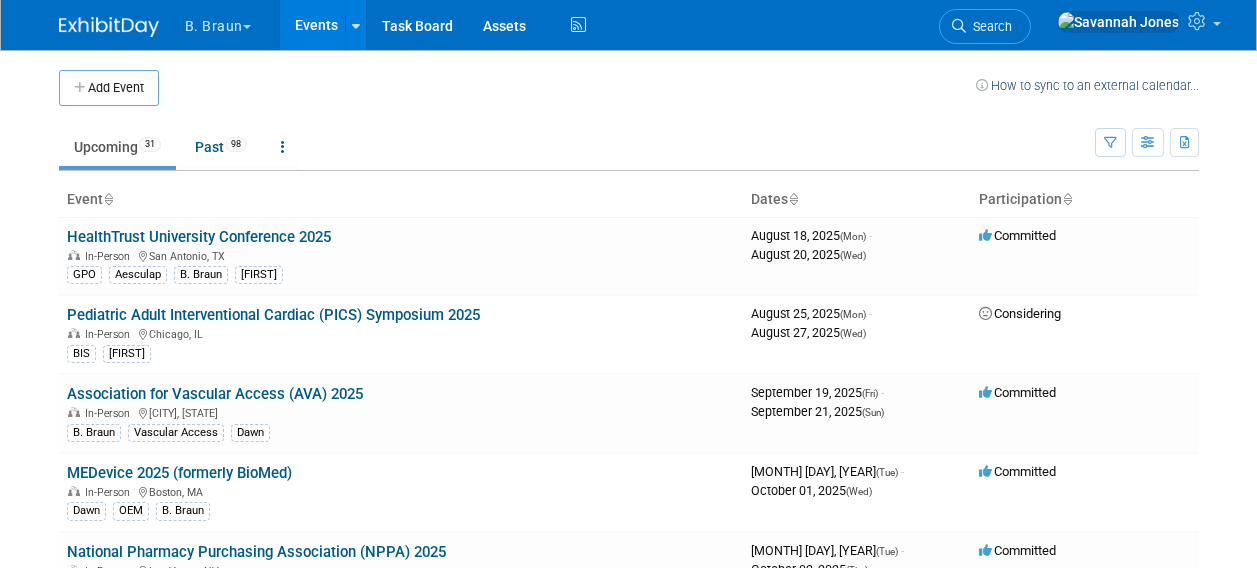 scroll, scrollTop: 0, scrollLeft: 0, axis: both 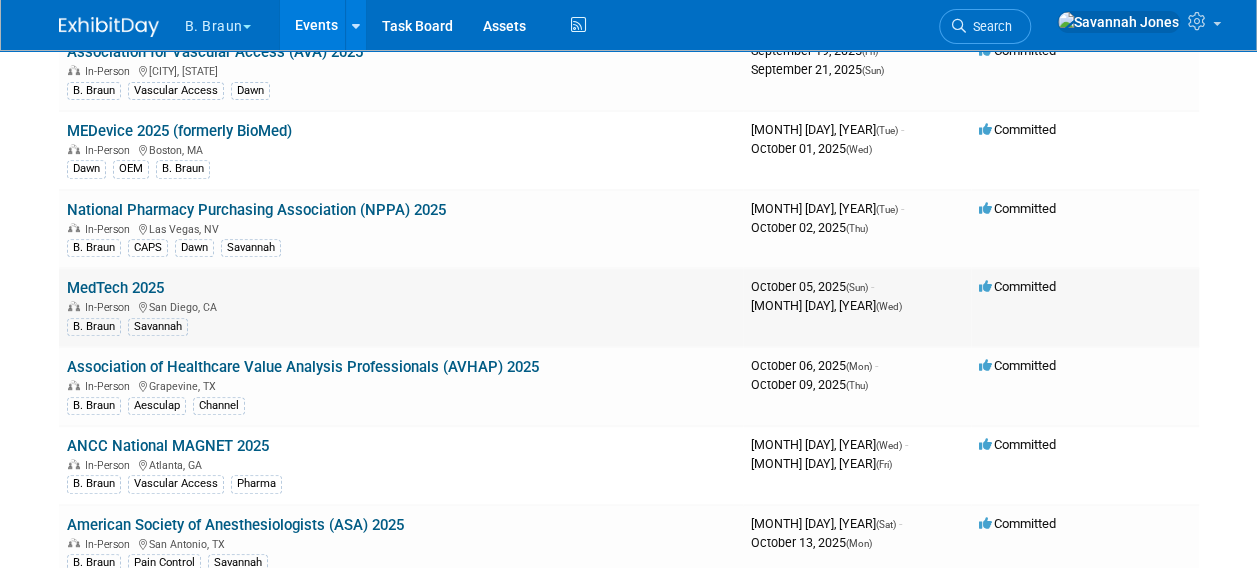 click on "MedTech 2025" at bounding box center [115, 288] 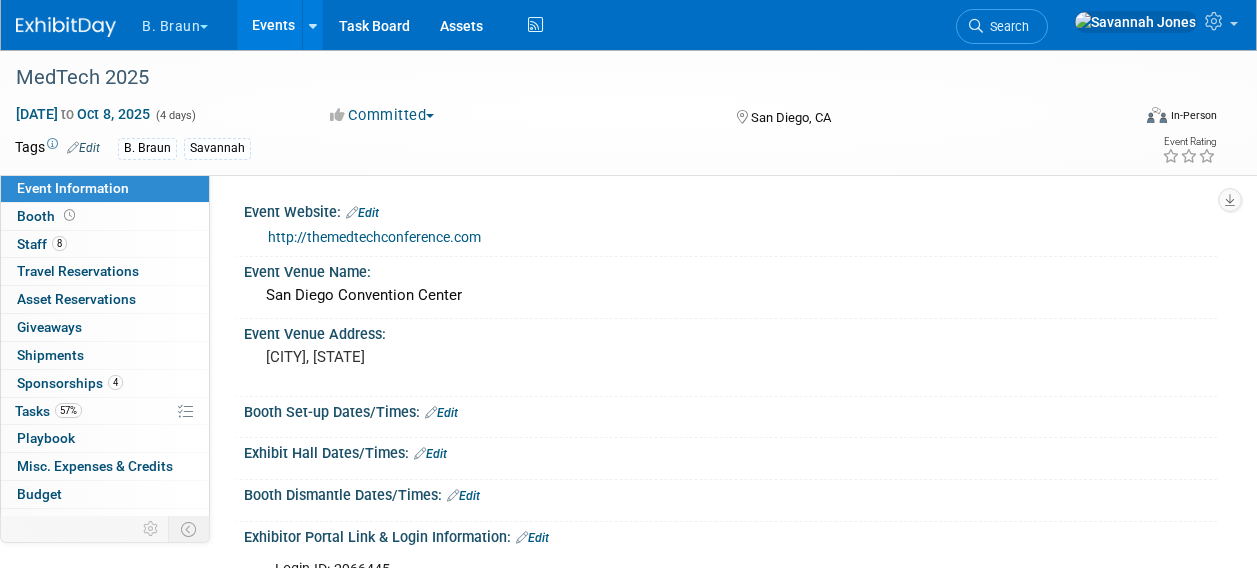 scroll, scrollTop: 0, scrollLeft: 0, axis: both 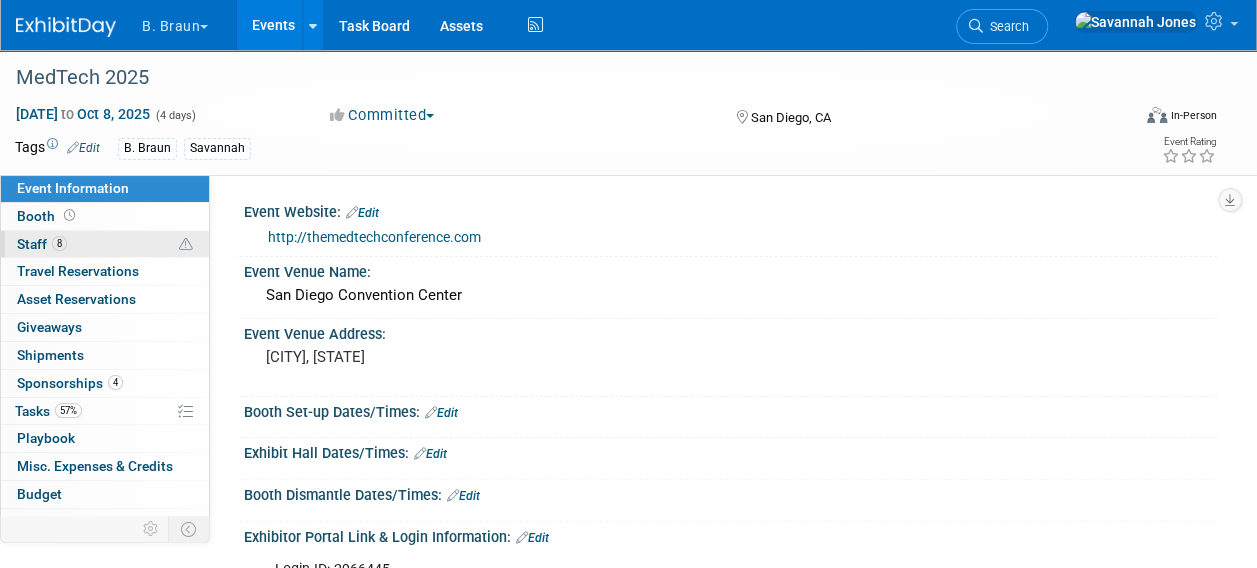 click on "8
Staff 8" at bounding box center (105, 244) 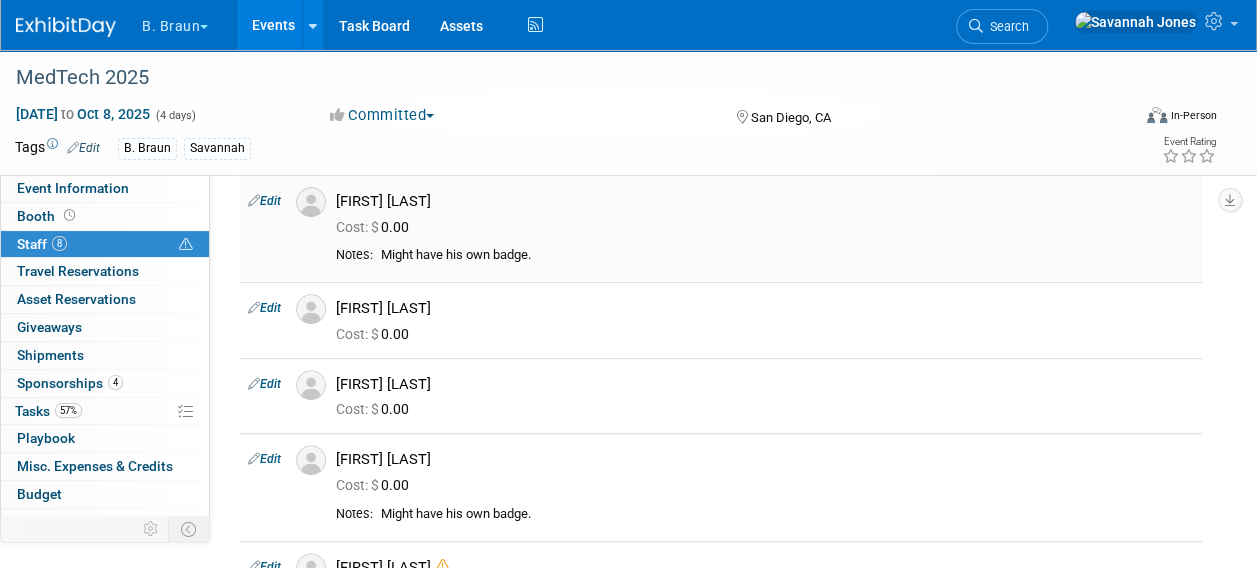 scroll, scrollTop: 0, scrollLeft: 0, axis: both 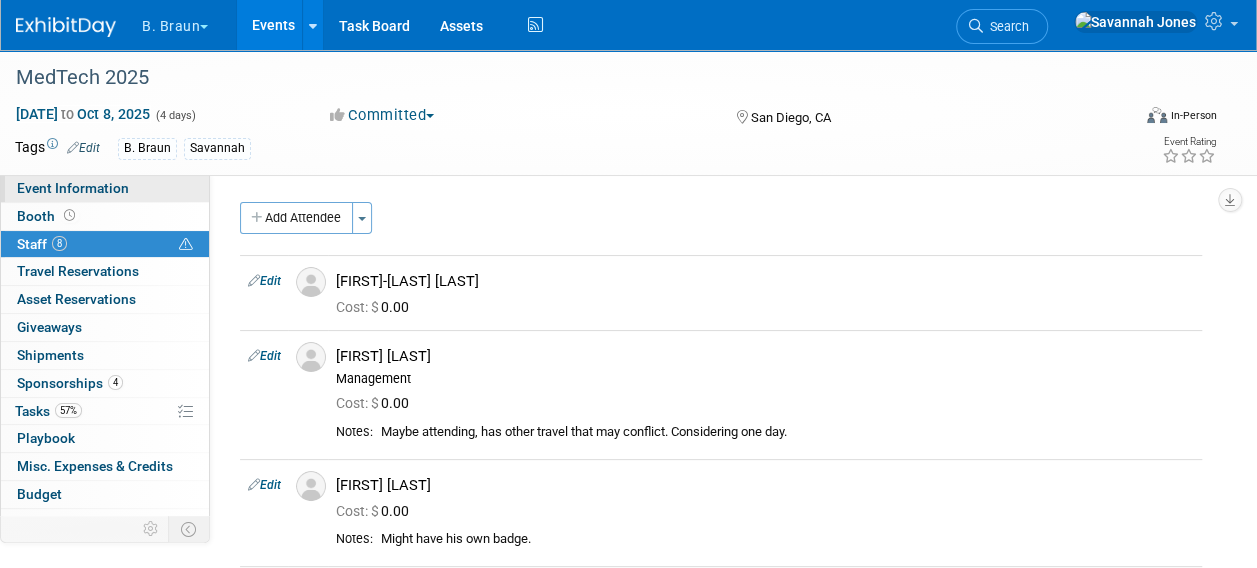 click on "Event Information" at bounding box center (105, 188) 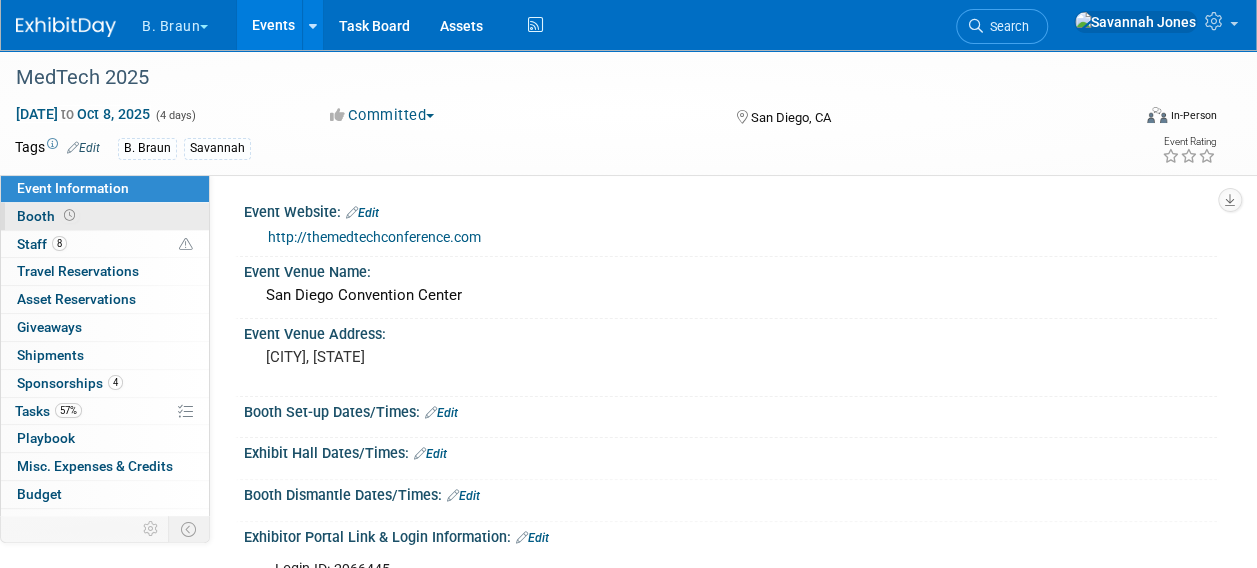 click on "Booth" at bounding box center [105, 216] 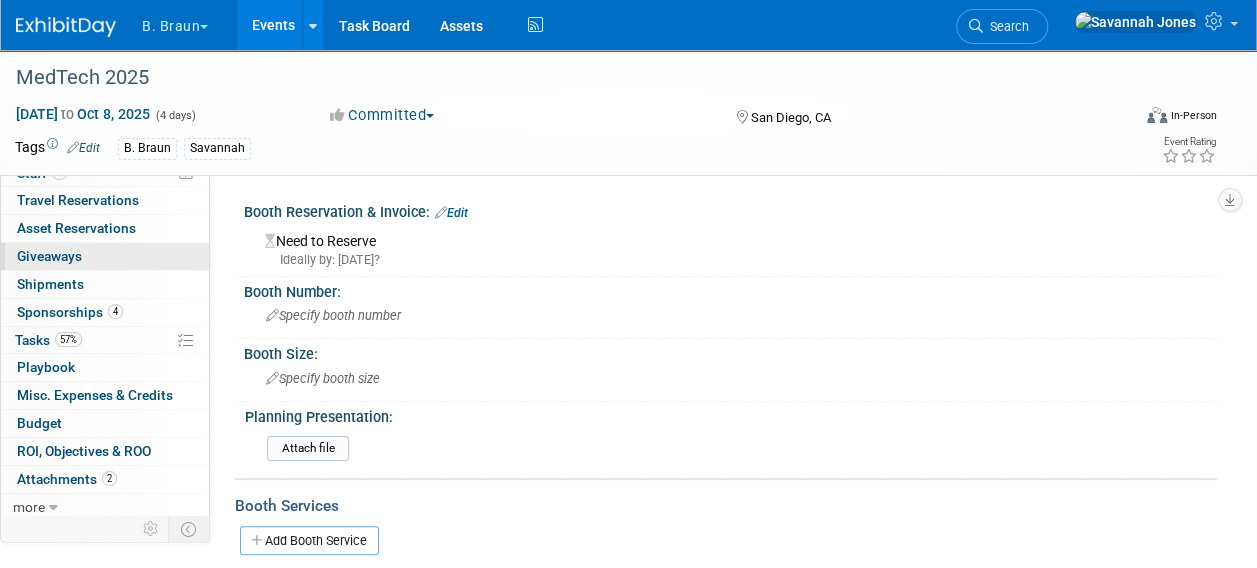 scroll, scrollTop: 0, scrollLeft: 0, axis: both 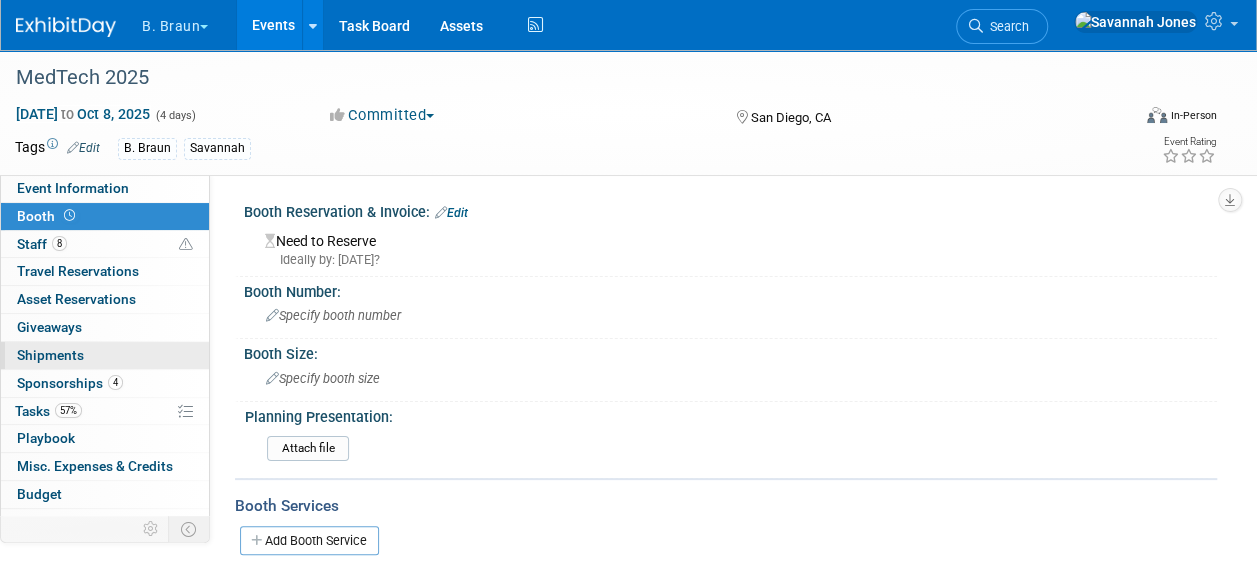 click on "0
Shipments 0" at bounding box center [105, 355] 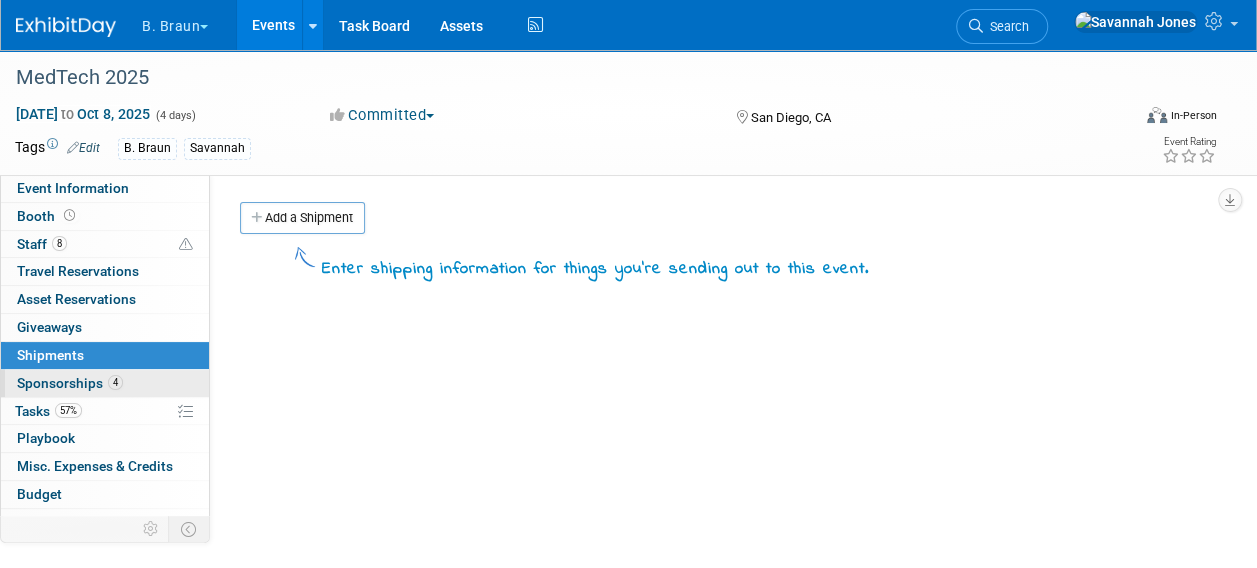 click on "4
Sponsorships 4" at bounding box center (105, 383) 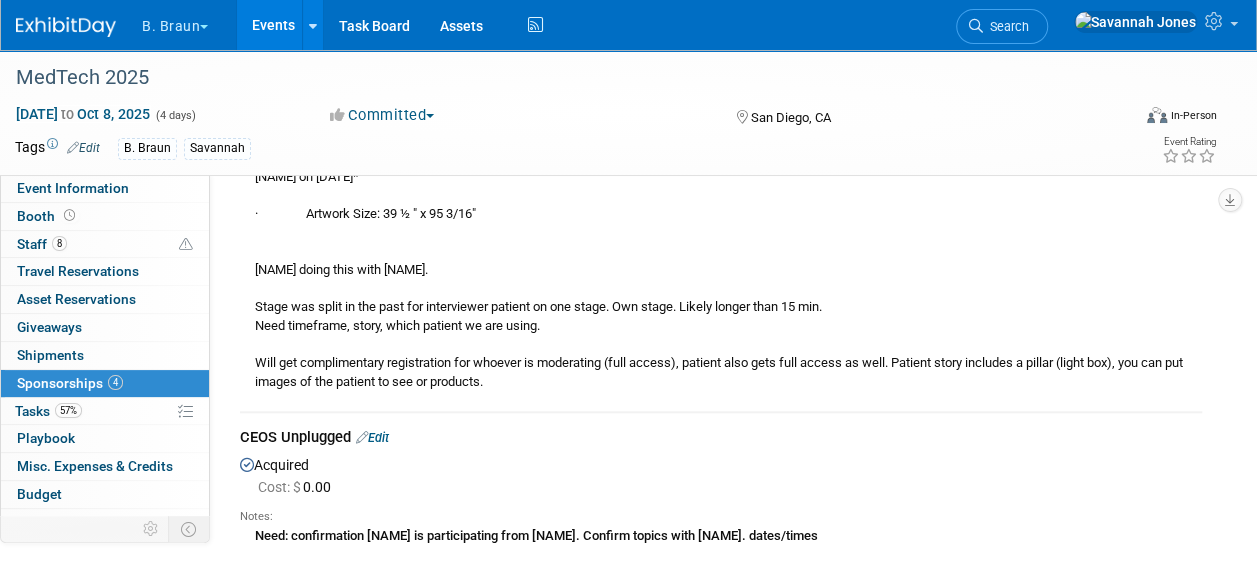 scroll, scrollTop: 800, scrollLeft: 0, axis: vertical 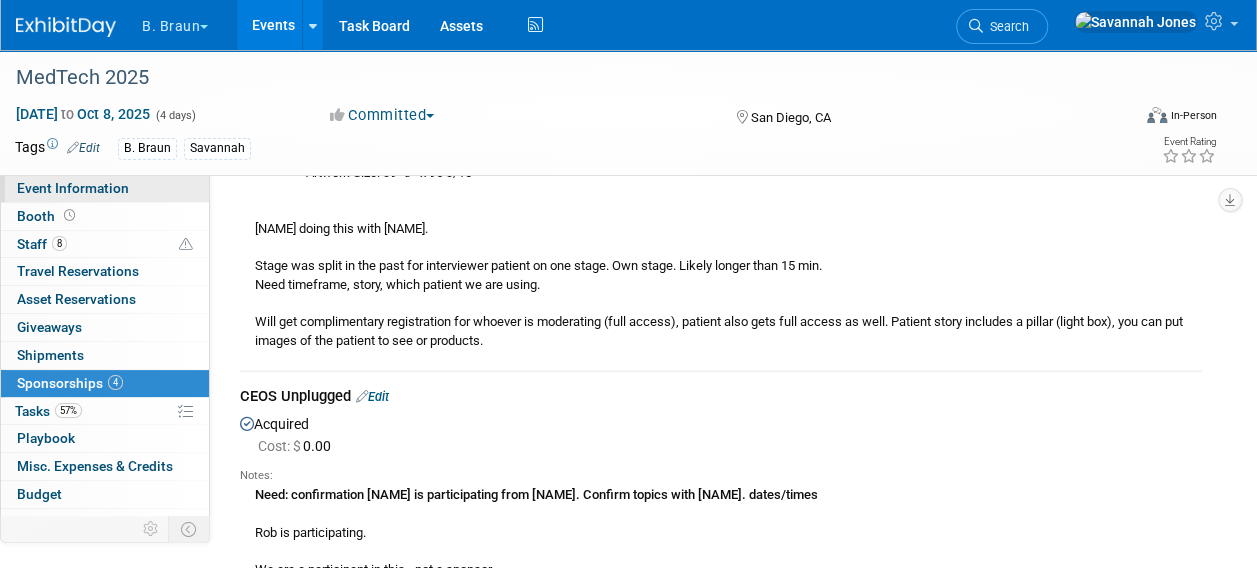 click on "Event Information" at bounding box center [105, 188] 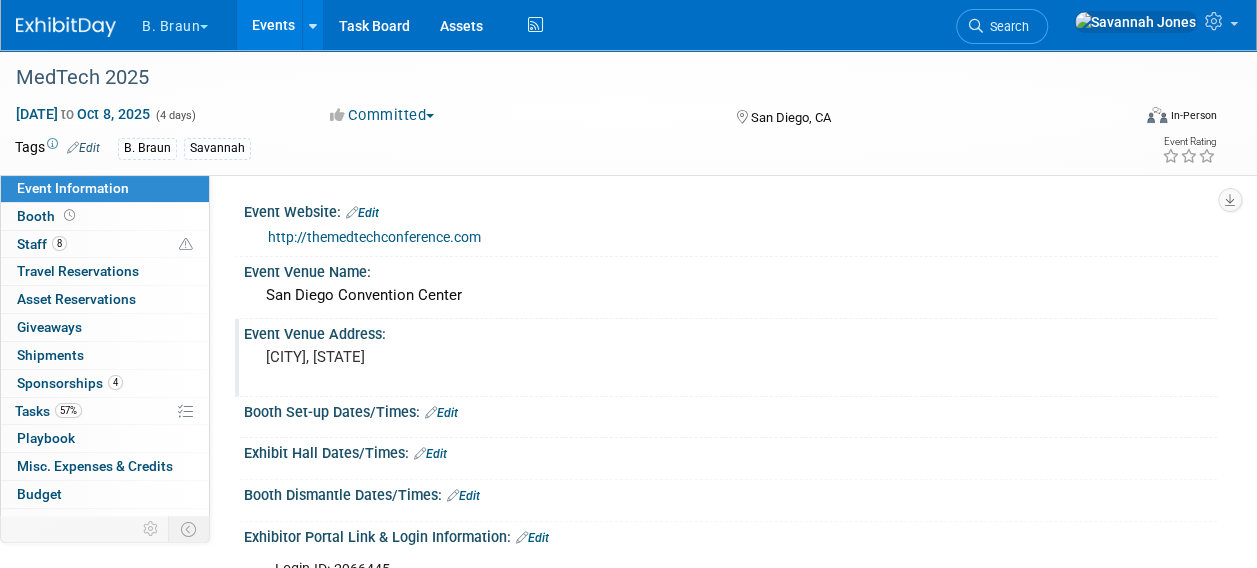 scroll, scrollTop: 400, scrollLeft: 0, axis: vertical 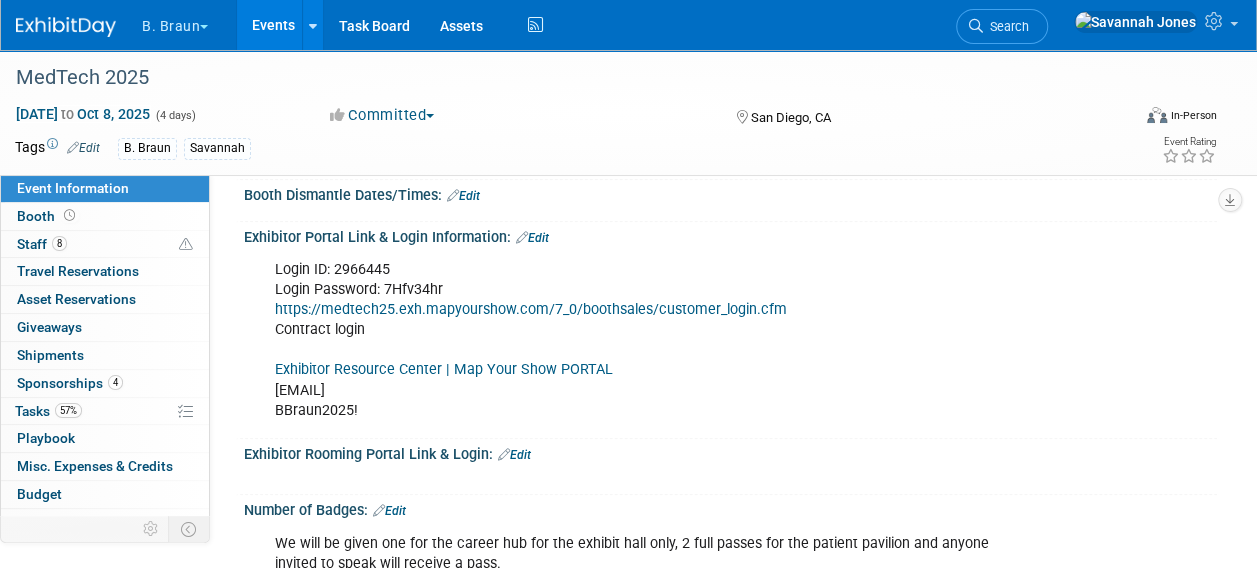 click on "Events" at bounding box center (273, 25) 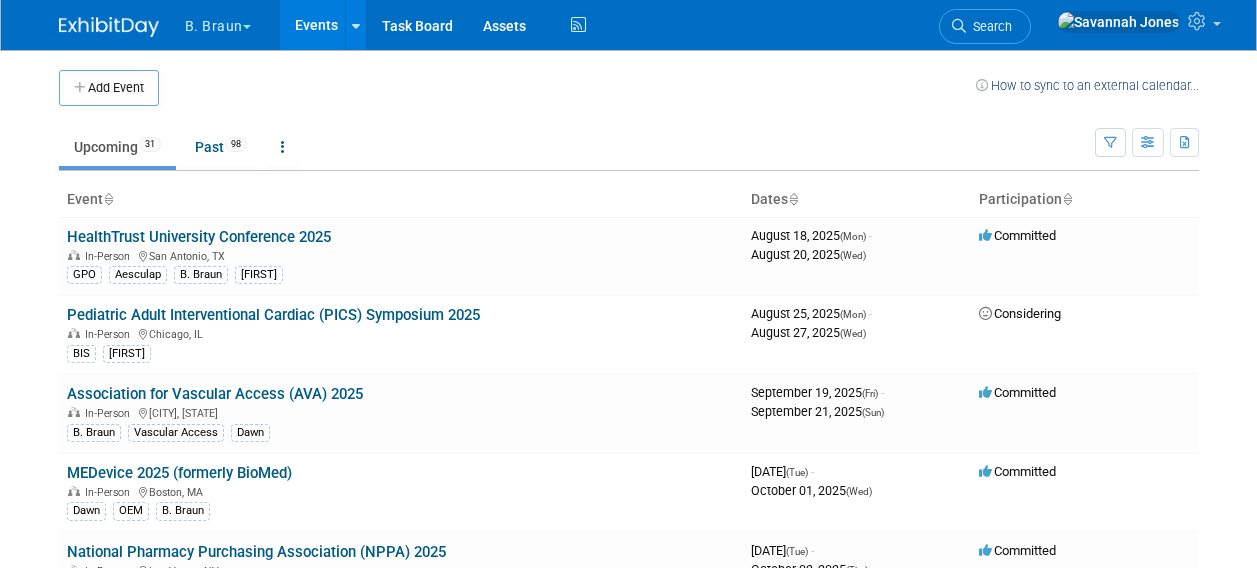scroll, scrollTop: 0, scrollLeft: 0, axis: both 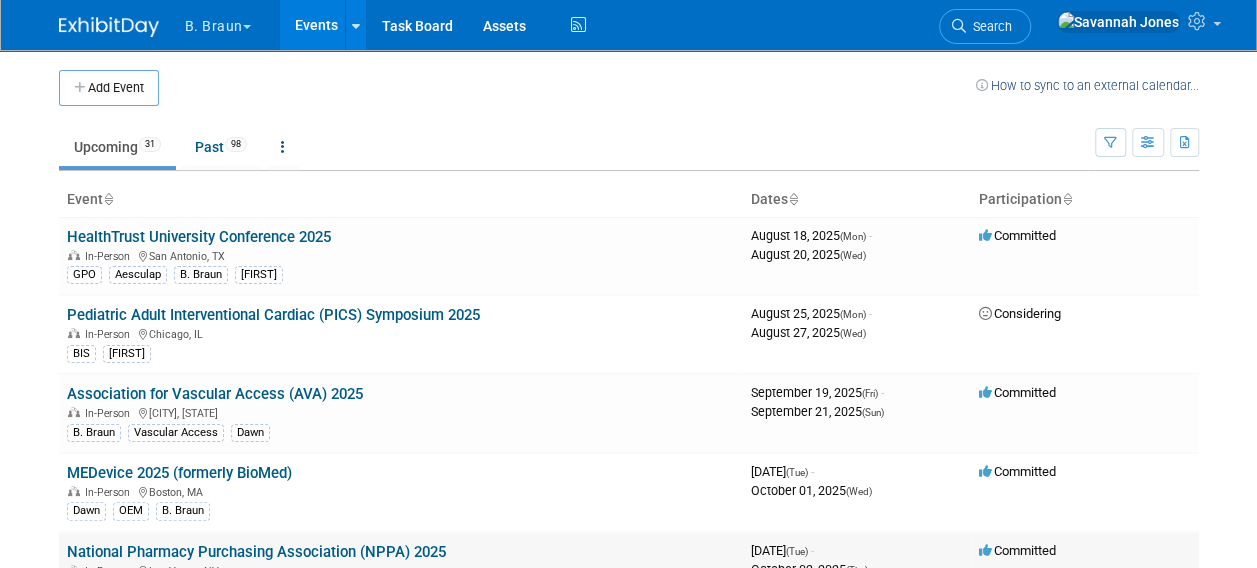 click on "National Pharmacy Purchasing Association (NPPA) 2025" at bounding box center (256, 552) 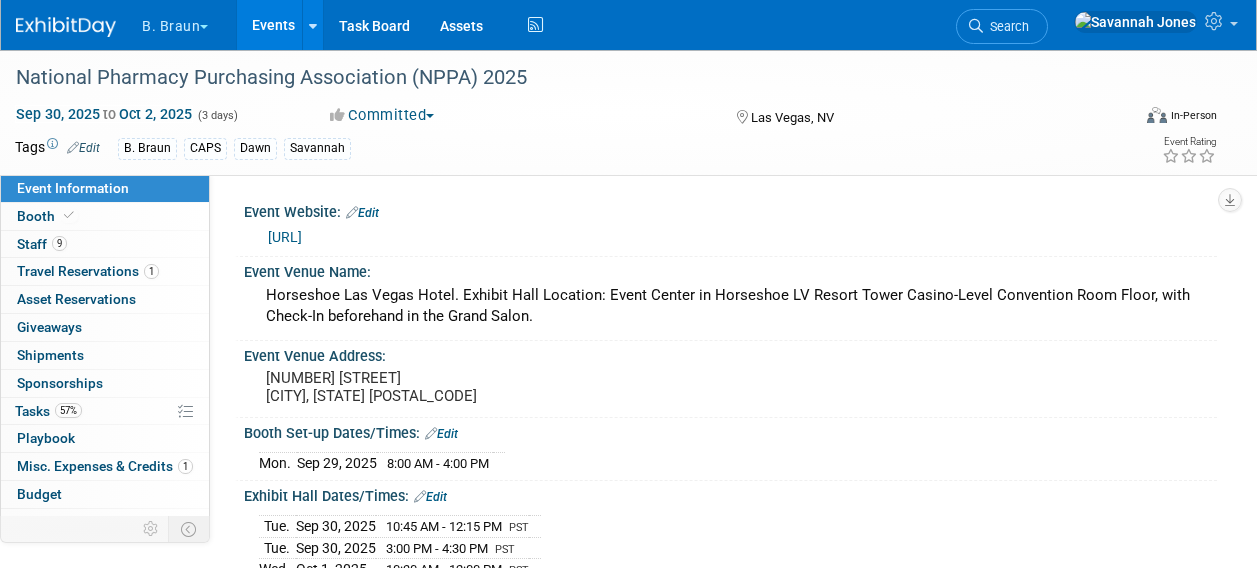 scroll, scrollTop: 0, scrollLeft: 0, axis: both 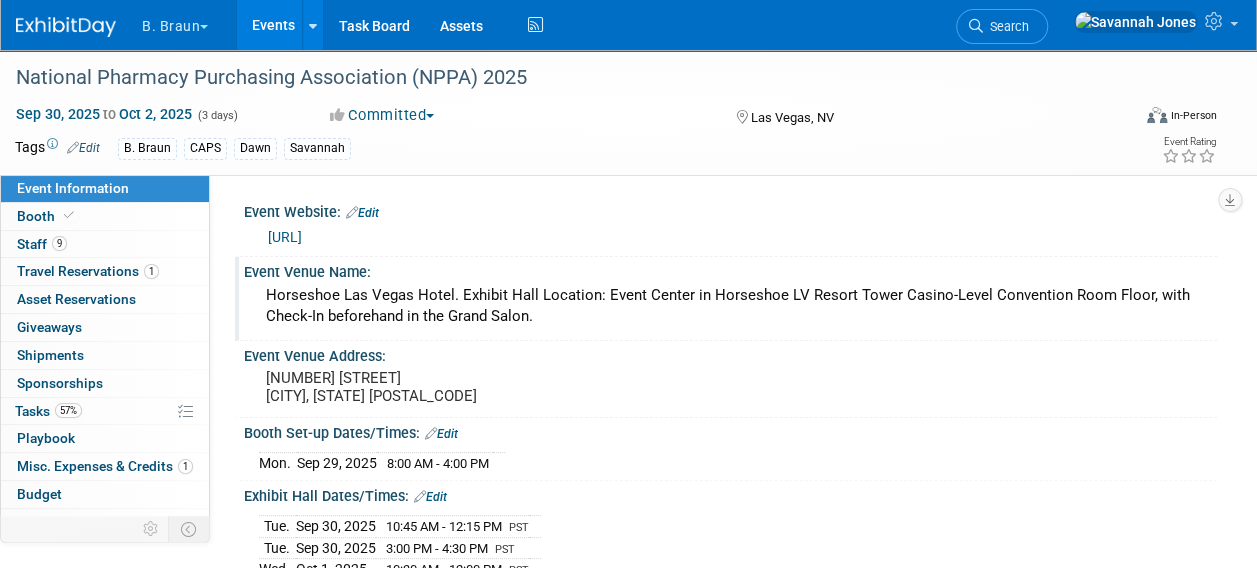 click on "Horseshoe Las Vegas Hotel. Exhibit Hall Location: Event Center in Horseshoe LV Resort Tower Casino-Level Convention Room Floor, with Check-In beforehand in the Grand Salon." at bounding box center [730, 306] 